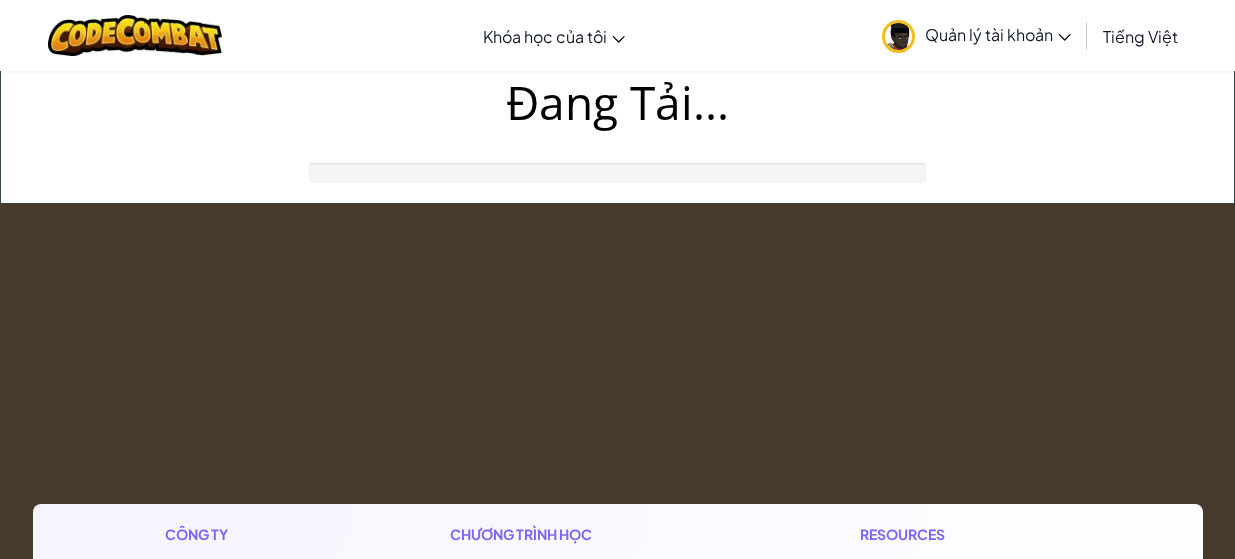 click on "Công ty Chúng tôi Trung tâm Trợ giúp Liên Hệ Cơ hội việc làm Blog Podcast Chương trình học Trang Chủ CodeCombat Lớp chơi CodeCombat CodeCombat Junior Lớp chơi Ozaria AP CSP AI League Thể Thao Điện Tử Thế giới CodeCombat trên Roblox AI HackStack AI Junior (Beta) Resources Lớp học trực tuyến trực tiếp Giải pháp Thư viện Partner Solutions Giải pháp giảng dạy Sự Phù Hợp Với Tiêu Chuẩn Nghiên Cứu Hiệu Quả Câu chuyện thành công Phát Triển Chuyên Nghiệp Giờ Lập Trình Tài Nguyên & Quỹ Tài Trợ Accessibility (ACR/VPAT) Thông báo Quyền riêng tư Copyright  ©2024 CodeCombat Inc.  All Rights Reserved." at bounding box center [617, 746] 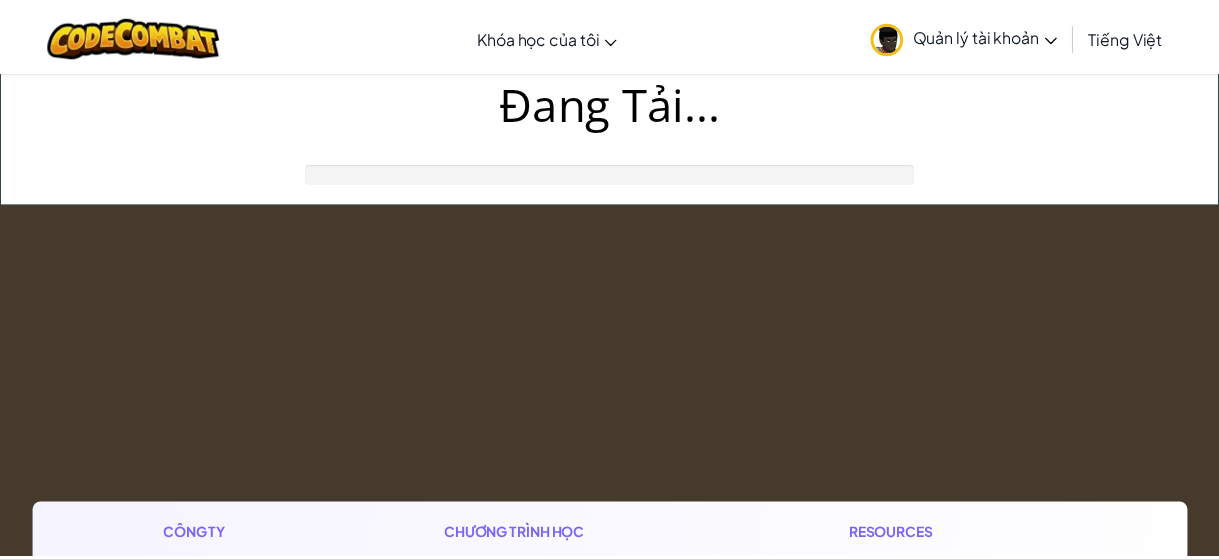 scroll, scrollTop: 0, scrollLeft: 0, axis: both 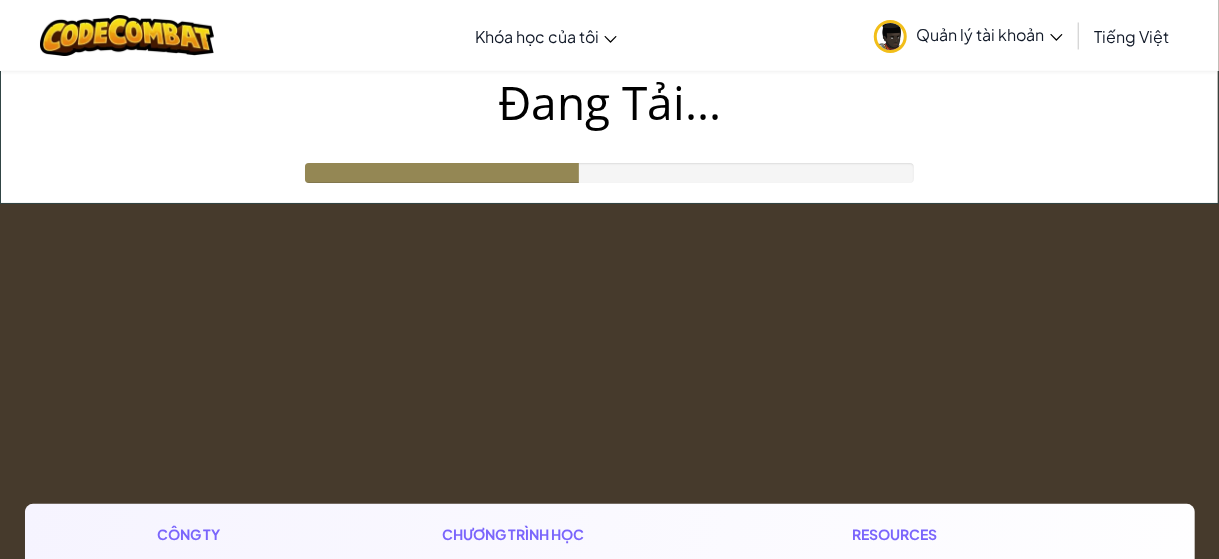 click on "Công ty Chúng tôi Trung tâm Trợ giúp Liên Hệ Cơ hội việc làm Blog Podcast Chương trình học Trang Chủ CodeCombat Lớp chơi CodeCombat CodeCombat Junior Lớp chơi Ozaria AP CSP AI League Thể Thao Điện Tử Thế giới CodeCombat trên Roblox AI HackStack AI Junior (Beta) Resources Lớp học trực tuyến trực tiếp Giải pháp Thư viện Partner Solutions Giải pháp giảng dạy Sự Phù Hợp Với Tiêu Chuẩn Nghiên Cứu Hiệu Quả Câu chuyện thành công Phát Triển Chuyên Nghiệp Giờ Lập Trình Tài Nguyên & Quỹ Tài Trợ Accessibility (ACR/VPAT) Thông báo Quyền riêng tư Copyright  ©2024 CodeCombat Inc.  All Rights Reserved." at bounding box center [609, 746] 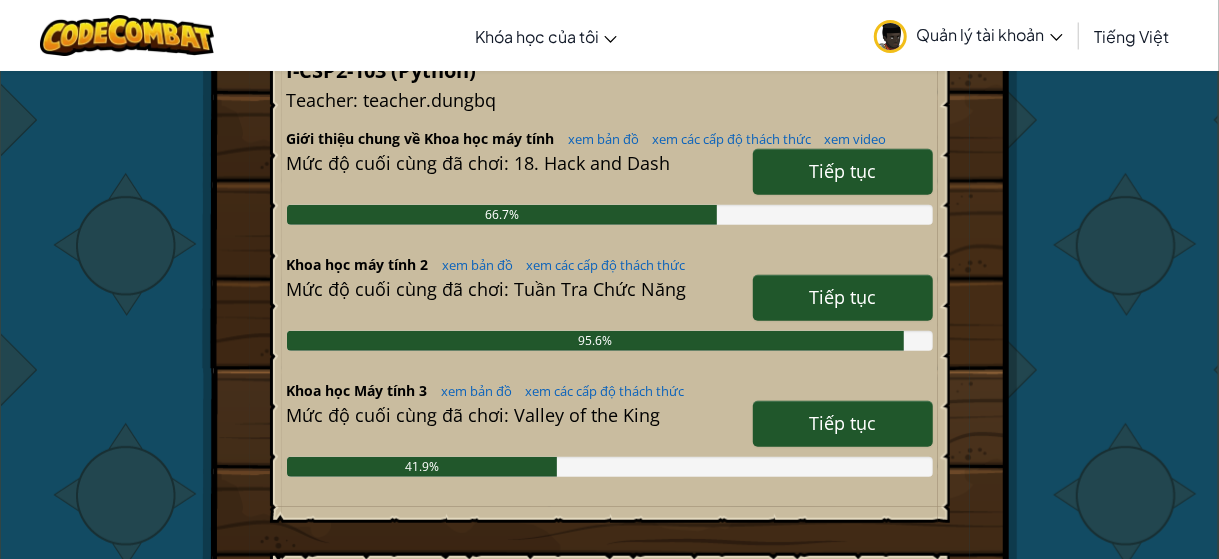 scroll, scrollTop: 500, scrollLeft: 0, axis: vertical 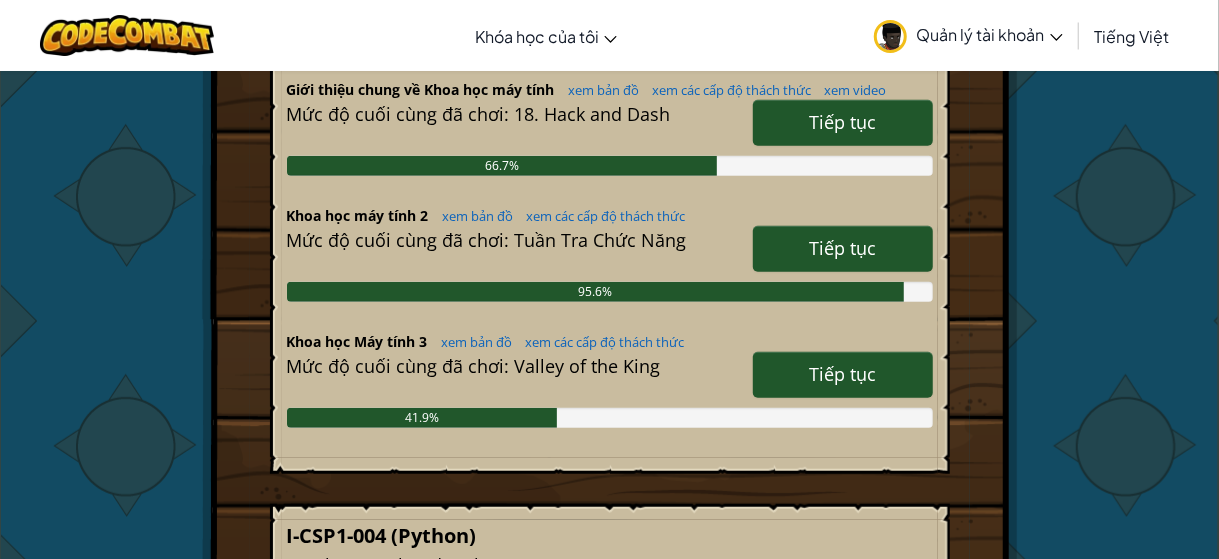 click on "Tiếp tục" at bounding box center [843, 375] 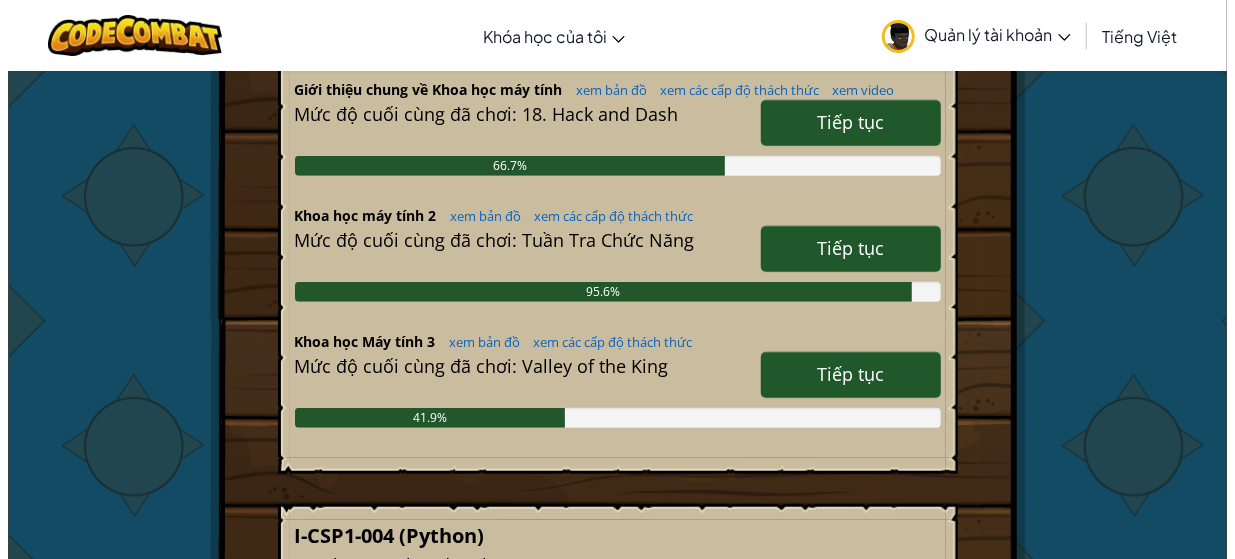 scroll, scrollTop: 0, scrollLeft: 0, axis: both 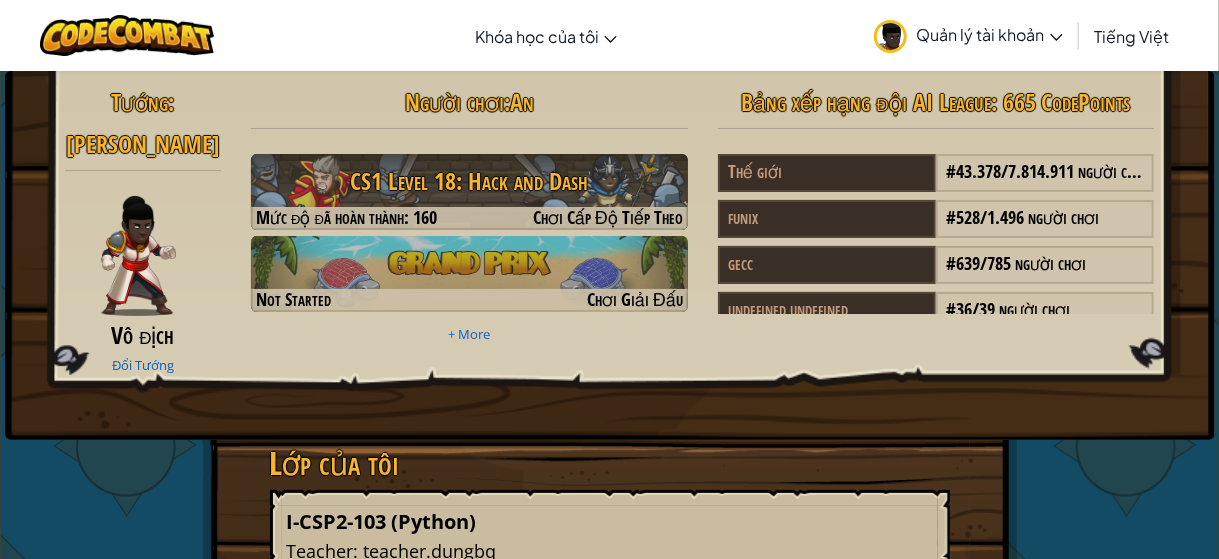 select on "vi" 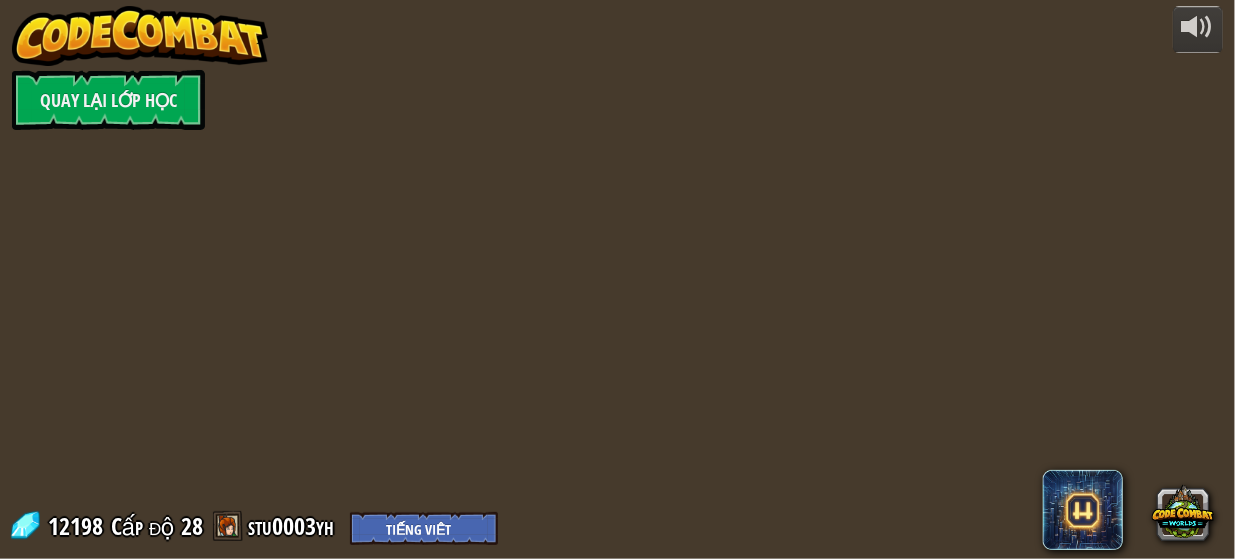 select on "vi" 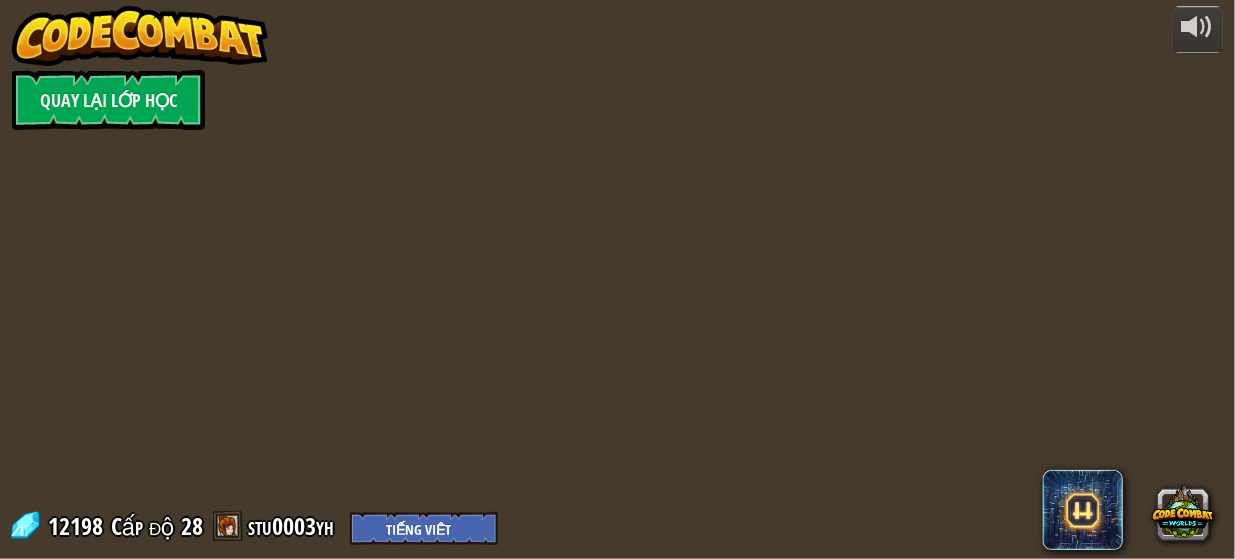 select on "vi" 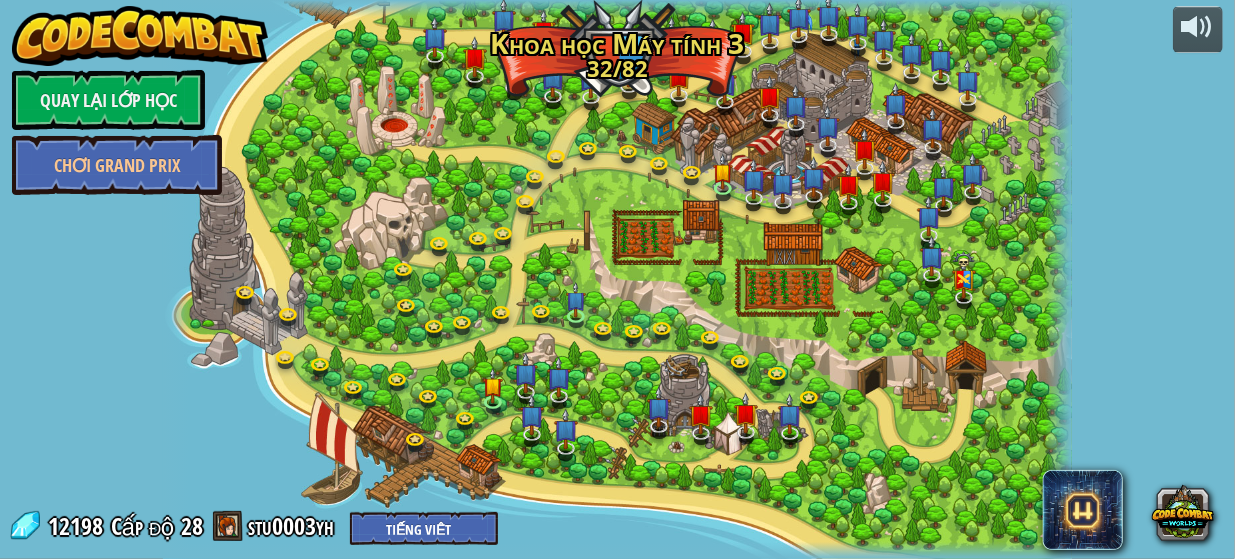 select on "vi" 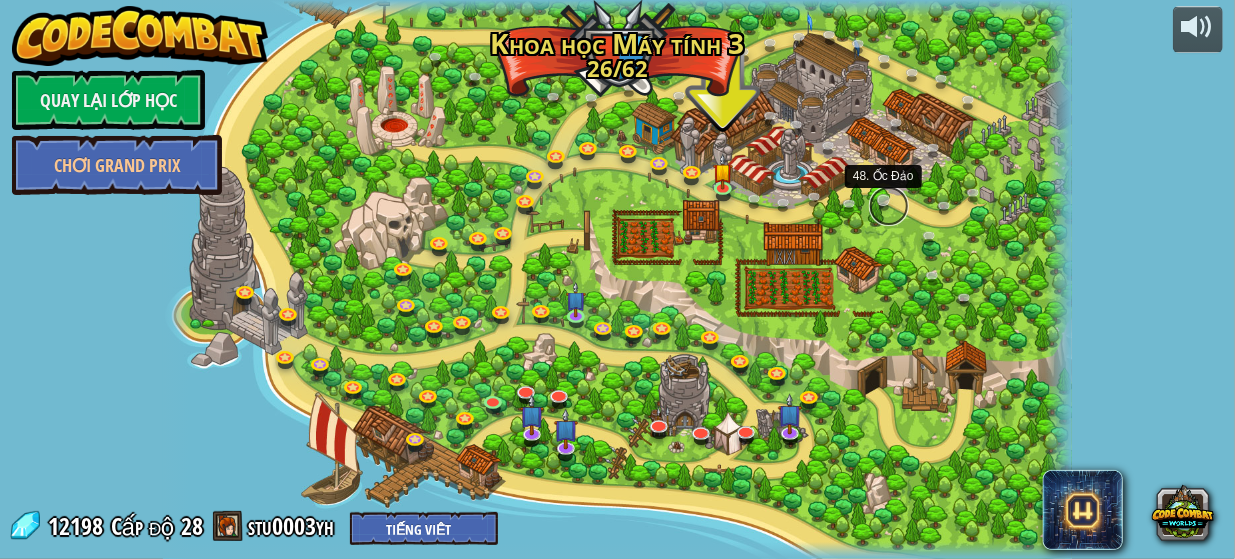 click at bounding box center [889, 206] 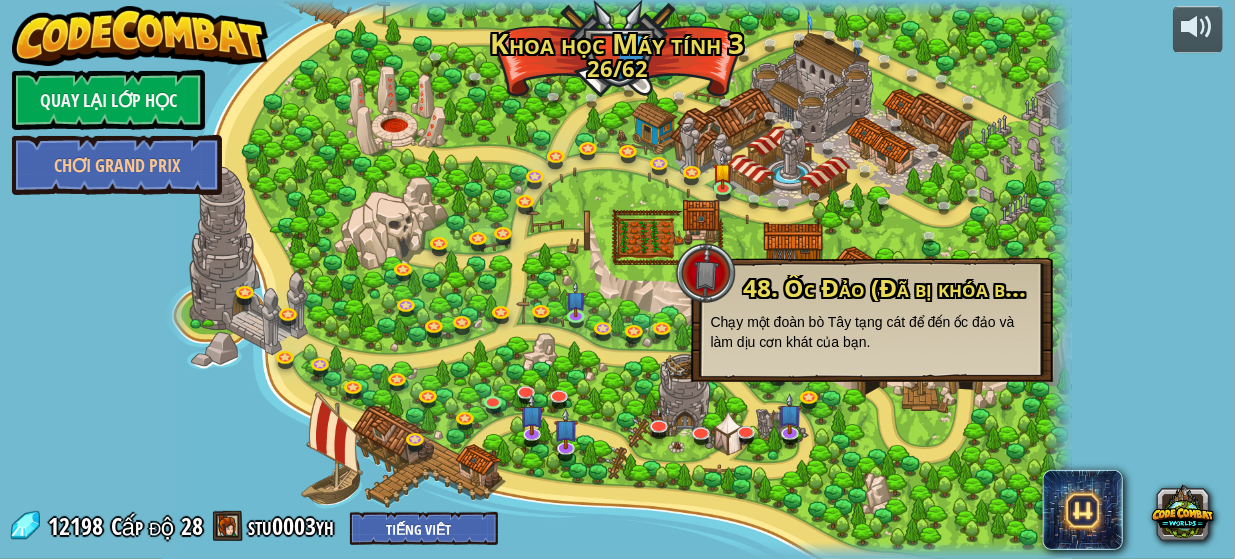 click at bounding box center (618, 279) 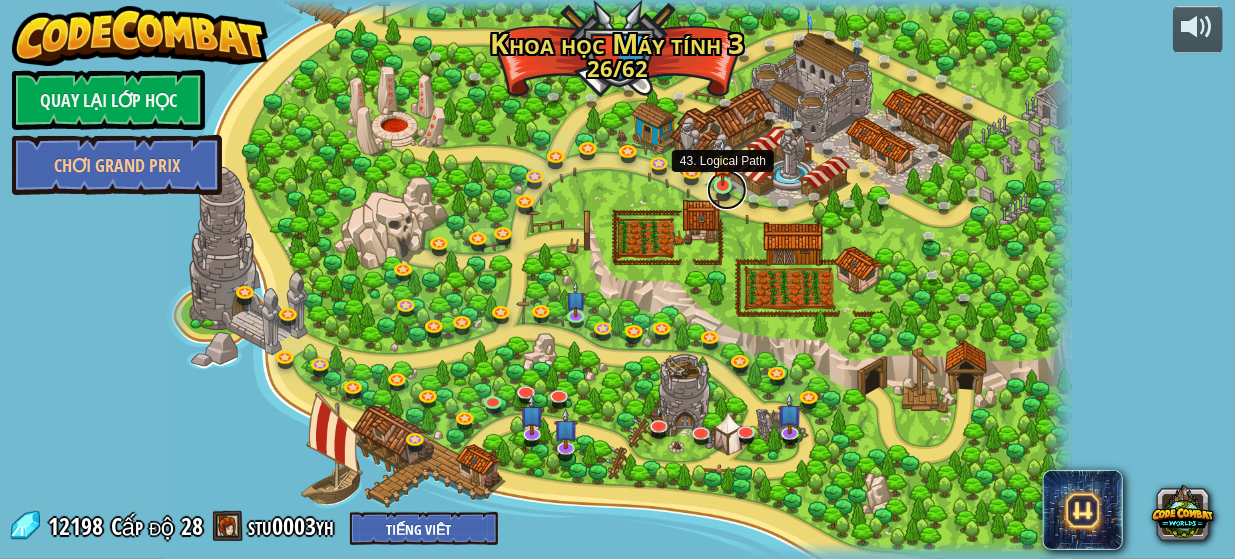 click at bounding box center (727, 190) 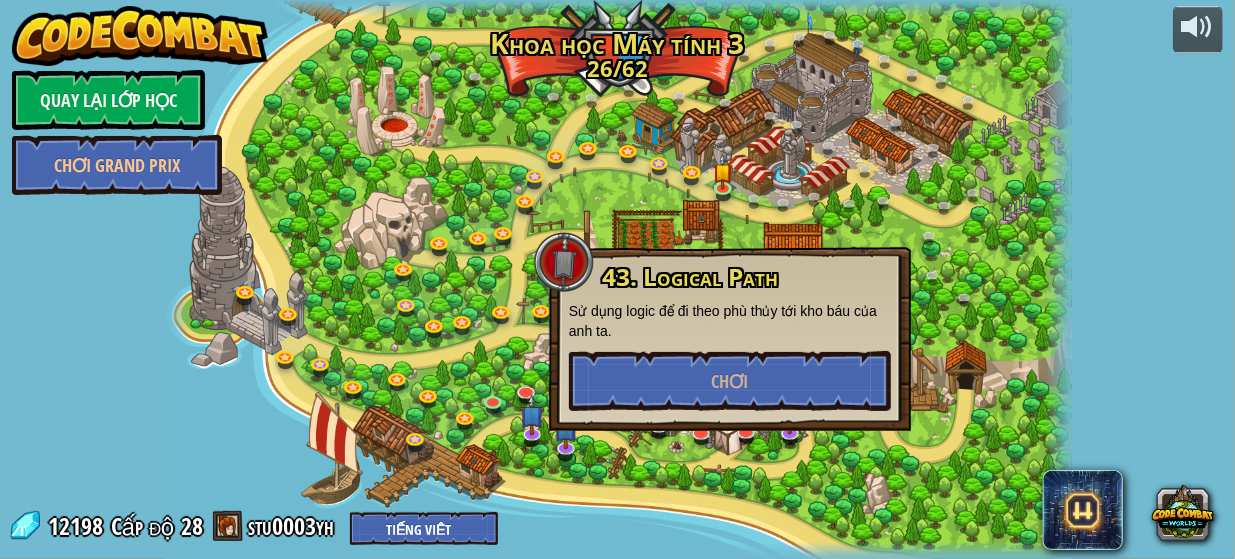 click at bounding box center [618, 279] 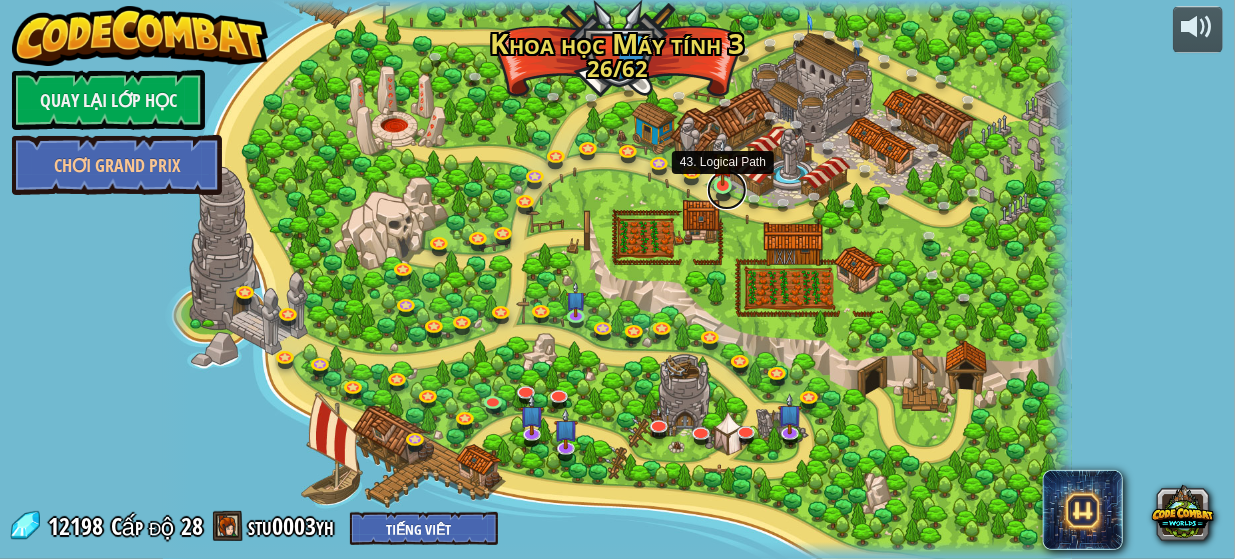 click at bounding box center [727, 190] 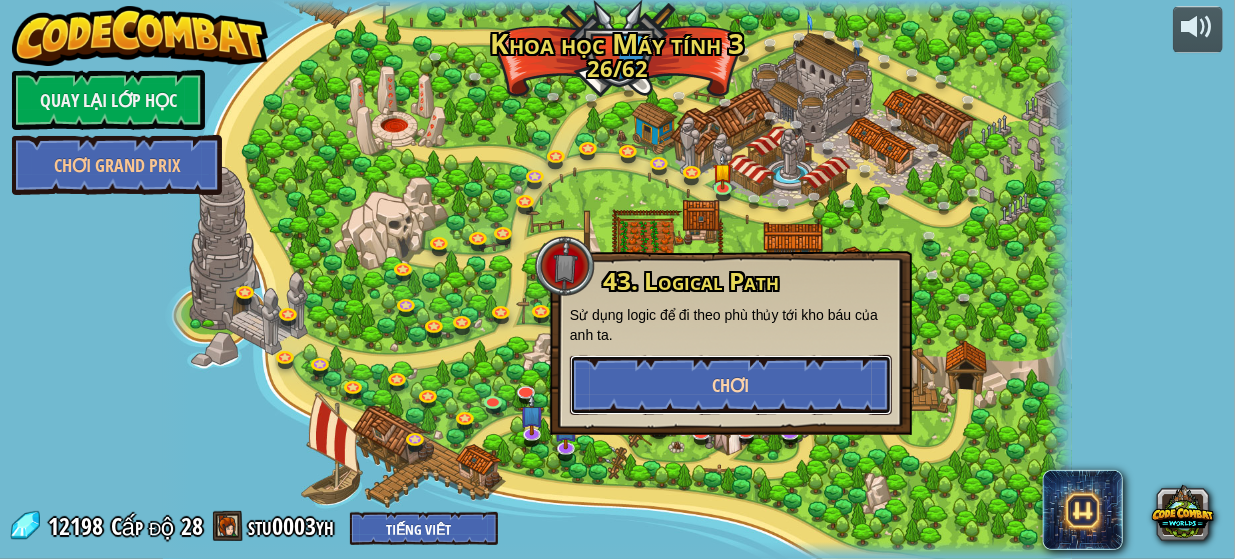 click on "Chơi" at bounding box center [730, 385] 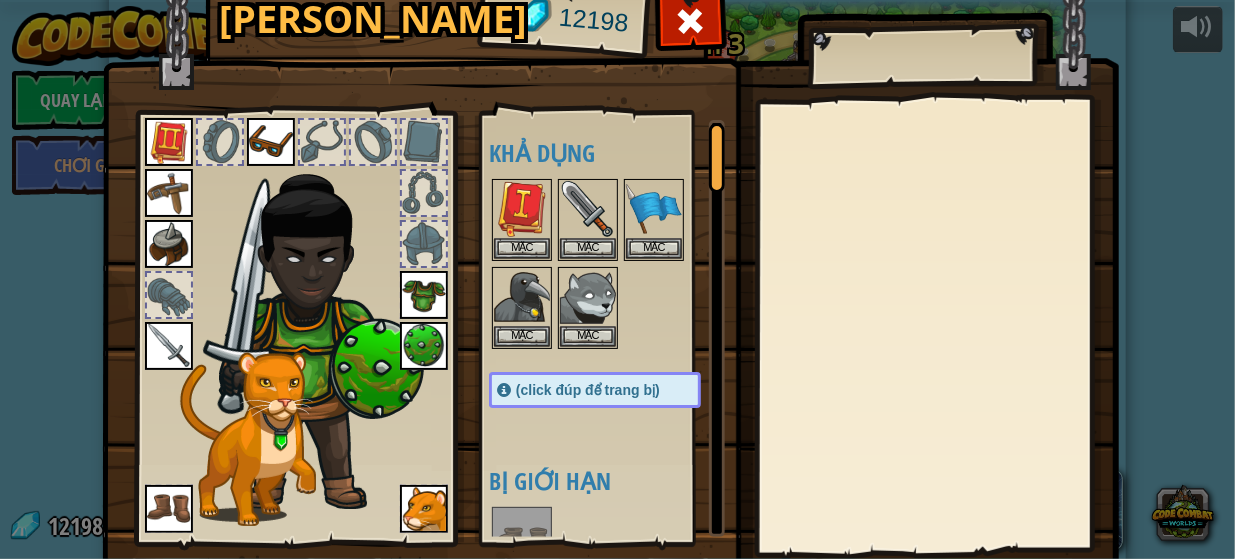 scroll, scrollTop: 100, scrollLeft: 0, axis: vertical 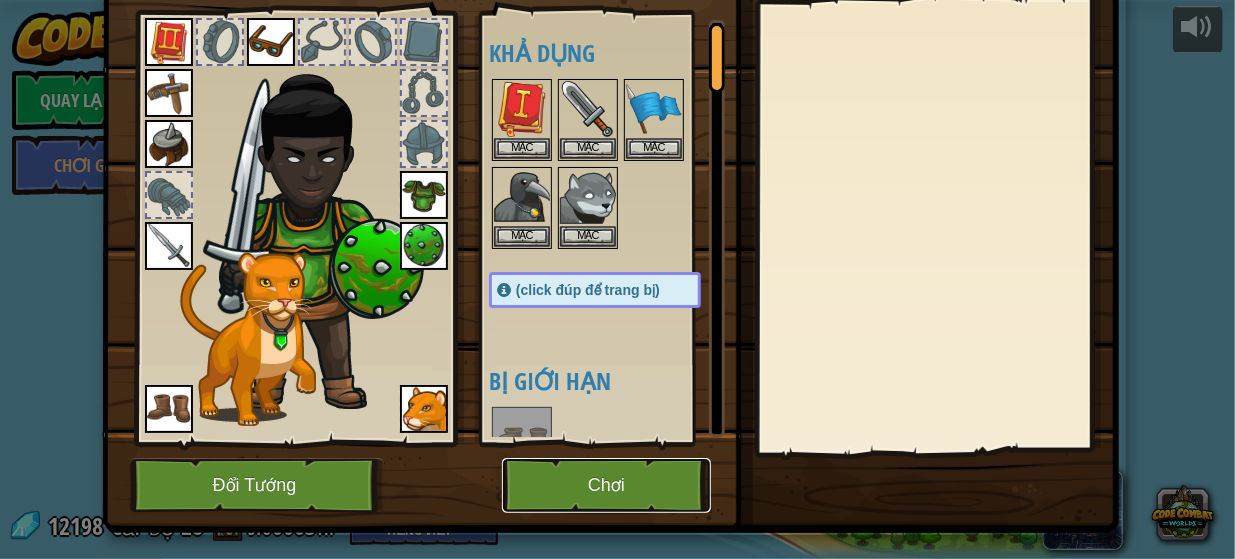 click on "Chơi" at bounding box center [606, 485] 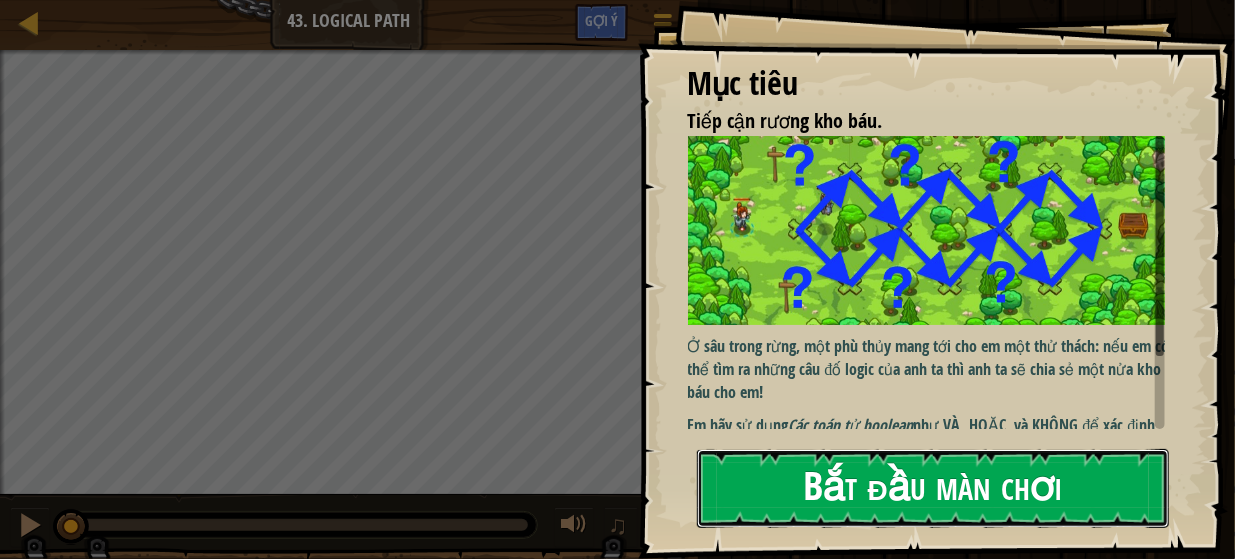 drag, startPoint x: 1015, startPoint y: 499, endPoint x: 1017, endPoint y: 489, distance: 10.198039 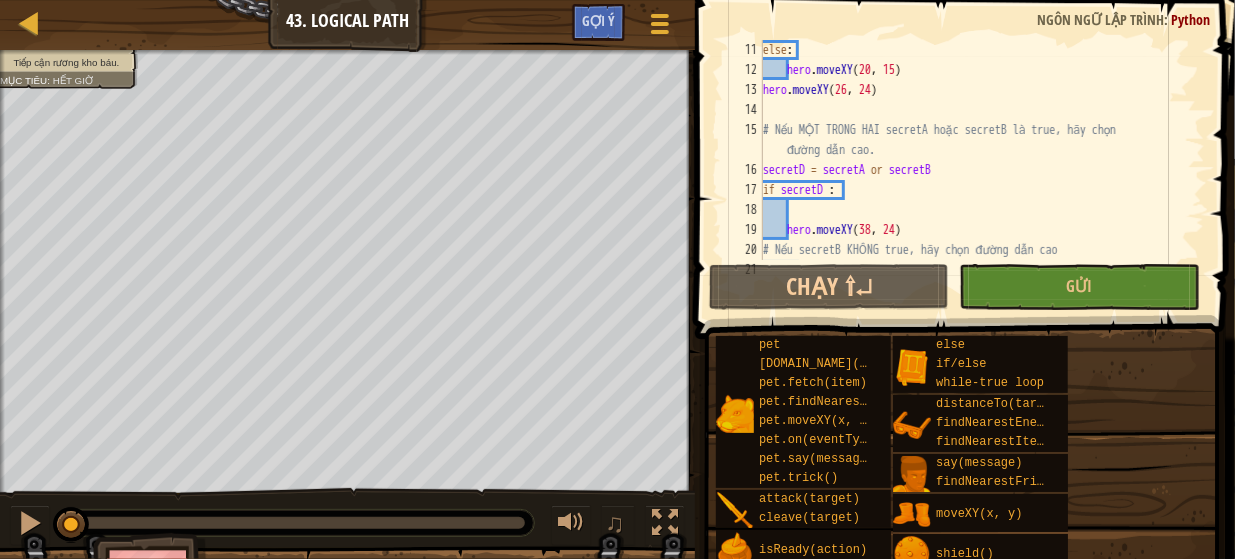 scroll, scrollTop: 300, scrollLeft: 0, axis: vertical 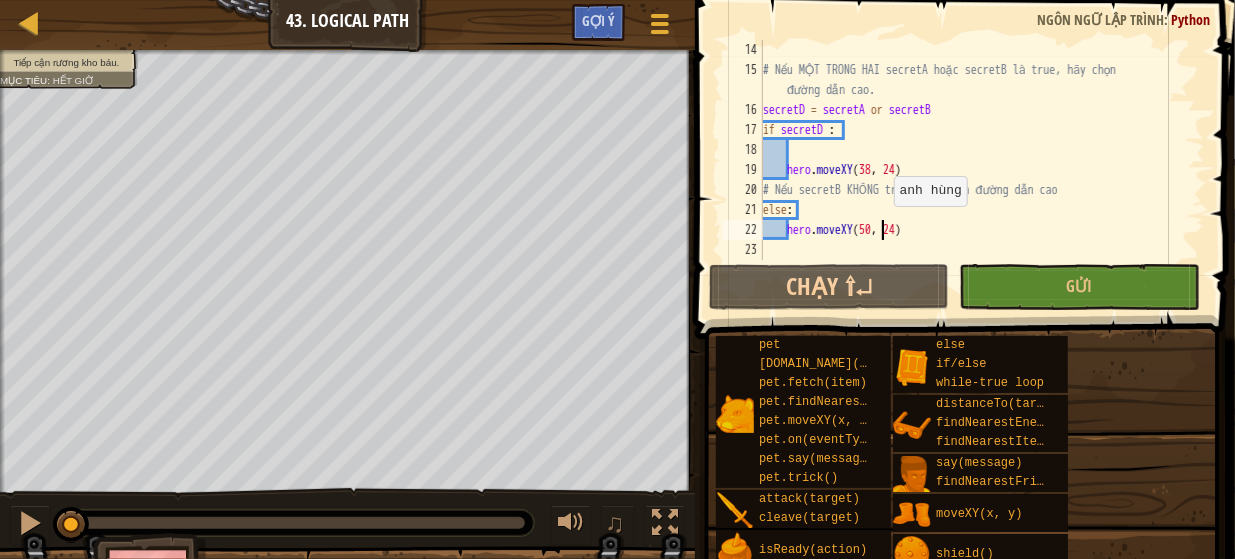 click on "# Nếu MỘT TRONG HAI secretA hoặc secretB là true, hãy chọn       đường dẫn cao.  secretD   =   secretA   or   secretB if   secretD   :           hero . moveXY ( 38 ,   24 ) # Nếu secretB KHÔNG true, hãy chọn đường dẫn cao else :      hero . moveXY ( 50 ,   24 )" at bounding box center (974, 170) 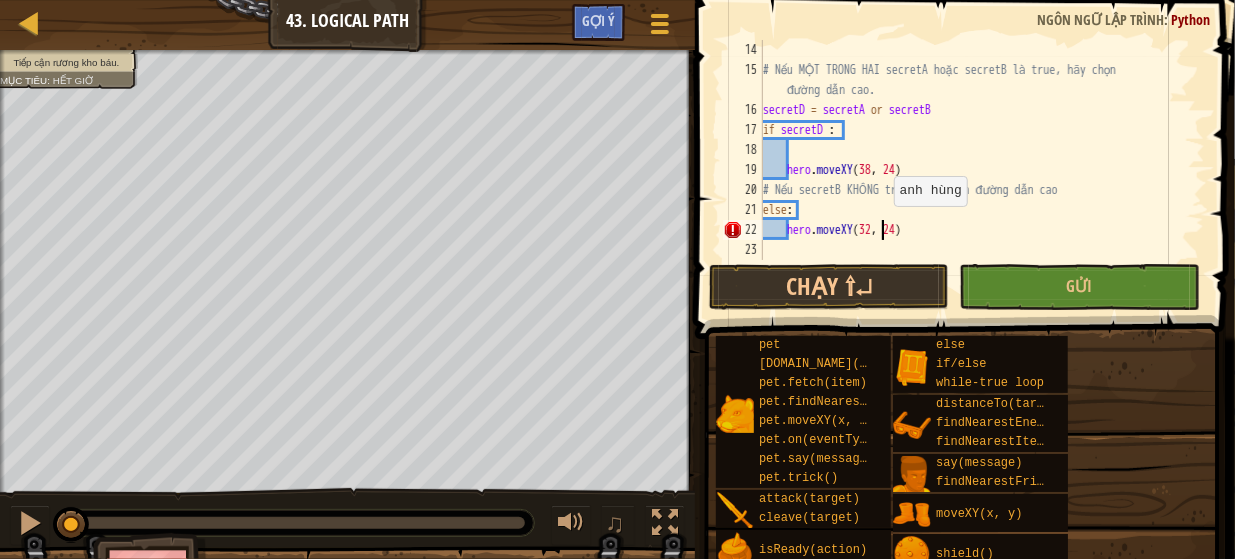 scroll, scrollTop: 9, scrollLeft: 10, axis: both 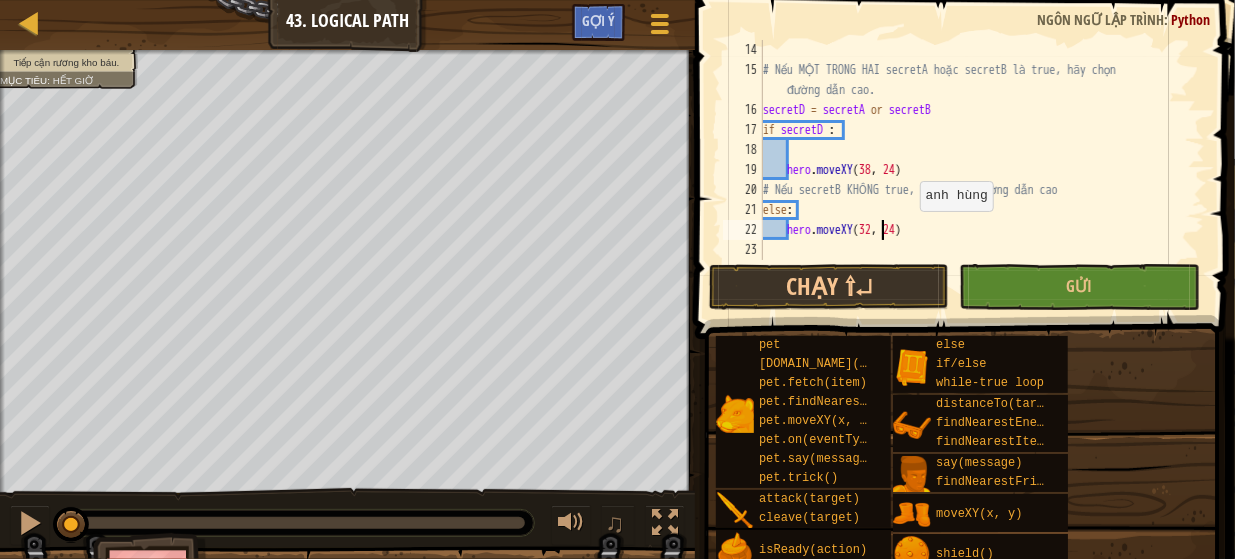 click on "# Nếu MỘT TRONG HAI secretA hoặc secretB là true, hãy chọn       đường dẫn cao.  secretD   =   secretA   or   secretB if   secretD   :           hero . moveXY ( 38 ,   24 ) # Nếu secretB KHÔNG true, hãy chọn đường dẫn cao else :      hero . moveXY ( 32 ,   24 )" at bounding box center [974, 170] 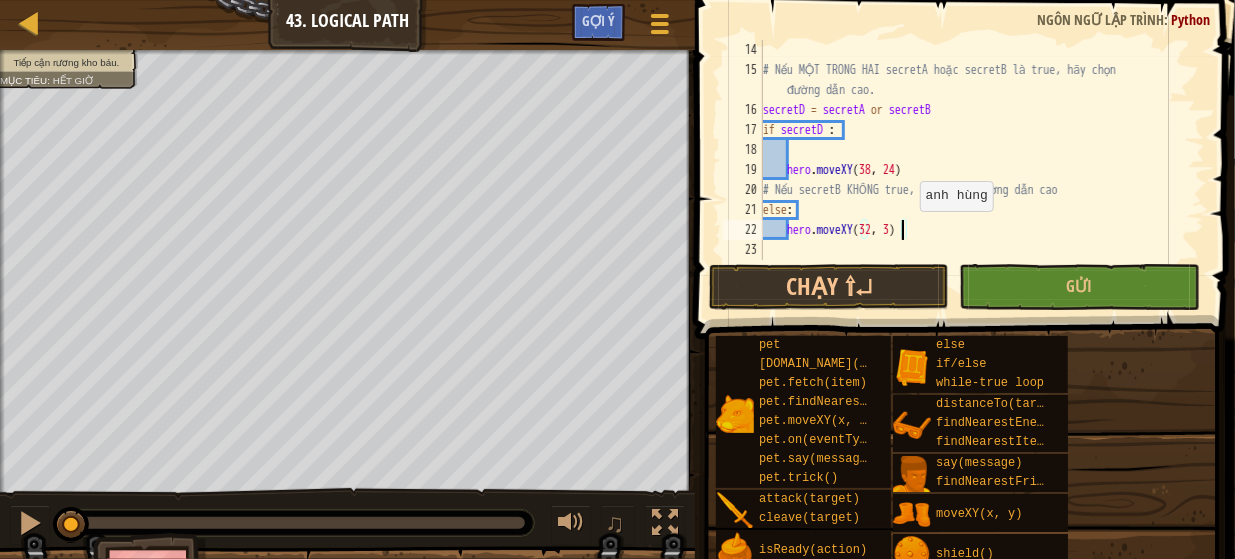 scroll, scrollTop: 9, scrollLeft: 11, axis: both 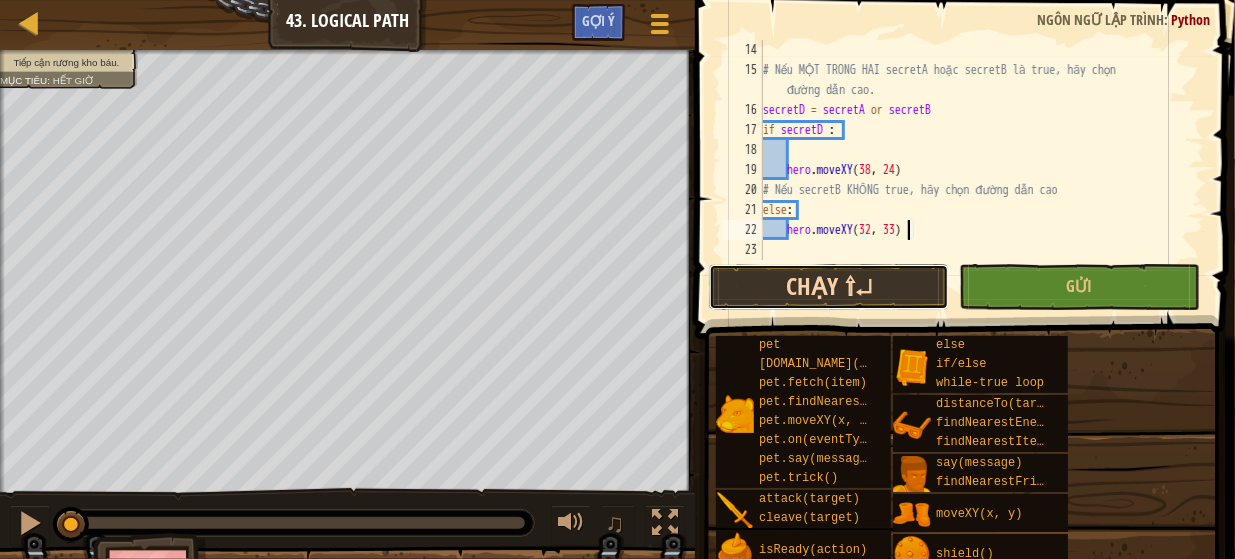 click on "Chạy ⇧↵" at bounding box center (829, 287) 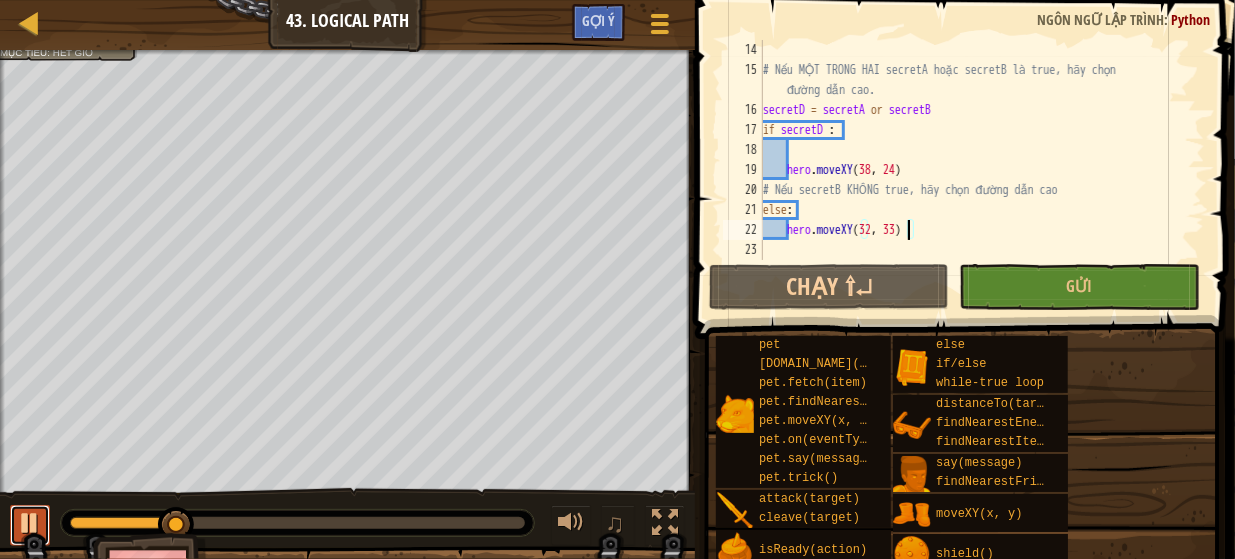 click at bounding box center [30, 525] 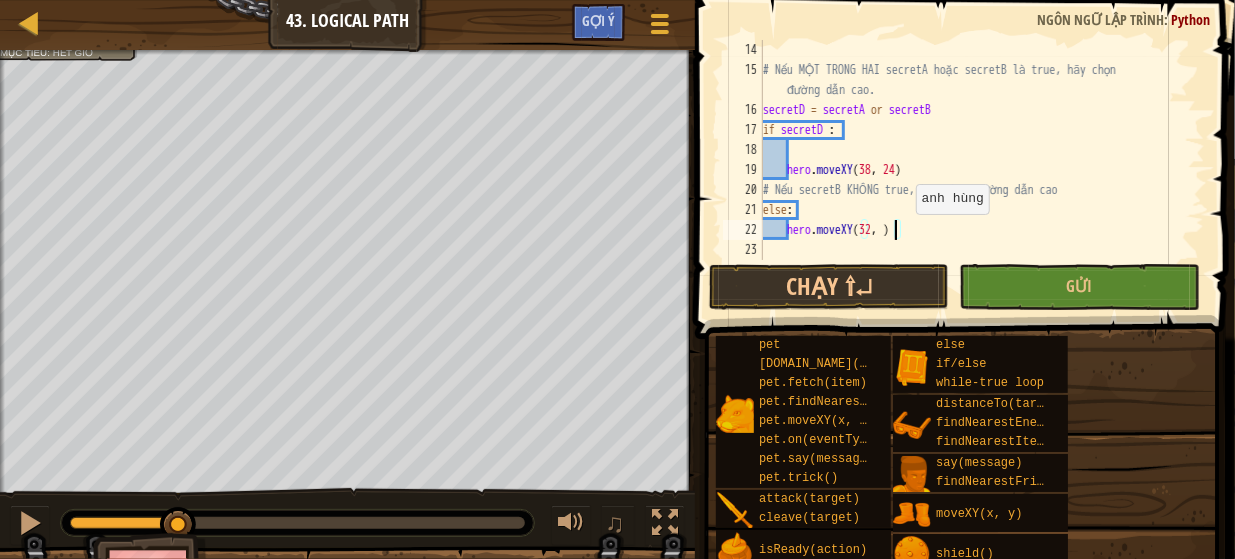 scroll, scrollTop: 9, scrollLeft: 11, axis: both 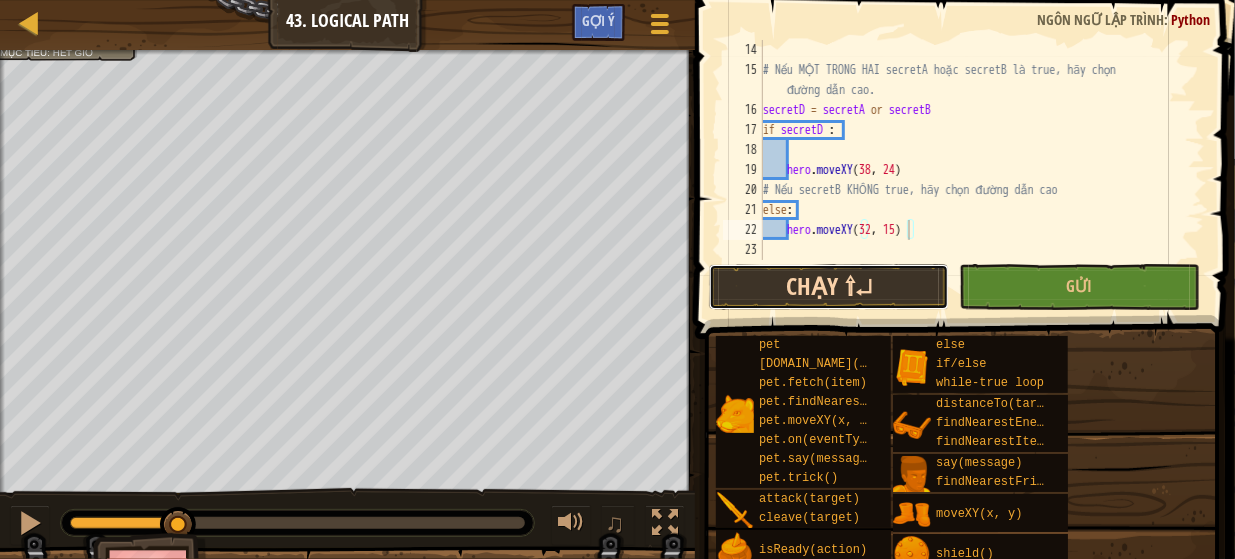 click on "Chạy ⇧↵" at bounding box center (829, 287) 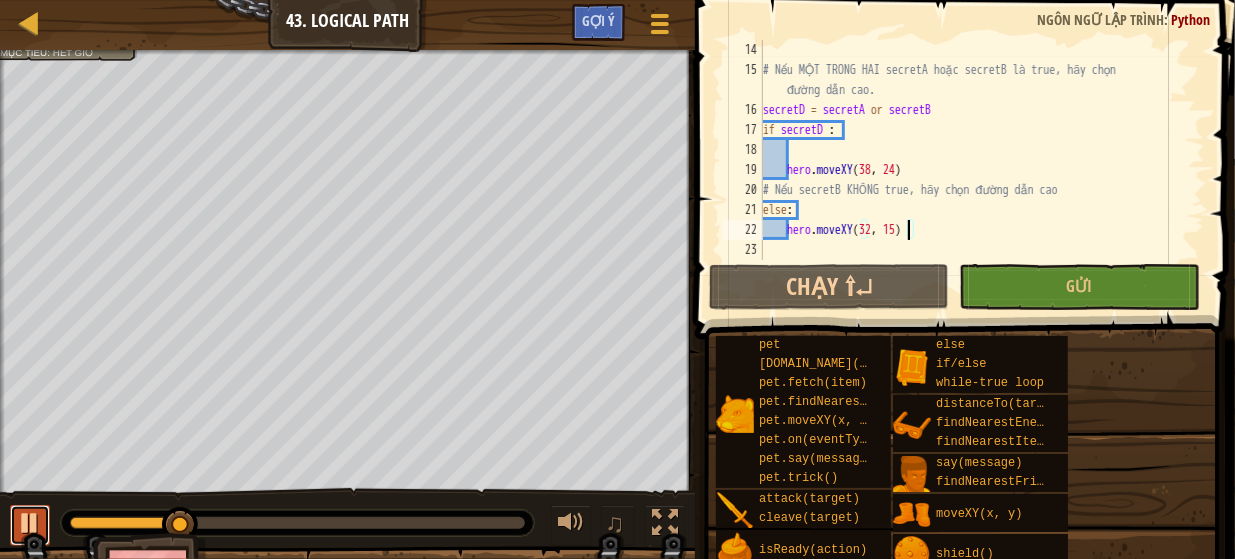 click at bounding box center [30, 523] 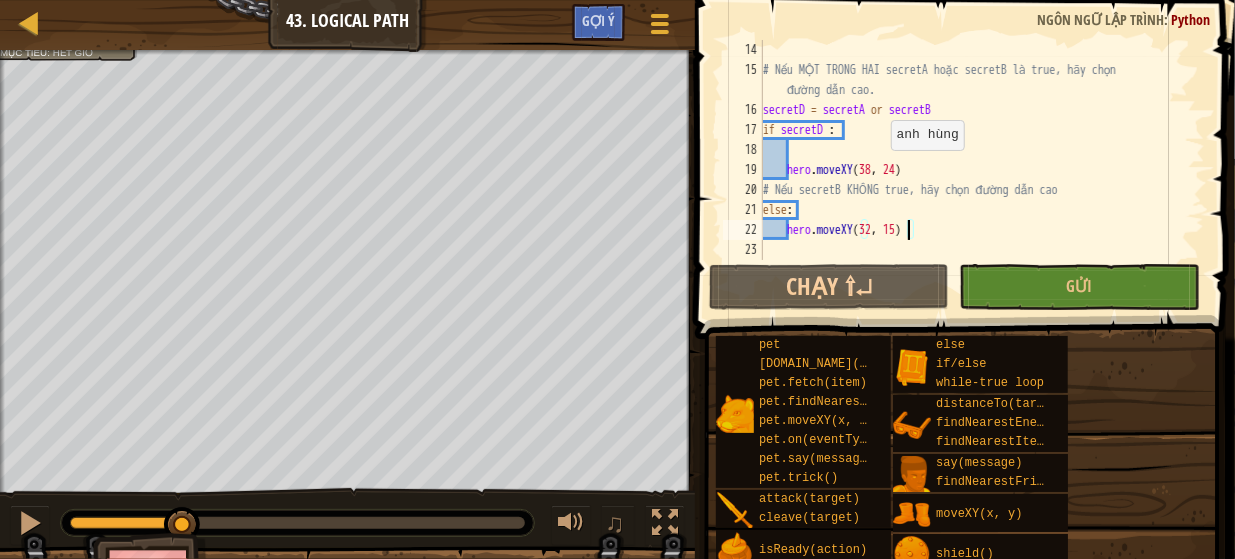 click on "# Nếu MỘT TRONG HAI secretA hoặc secretB là true, hãy chọn       đường dẫn cao.  secretD   =   secretA   or   secretB if   secretD   :           hero . moveXY ( 38 ,   24 ) # Nếu secretB KHÔNG true, hãy chọn đường dẫn cao else :      hero . moveXY ( 32 ,   15 )" at bounding box center (974, 170) 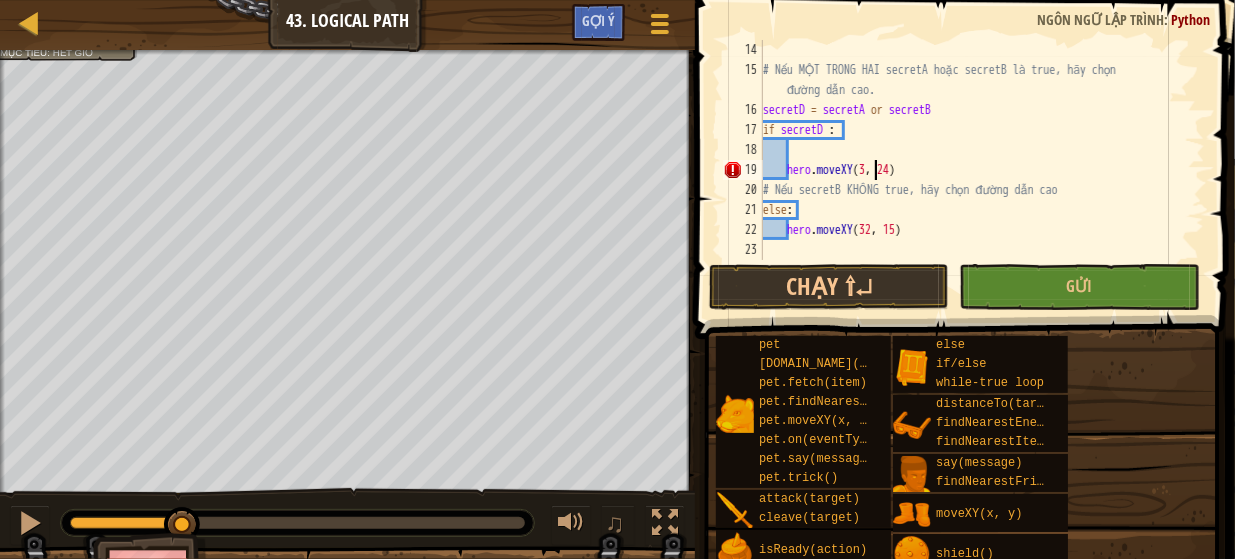 scroll, scrollTop: 9, scrollLeft: 10, axis: both 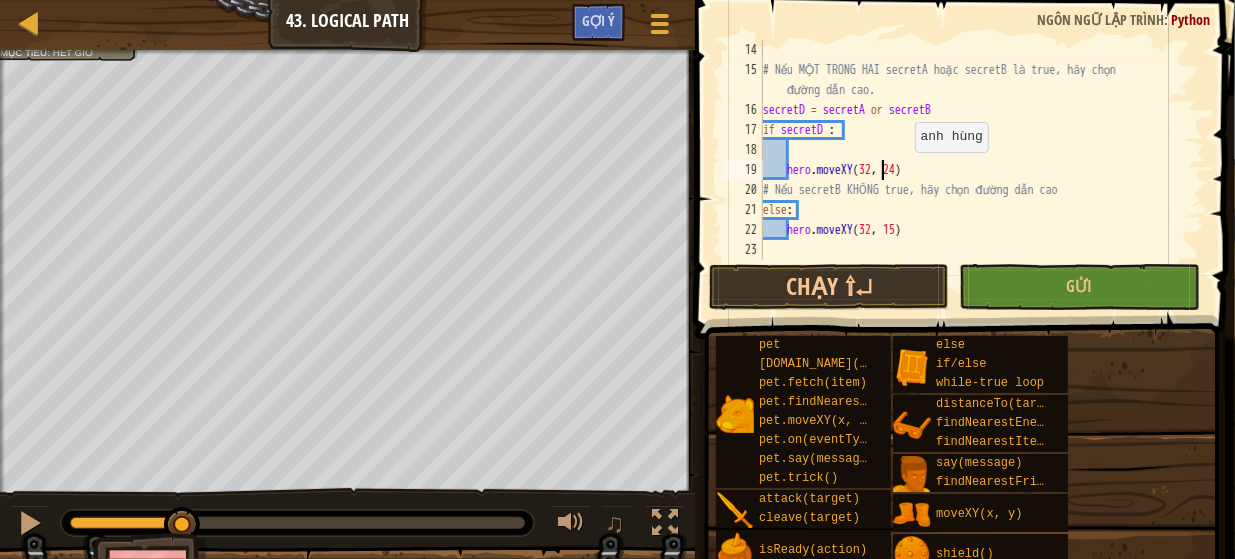 click on "# Nếu MỘT TRONG HAI secretA hoặc secretB là true, hãy chọn       đường dẫn cao.  secretD   =   secretA   or   secretB if   secretD   :           hero . moveXY ( 32 ,   24 ) # Nếu secretB KHÔNG true, hãy chọn đường dẫn cao else :      hero . moveXY ( 32 ,   15 )" at bounding box center [974, 170] 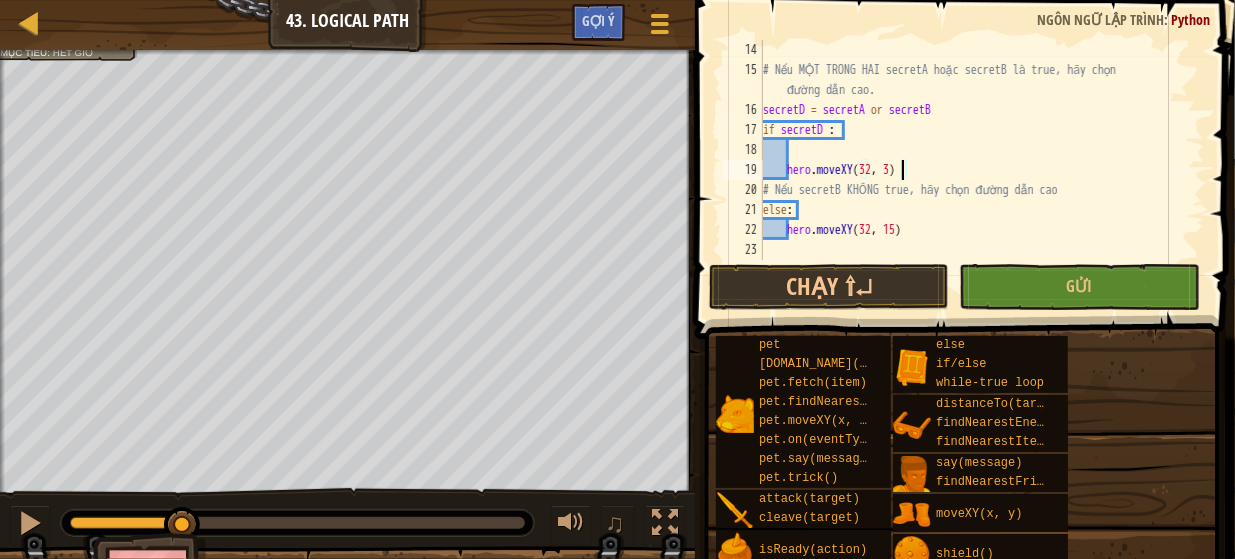 scroll, scrollTop: 9, scrollLeft: 11, axis: both 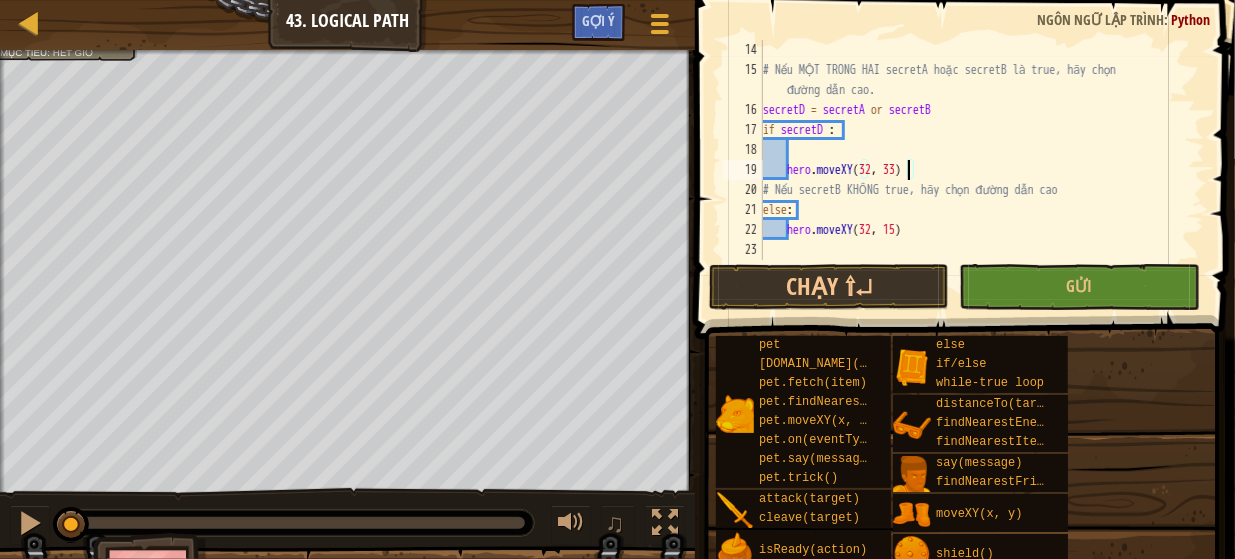 drag, startPoint x: 179, startPoint y: 519, endPoint x: 59, endPoint y: 515, distance: 120.06665 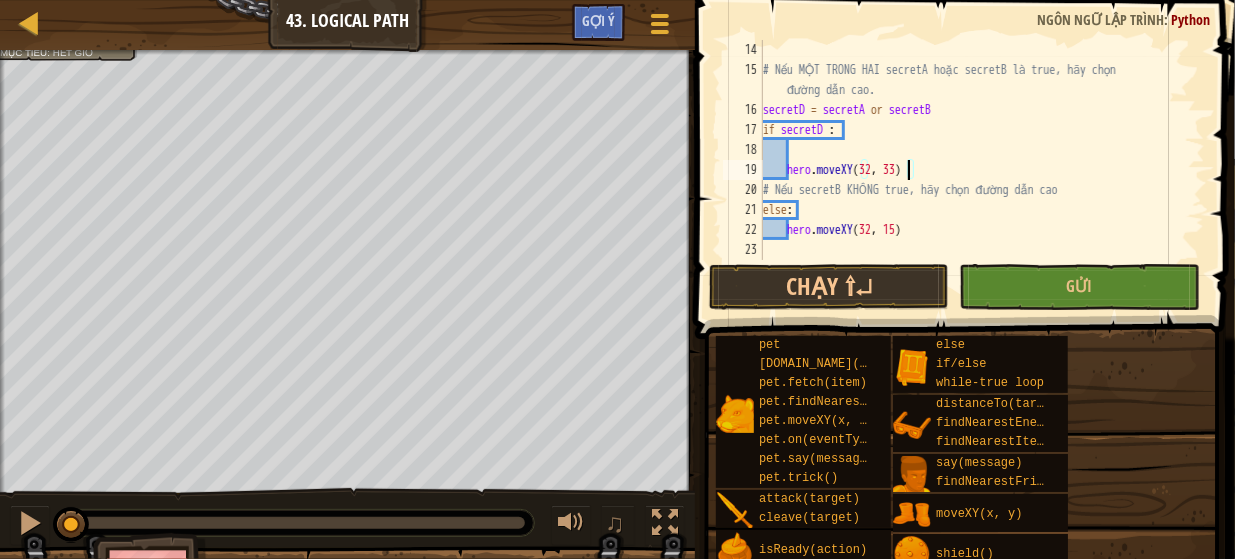 click at bounding box center [71, 525] 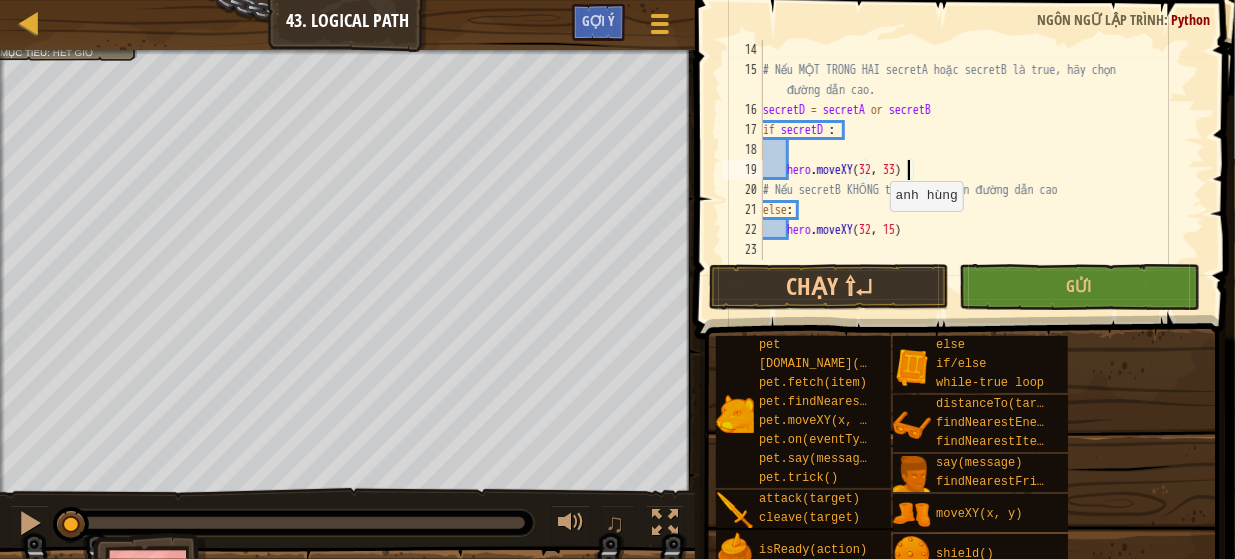 click on "# Nếu MỘT TRONG HAI secretA hoặc secretB là true, hãy chọn       đường dẫn cao.  secretD   =   secretA   or   secretB if   secretD   :           hero . moveXY ( 32 ,   33 ) # Nếu secretB KHÔNG true, hãy chọn đường dẫn cao else :      hero . moveXY ( 32 ,   15 )" at bounding box center (974, 170) 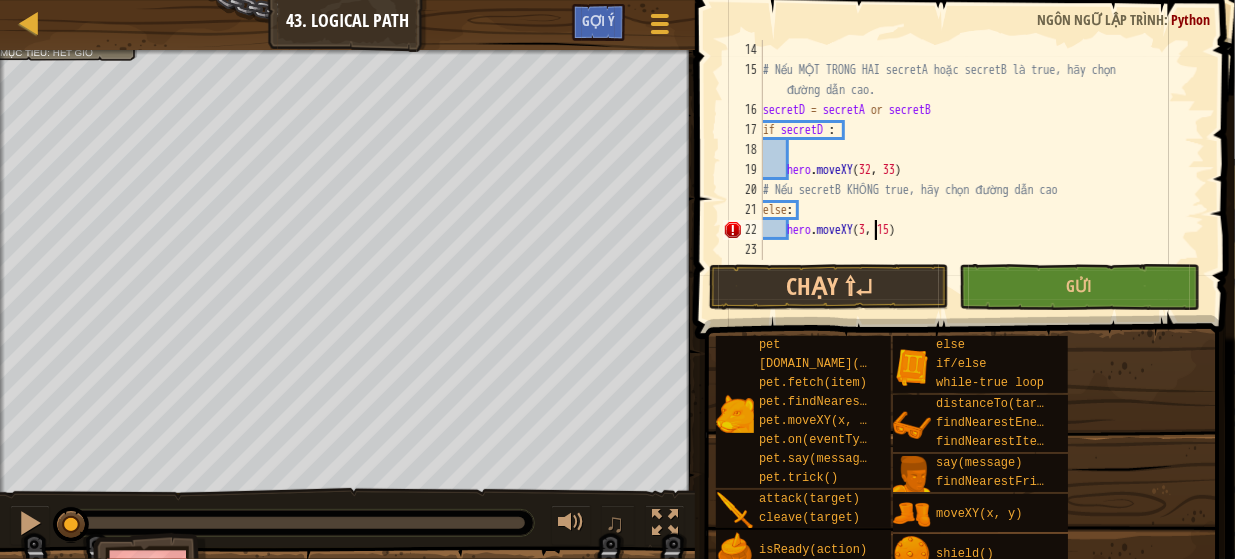 scroll, scrollTop: 9, scrollLeft: 10, axis: both 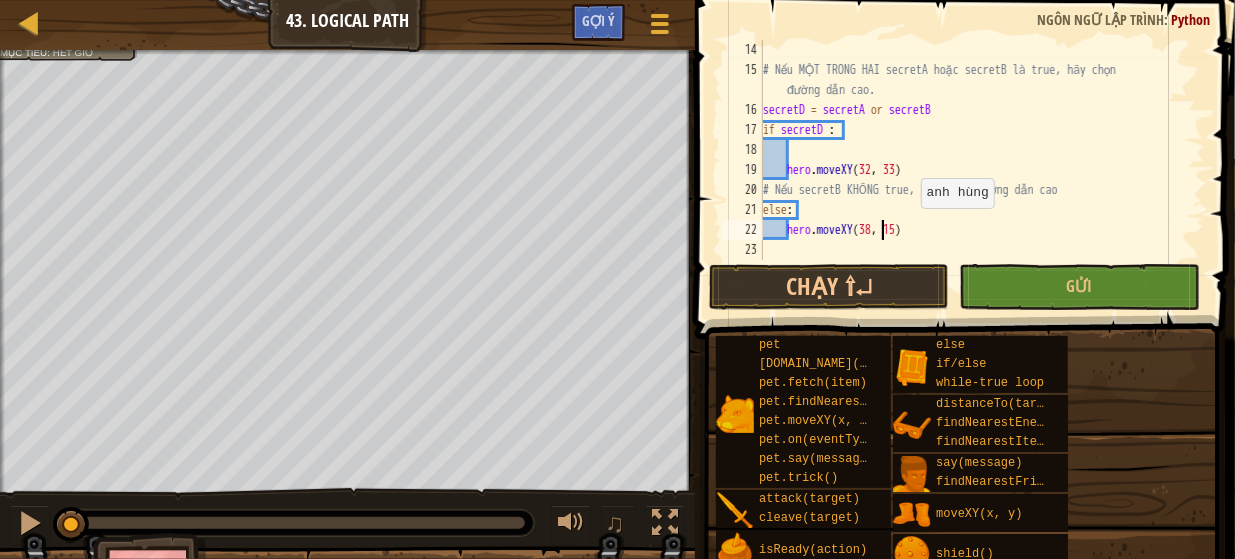 click on "# Nếu MỘT TRONG HAI secretA hoặc secretB là true, hãy chọn       đường dẫn cao.  secretD   =   secretA   or   secretB if   secretD   :           hero . moveXY ( 32 ,   33 ) # Nếu secretB KHÔNG true, hãy chọn đường dẫn cao else :      hero . moveXY ( 38 ,   15 )" at bounding box center [974, 170] 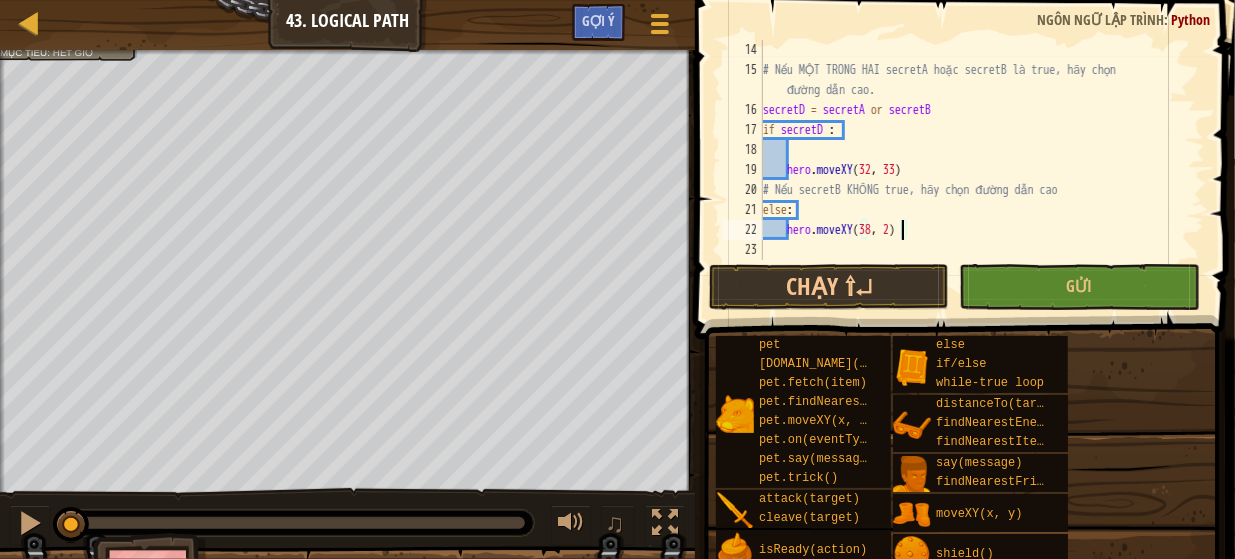 scroll, scrollTop: 9, scrollLeft: 11, axis: both 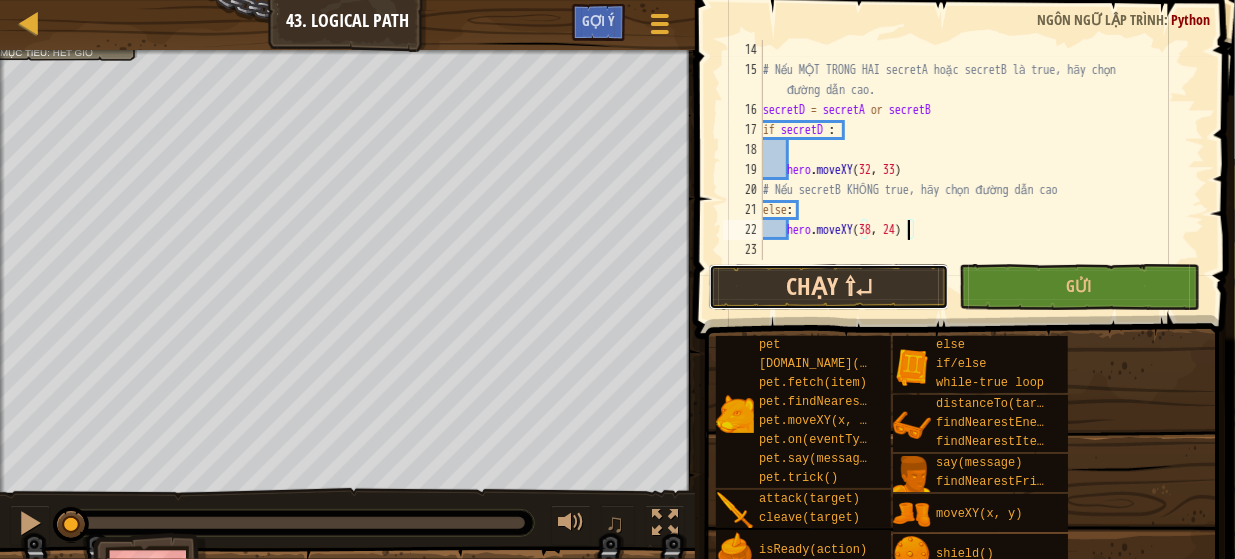 click on "Chạy ⇧↵" at bounding box center [829, 287] 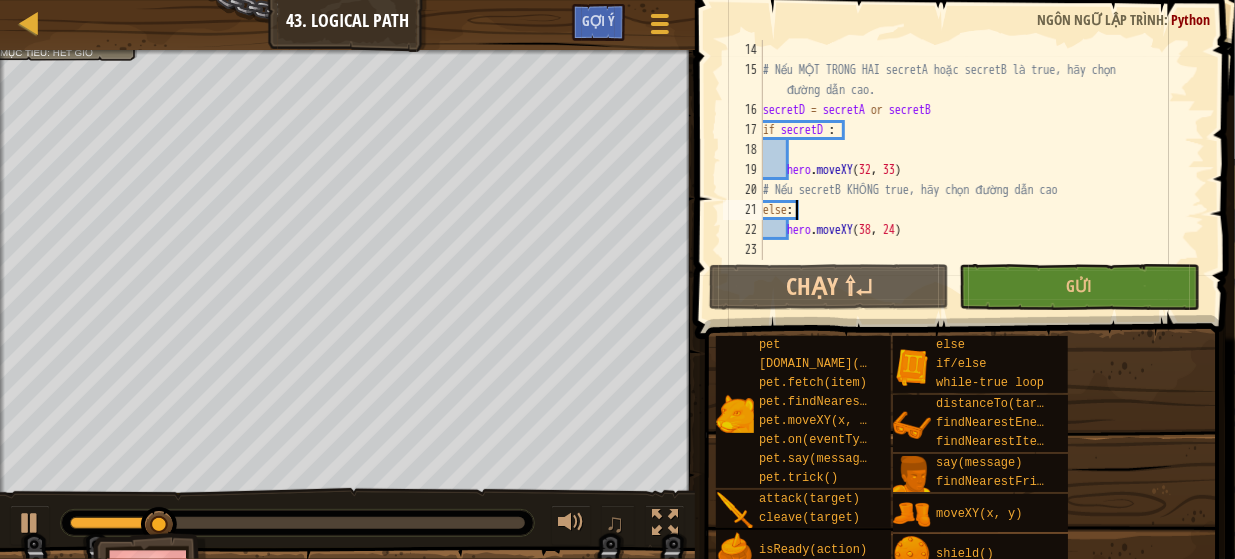click on "# Nếu MỘT TRONG HAI secretA hoặc secretB là true, hãy chọn       đường dẫn cao.  secretD   =   secretA   or   secretB if   secretD   :           hero . moveXY ( 32 ,   33 ) # Nếu secretB KHÔNG true, hãy chọn đường dẫn cao else :      hero . moveXY ( 38 ,   24 )" at bounding box center [974, 170] 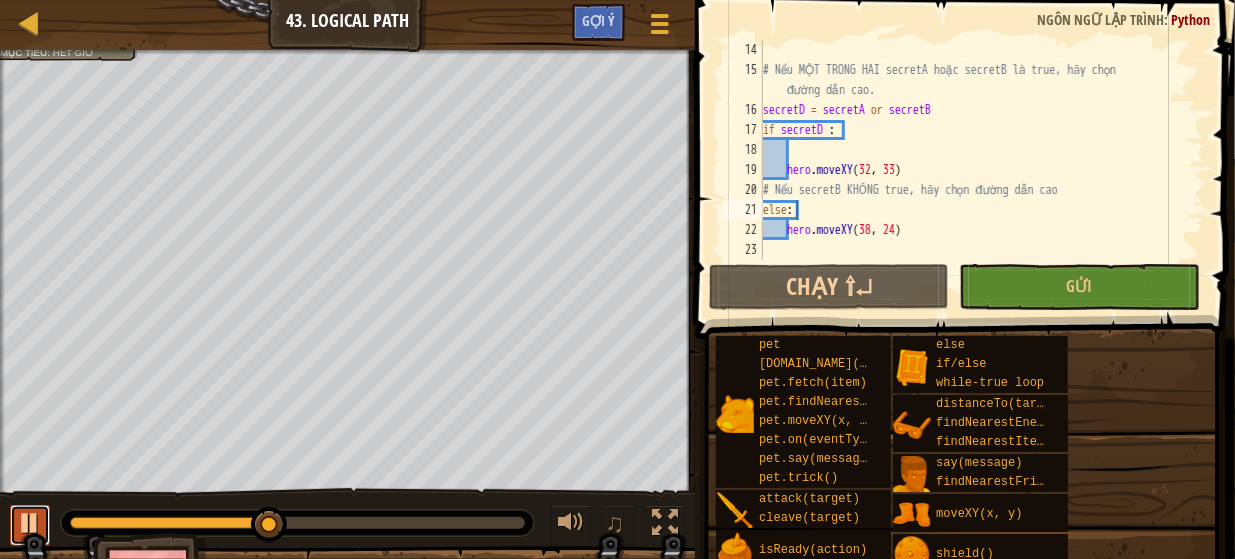 click at bounding box center [30, 523] 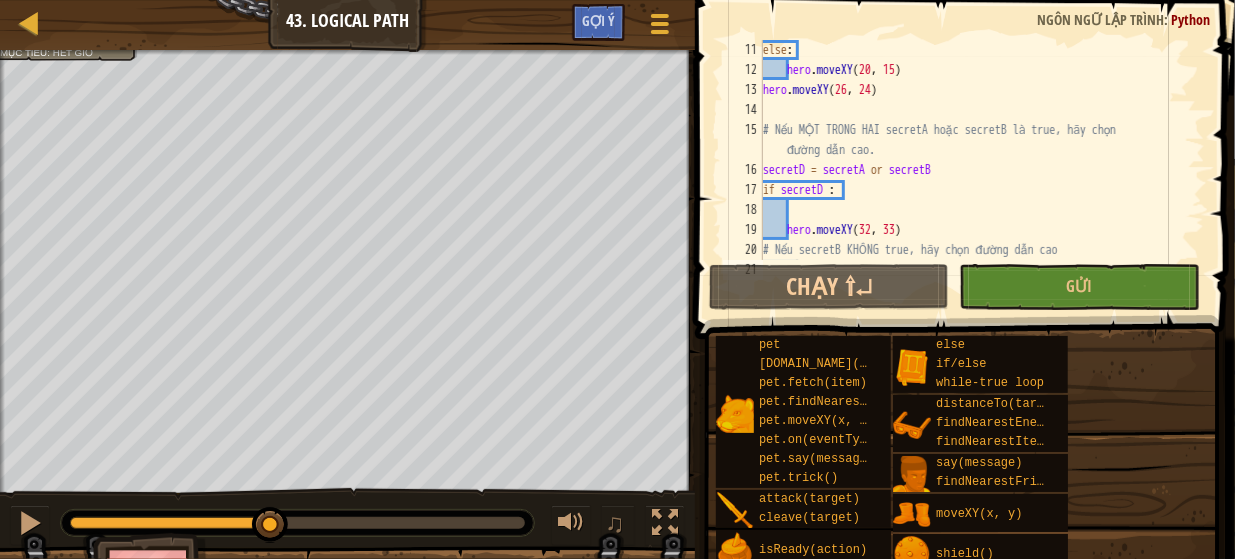 scroll, scrollTop: 300, scrollLeft: 0, axis: vertical 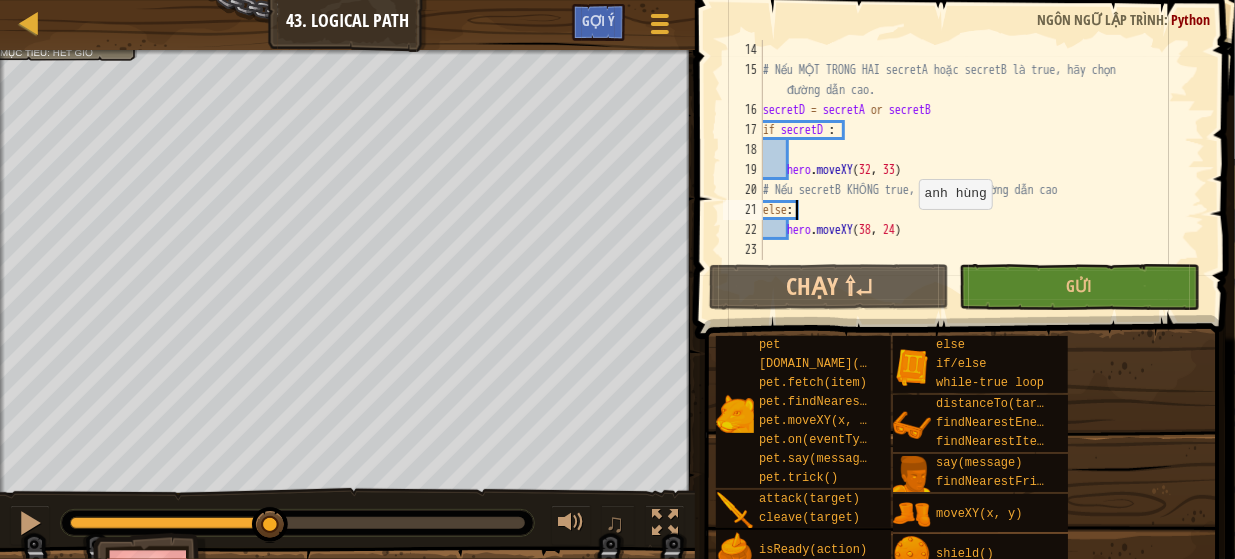 click on "# Nếu MỘT TRONG HAI secretA hoặc secretB là true, hãy chọn       đường dẫn cao.  secretD   =   secretA   or   secretB if   secretD   :           hero . moveXY ( 32 ,   33 ) # Nếu secretB KHÔNG true, hãy chọn đường dẫn cao else :      hero . moveXY ( 38 ,   24 )" at bounding box center [974, 170] 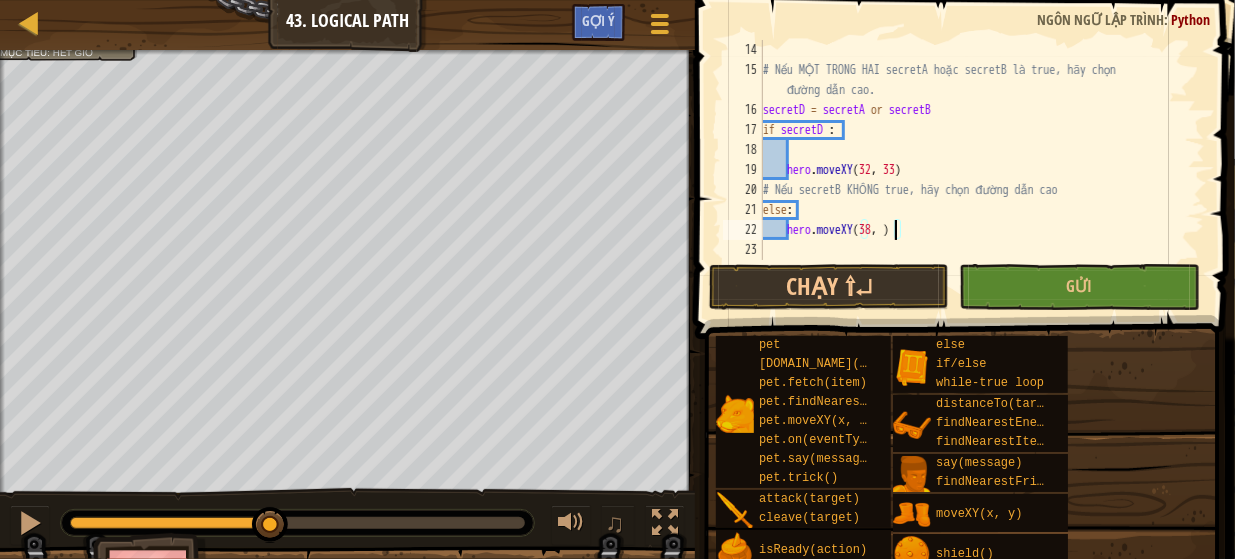 scroll, scrollTop: 9, scrollLeft: 11, axis: both 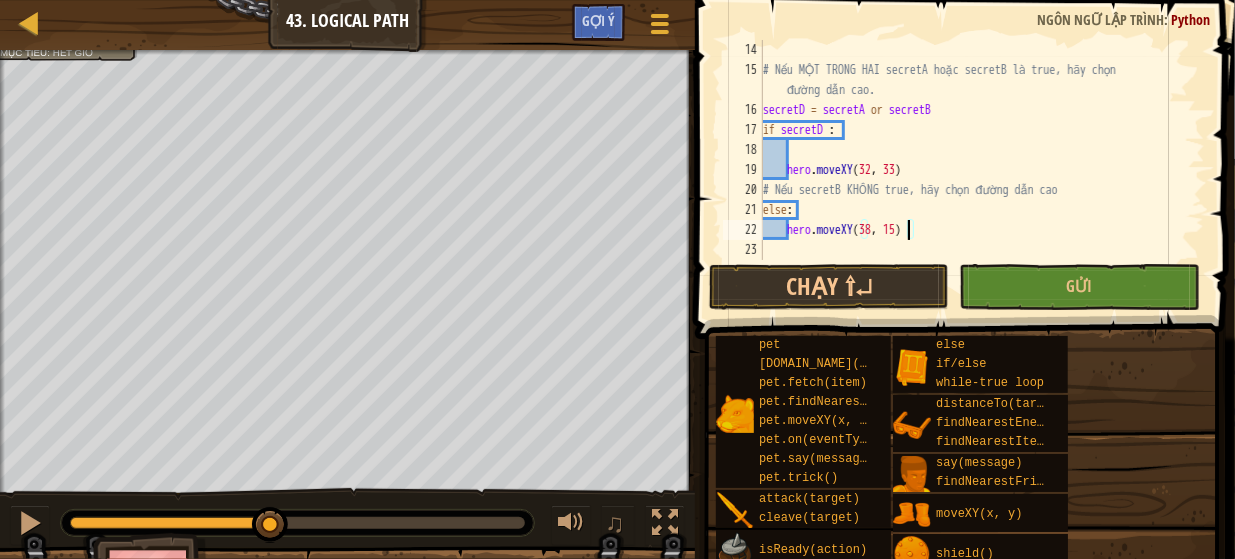 type on "hero.moveXY(38, 15)" 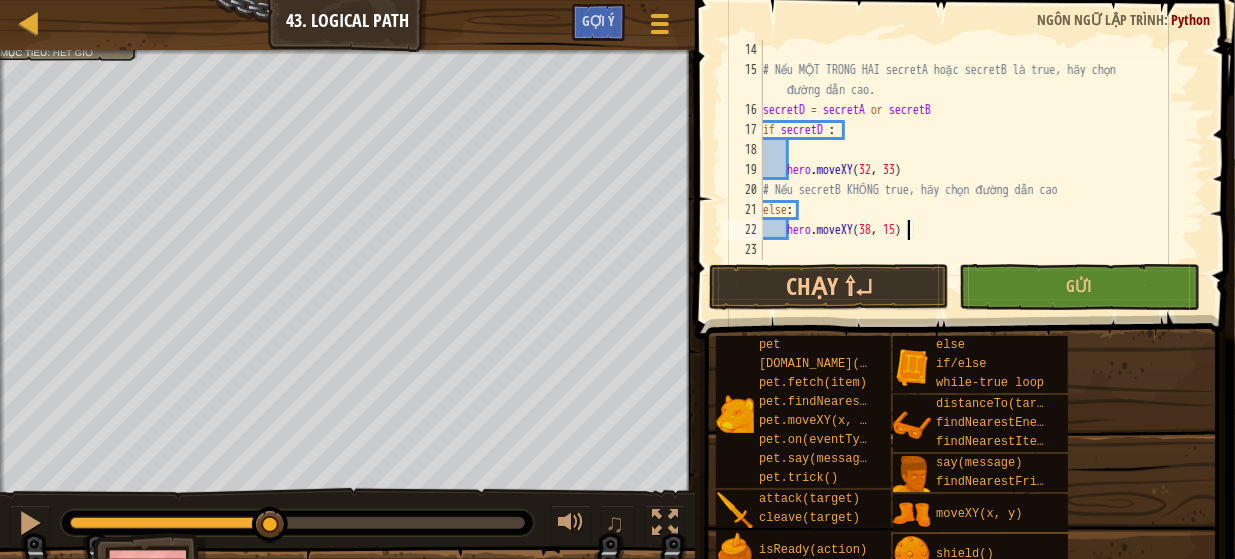 click on "# Nếu MỘT TRONG HAI secretA hoặc secretB là true, hãy chọn       đường dẫn cao.  secretD   =   secretA   or   secretB if   secretD   :           hero . moveXY ( 32 ,   33 ) # Nếu secretB KHÔNG true, hãy chọn đường dẫn cao else :      hero . moveXY ( 38 ,   15 )" at bounding box center (974, 170) 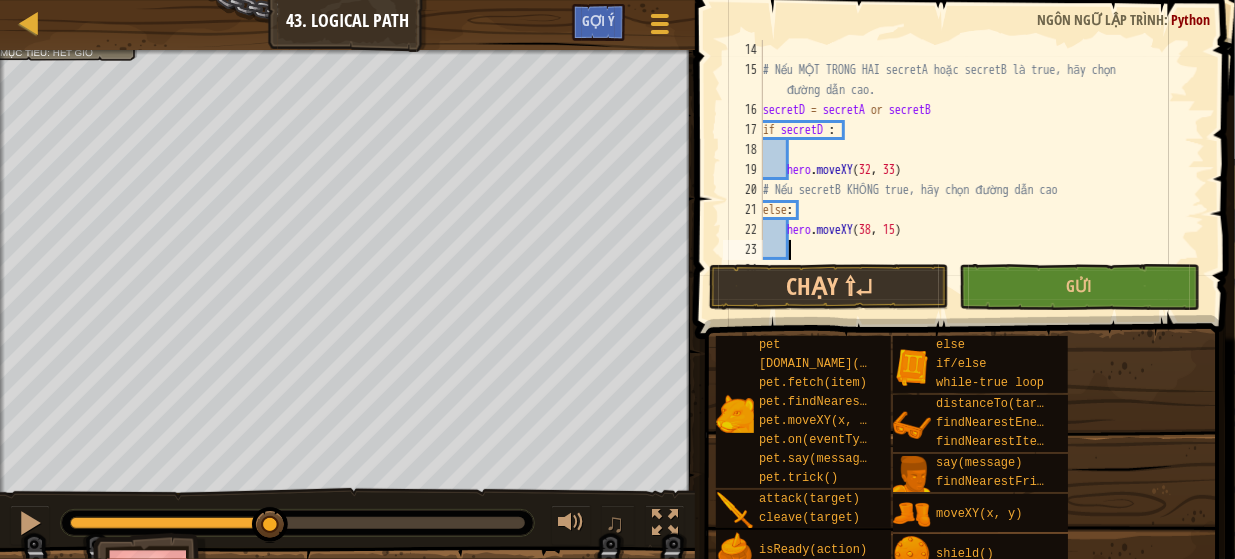 scroll, scrollTop: 9, scrollLeft: 0, axis: vertical 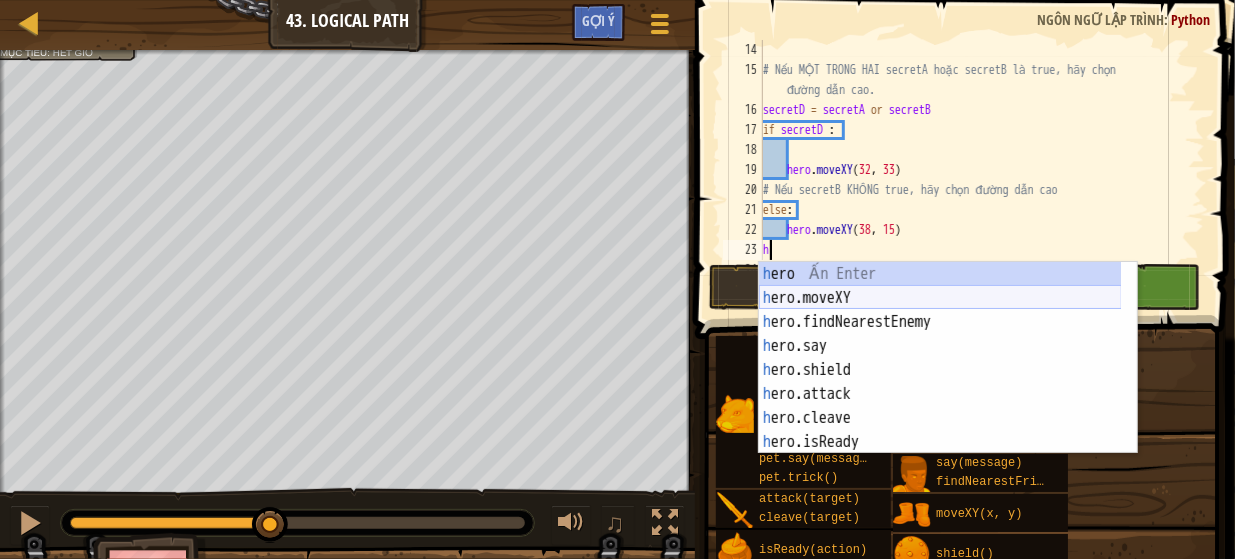 click on "h ero Ấn Enter h ero.moveXY Ấn Enter h ero.findNearestEnemy Ấn Enter h ero.say Ấn Enter h ero.shield Ấn Enter h ero.attack Ấn Enter h ero.cleave Ấn Enter h ero.isReady Ấn Enter h ero.distanceTo Ấn Enter" at bounding box center (940, 382) 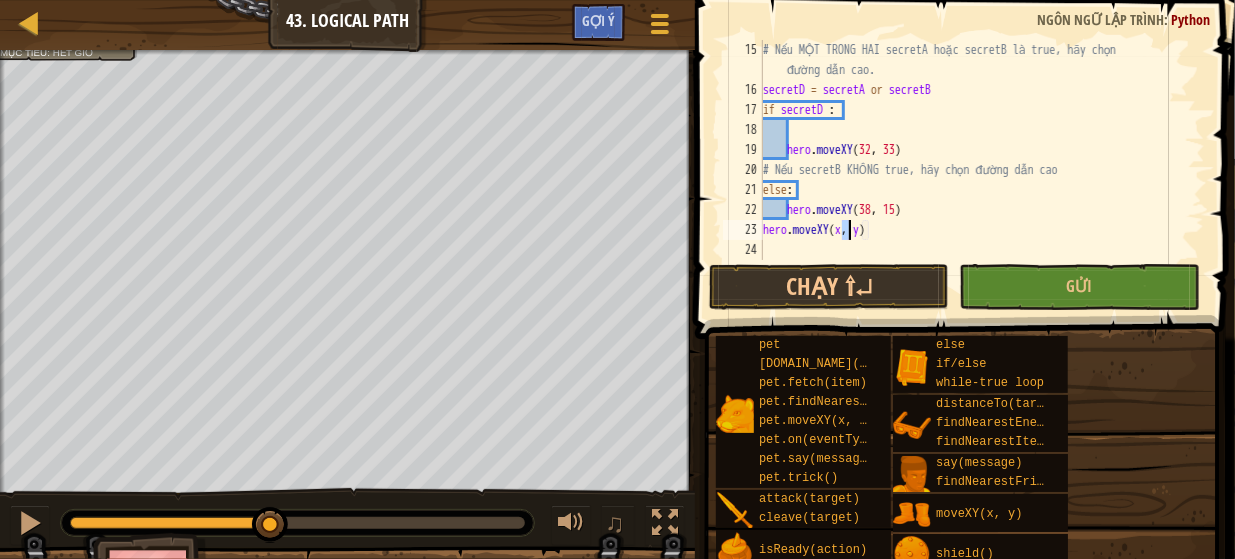 scroll, scrollTop: 320, scrollLeft: 0, axis: vertical 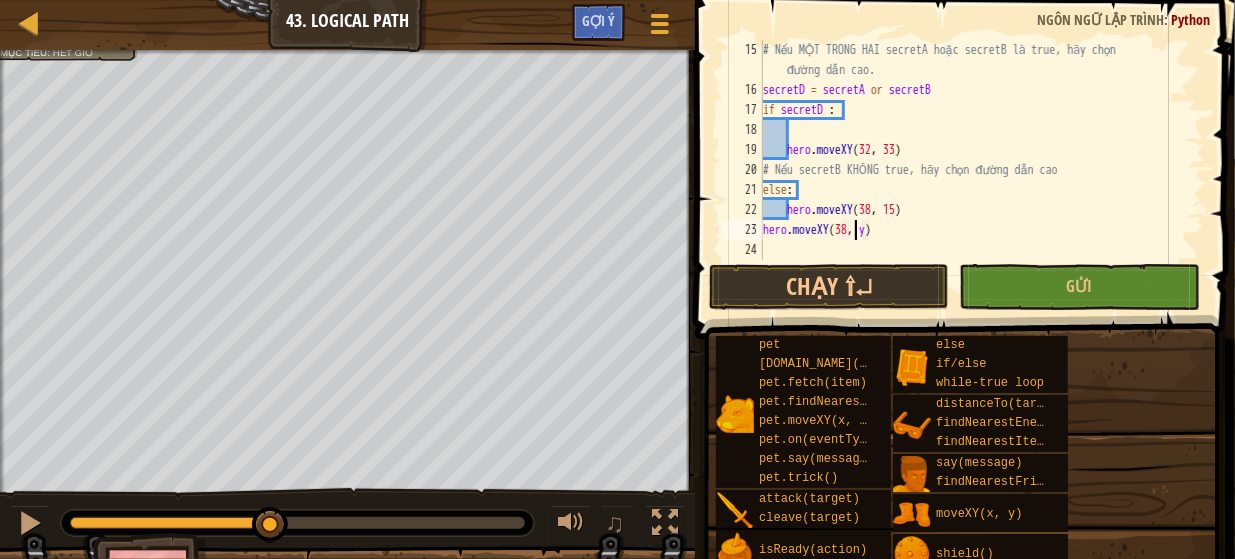 click on "# Nếu MỘT TRONG HAI secretA hoặc secretB là true, hãy chọn       đường dẫn cao.  secretD   =   secretA   or   secretB if   secretD   :           hero . moveXY ( 32 ,   33 ) # Nếu secretB KHÔNG true, hãy chọn đường dẫn cao else :      hero . moveXY ( 38 ,   15 ) hero . moveXY ( 38 ,   y )" at bounding box center (974, 180) 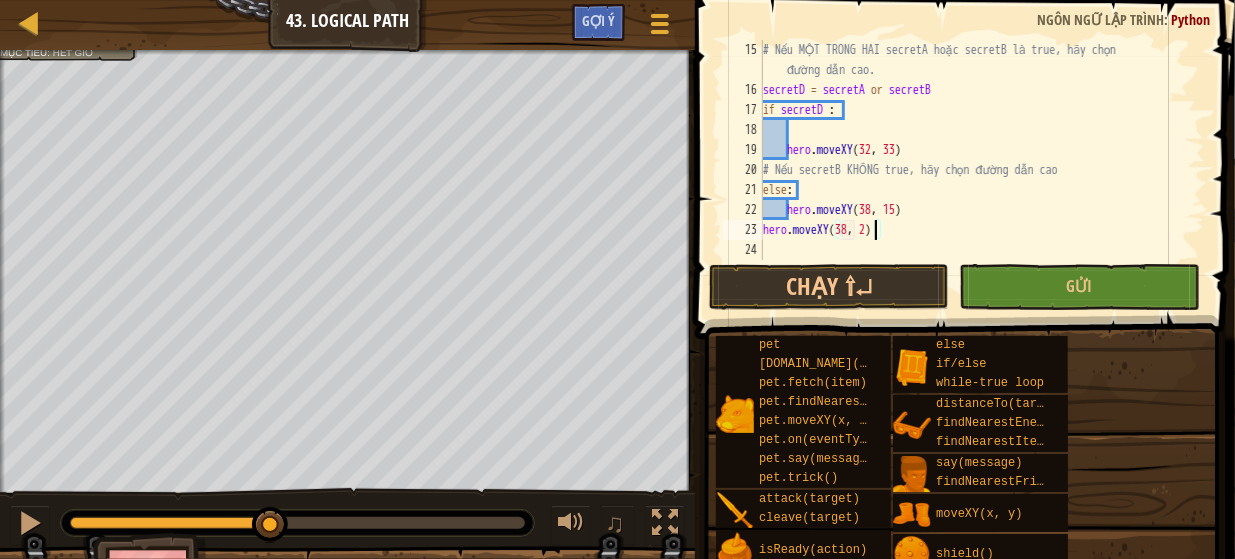 scroll, scrollTop: 9, scrollLeft: 9, axis: both 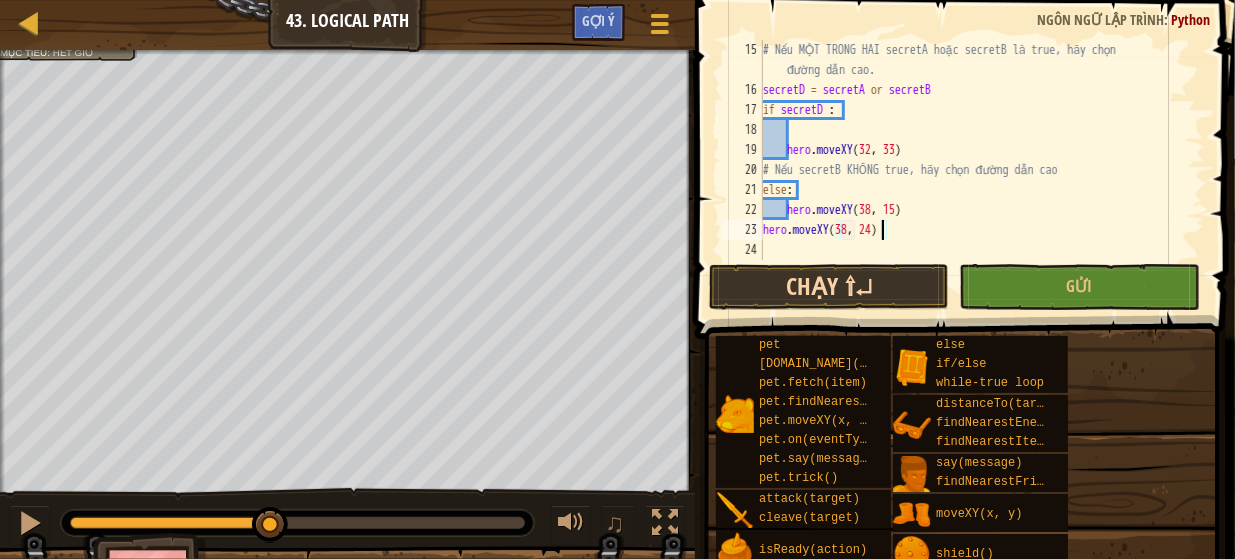 type on "hero.moveXY(38, 24)" 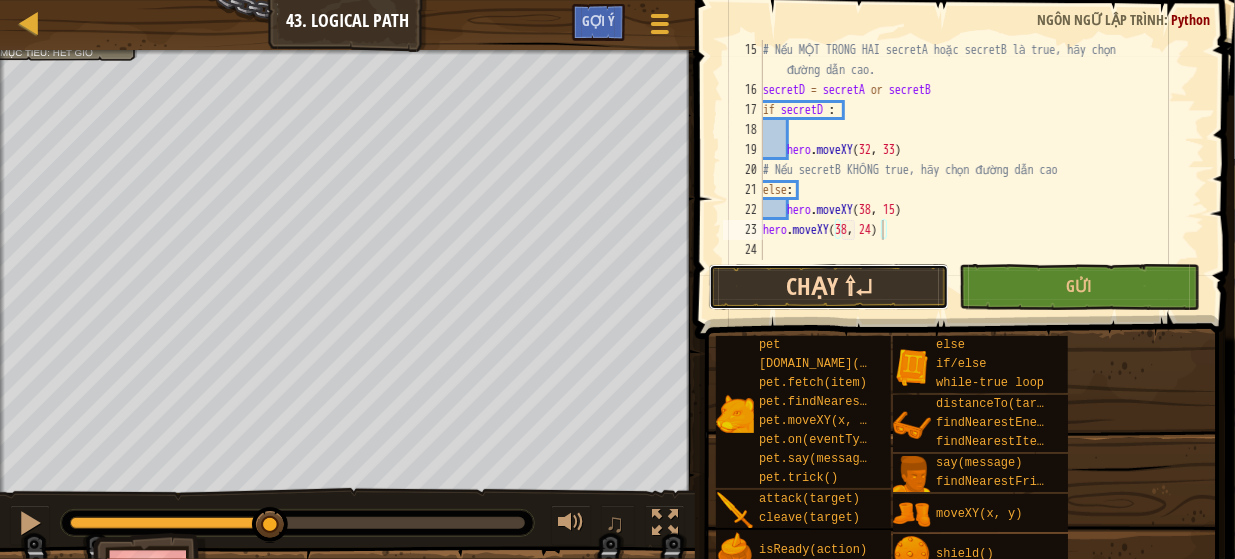 click on "Chạy ⇧↵" at bounding box center [829, 287] 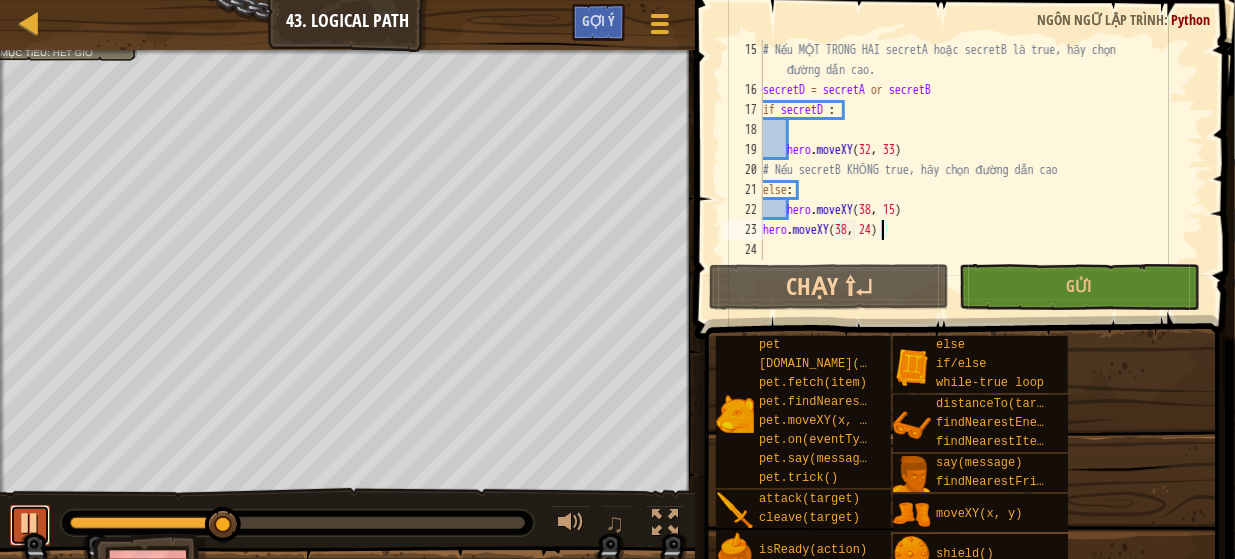 click at bounding box center (30, 523) 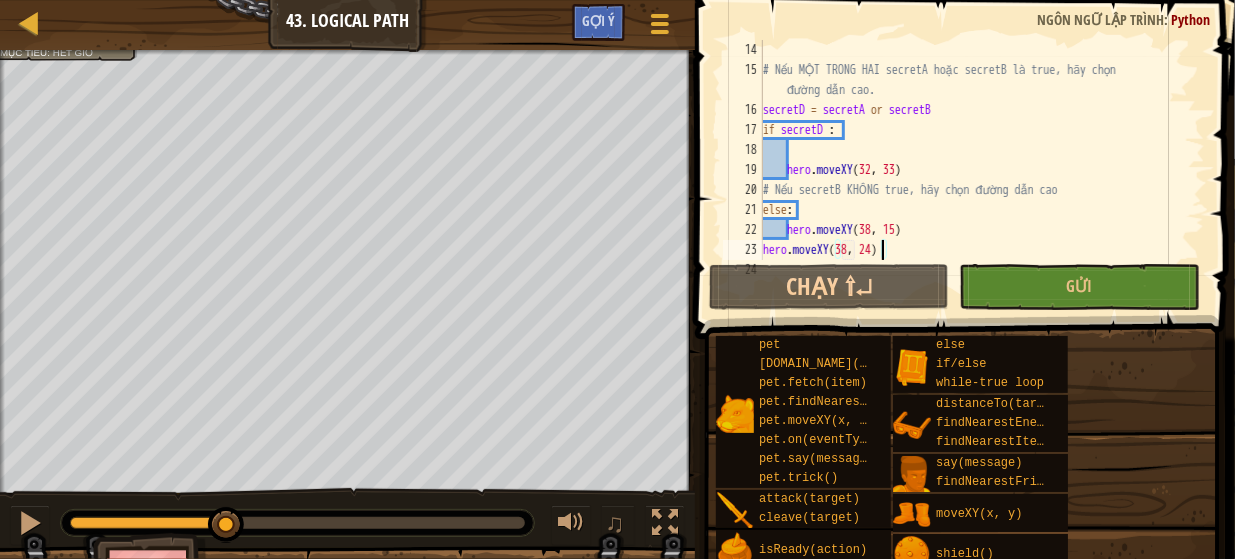 scroll, scrollTop: 320, scrollLeft: 0, axis: vertical 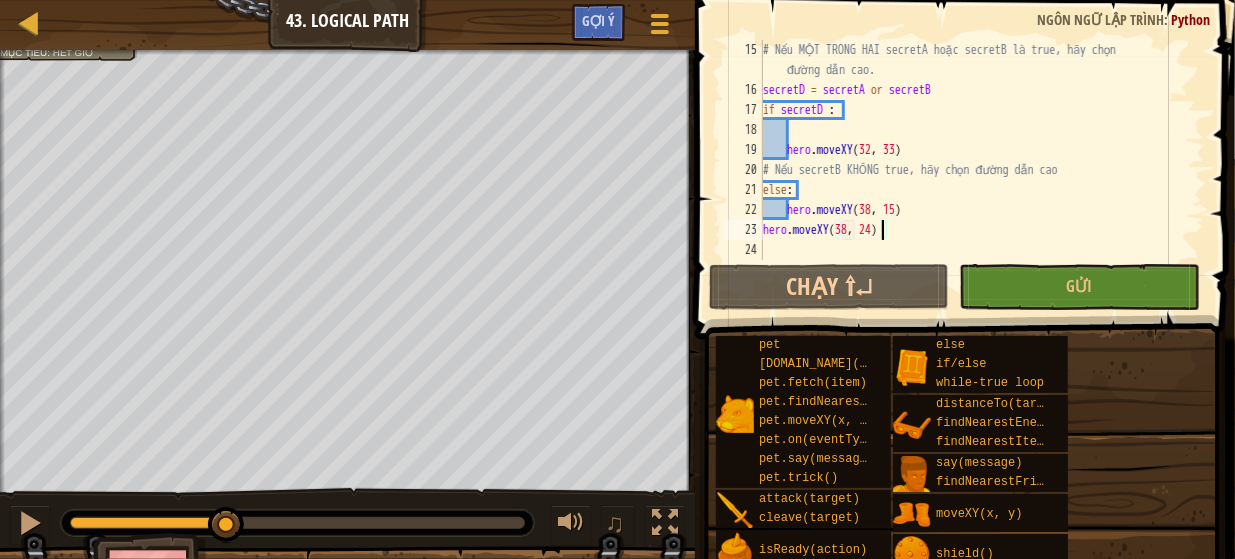 click on "# Nếu MỘT TRONG HAI secretA hoặc secretB là true, hãy chọn       đường dẫn cao.  secretD   =   secretA   or   secretB if   secretD   :           hero . moveXY ( 32 ,   33 ) # Nếu secretB KHÔNG true, hãy chọn đường dẫn cao else :      hero . moveXY ( 38 ,   15 ) hero . moveXY ( 38 ,   24 )" at bounding box center [974, 180] 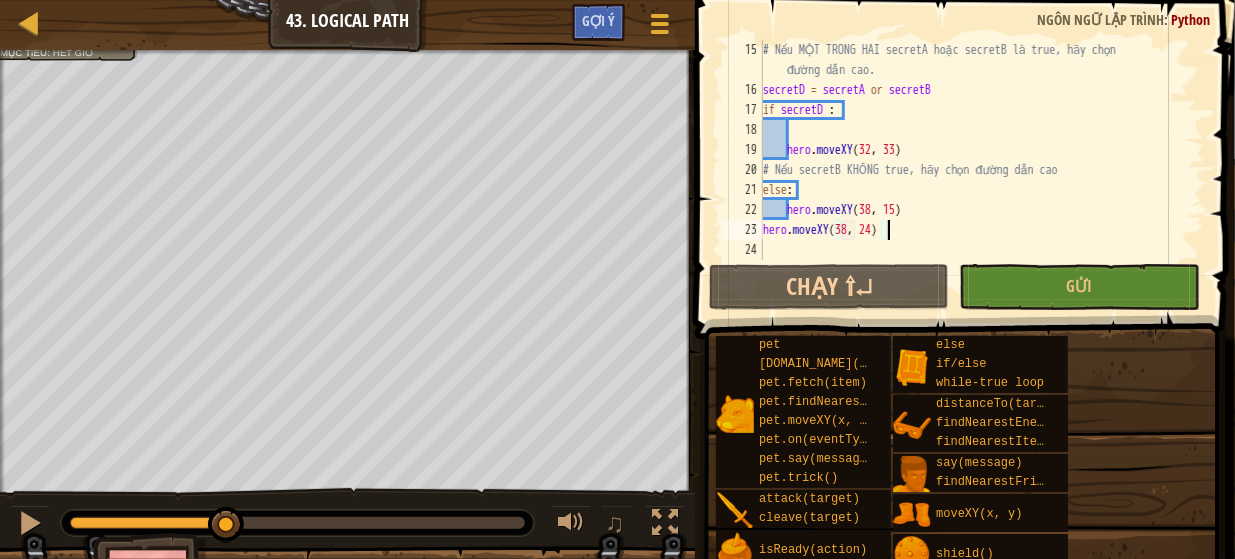 scroll, scrollTop: 9, scrollLeft: 0, axis: vertical 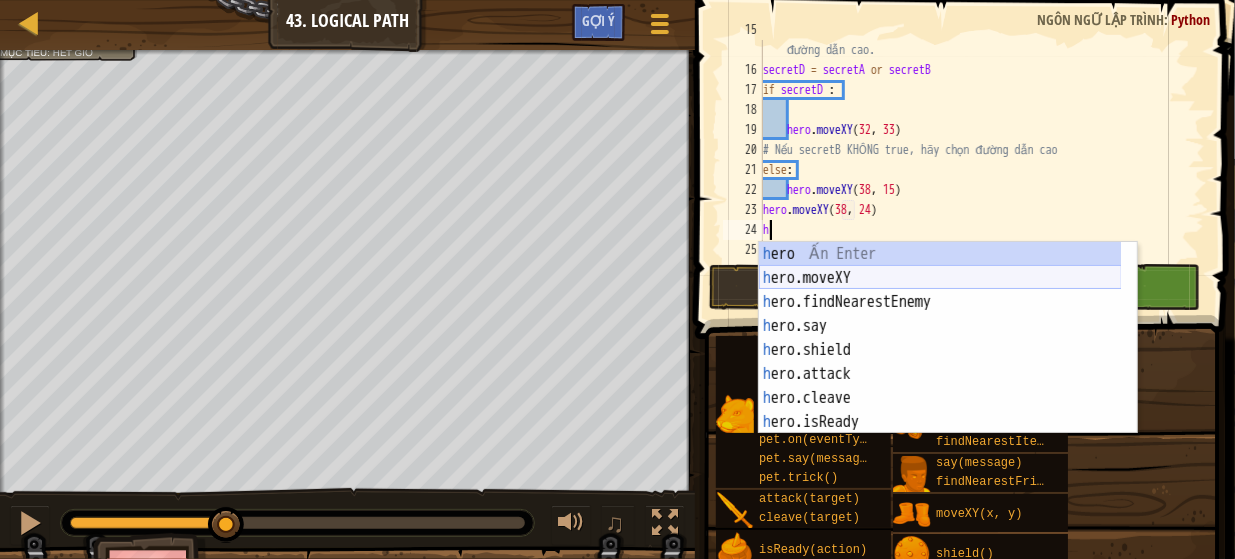 click on "h ero Ấn Enter h ero.moveXY Ấn Enter h ero.findNearestEnemy Ấn Enter h ero.say Ấn Enter h ero.shield Ấn Enter h ero.attack Ấn Enter h ero.cleave Ấn Enter h ero.isReady Ấn Enter h ero.distanceTo Ấn Enter" at bounding box center [940, 362] 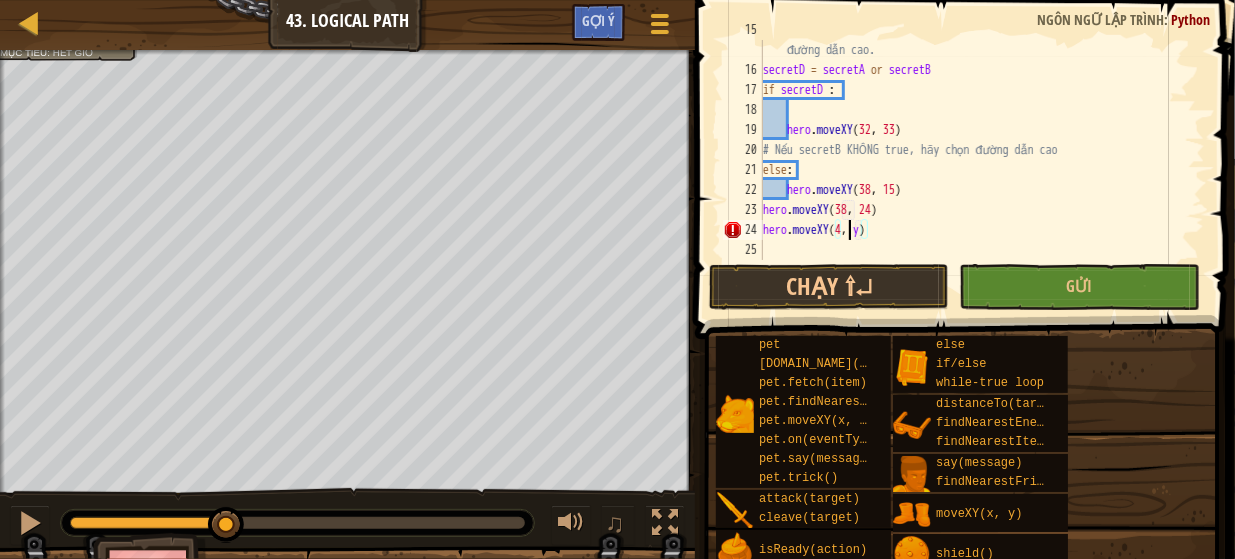 scroll, scrollTop: 9, scrollLeft: 8, axis: both 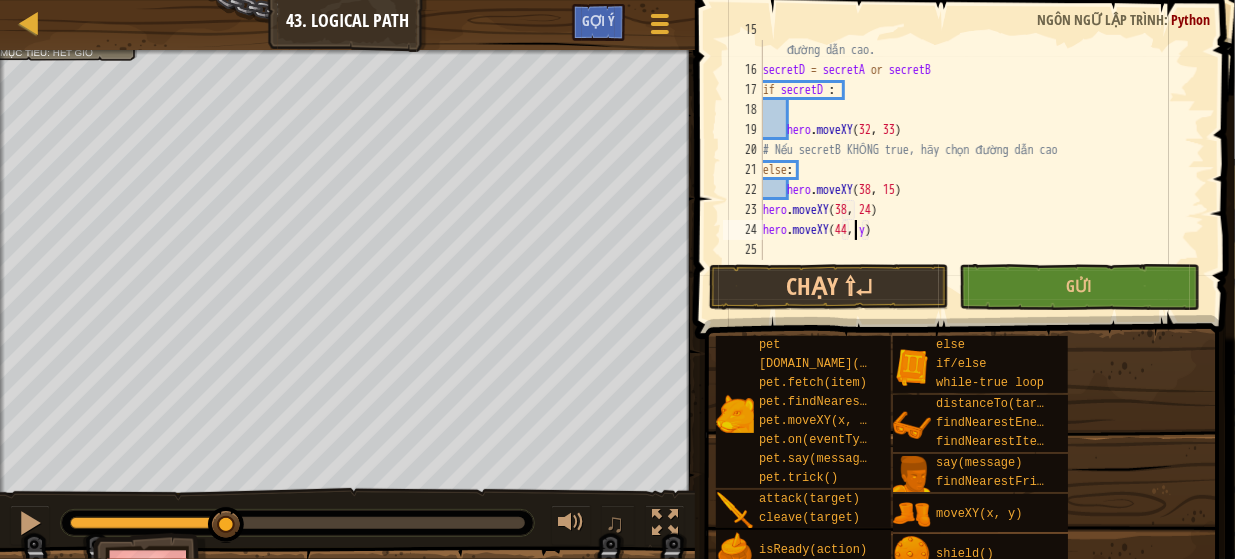 click on "# Nếu MỘT TRONG HAI secretA hoặc secretB là true, hãy chọn       đường dẫn cao.  secretD   =   secretA   or   secretB if   secretD   :           hero . moveXY ( 32 ,   33 ) # Nếu secretB KHÔNG true, hãy chọn đường dẫn cao else :      hero . moveXY ( 38 ,   15 ) hero . moveXY ( 38 ,   24 ) hero . moveXY ( 44 ,   y )" at bounding box center [974, 160] 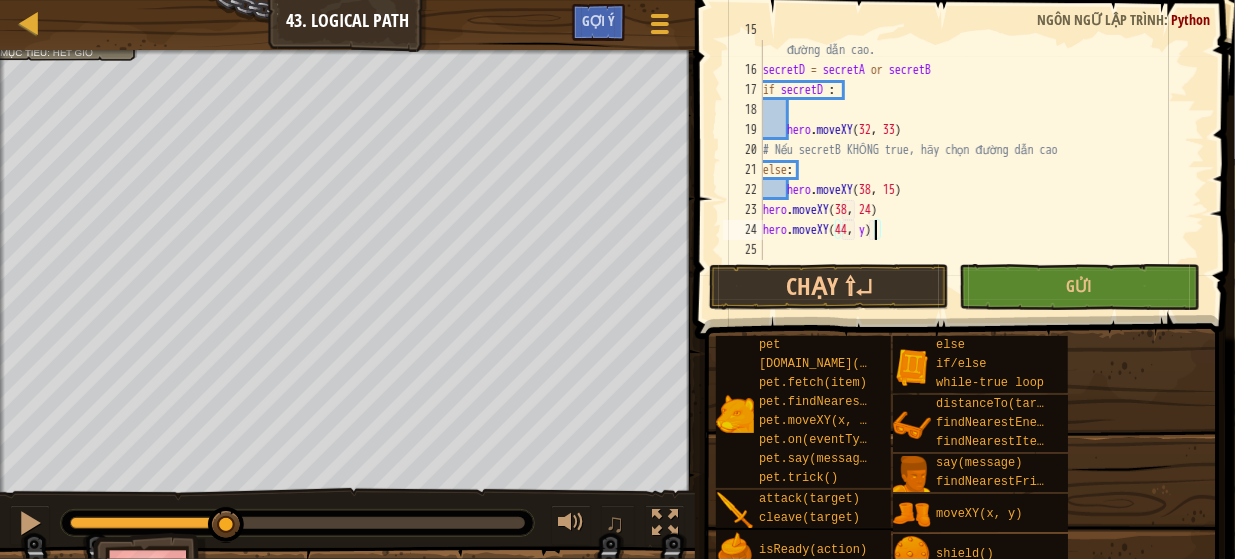 click on "# Nếu MỘT TRONG HAI secretA hoặc secretB là true, hãy chọn       đường dẫn cao.  secretD   =   secretA   or   secretB if   secretD   :           hero . moveXY ( 32 ,   33 ) # Nếu secretB KHÔNG true, hãy chọn đường dẫn cao else :      hero . moveXY ( 38 ,   15 ) hero . moveXY ( 38 ,   24 ) hero . moveXY ( 44 ,   y )" at bounding box center [974, 160] 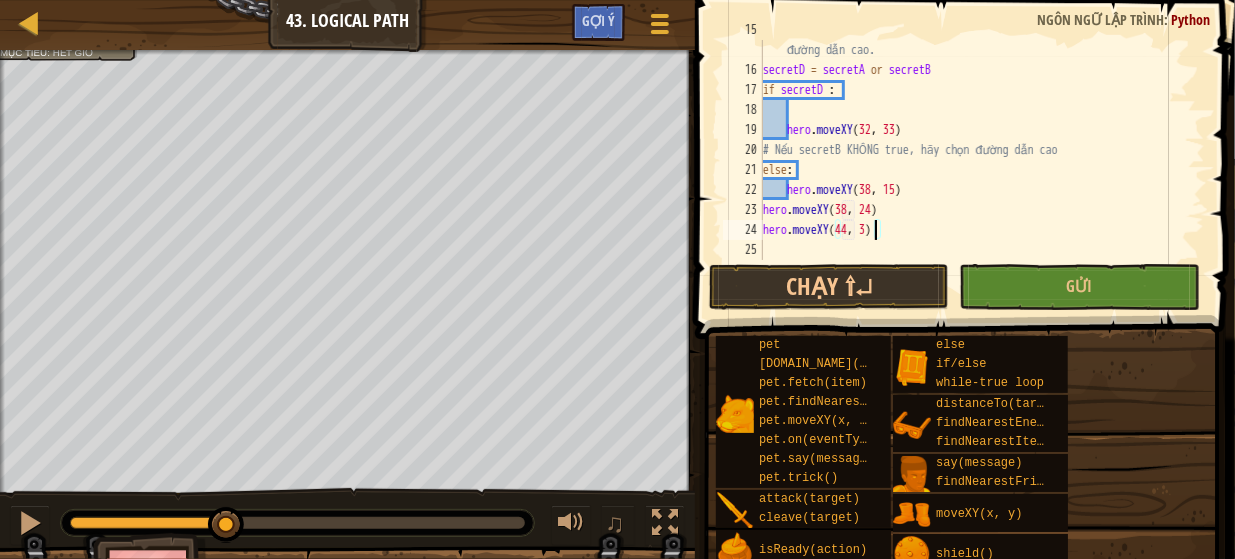 type on "hero.moveXY(44, 33)" 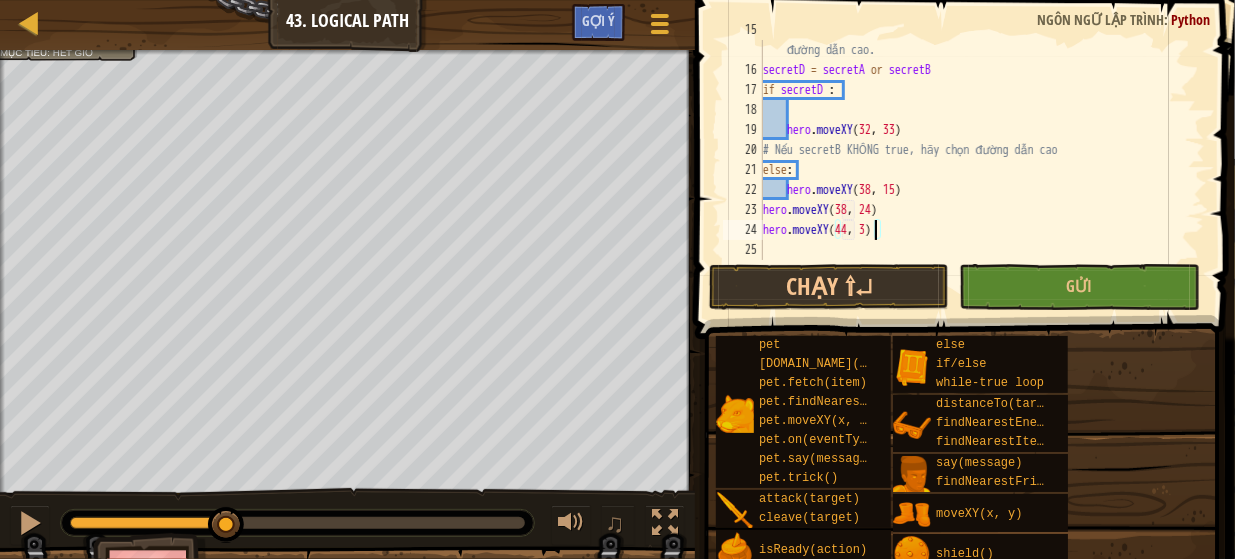 scroll, scrollTop: 9, scrollLeft: 9, axis: both 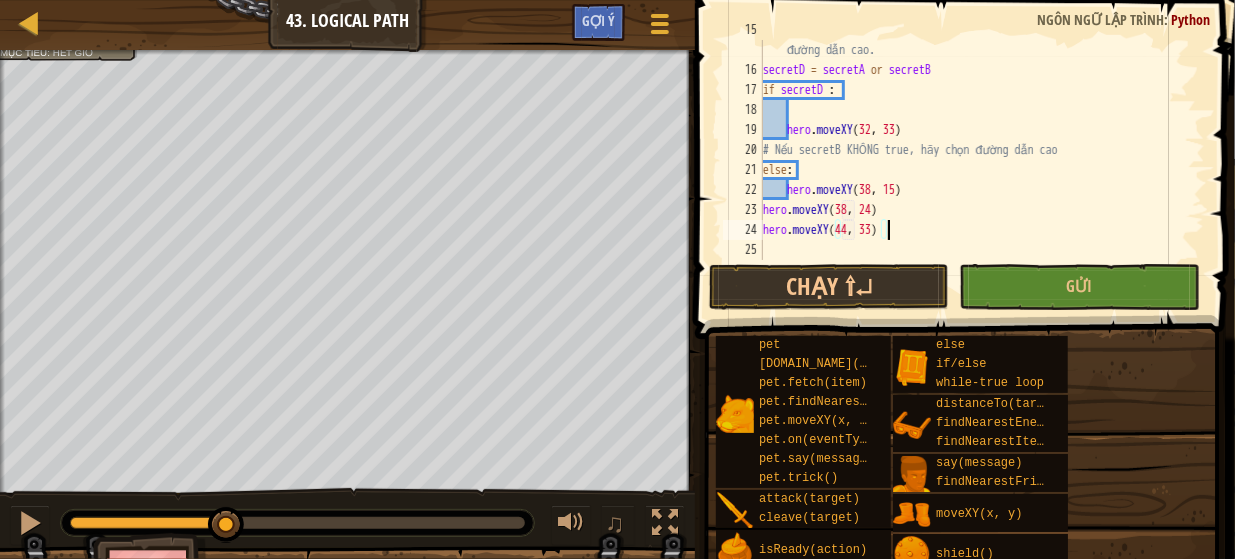 click on "# Nếu MỘT TRONG HAI secretA hoặc secretB là true, hãy chọn       đường dẫn cao.  secretD   =   secretA   or   secretB if   secretD   :           hero . moveXY ( 32 ,   33 ) # Nếu secretB KHÔNG true, hãy chọn đường dẫn cao else :      hero . moveXY ( 38 ,   15 ) hero . moveXY ( 38 ,   24 ) hero . moveXY ( 44 ,   33 )" at bounding box center (974, 160) 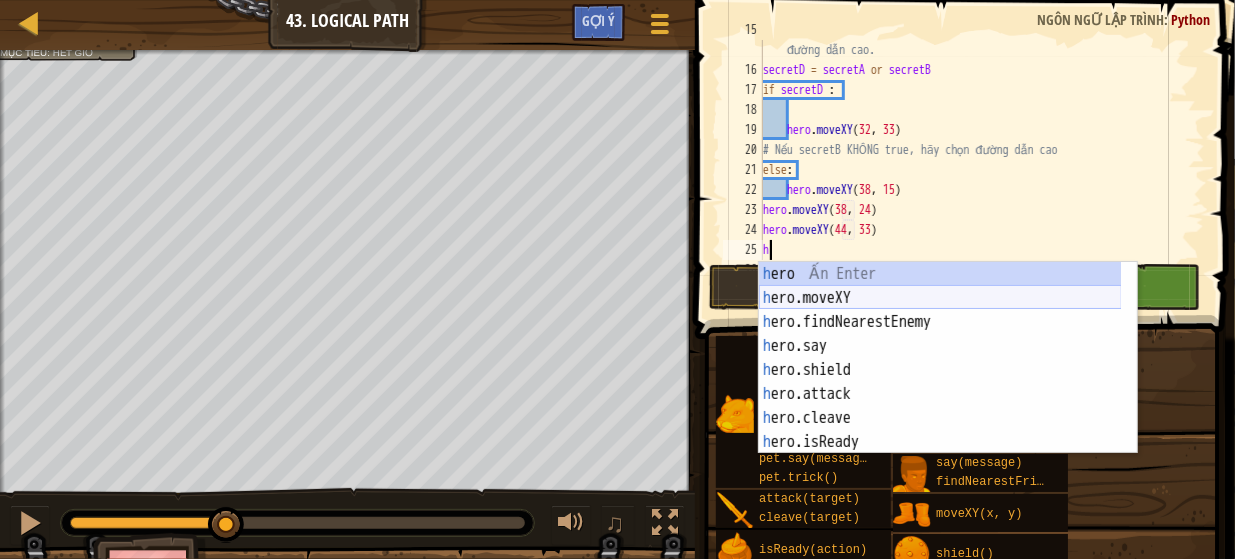 click on "h ero Ấn Enter h ero.moveXY Ấn Enter h ero.findNearestEnemy Ấn Enter h ero.say Ấn Enter h ero.shield Ấn Enter h ero.attack Ấn Enter h ero.cleave Ấn Enter h ero.isReady Ấn Enter h ero.distanceTo Ấn Enter" at bounding box center (940, 382) 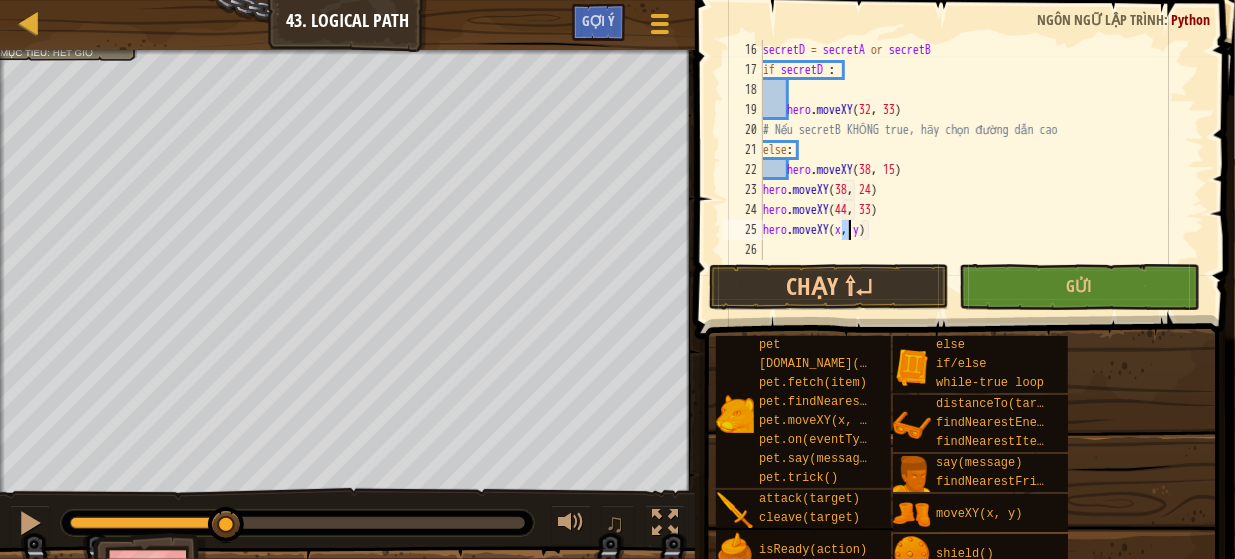 scroll, scrollTop: 360, scrollLeft: 0, axis: vertical 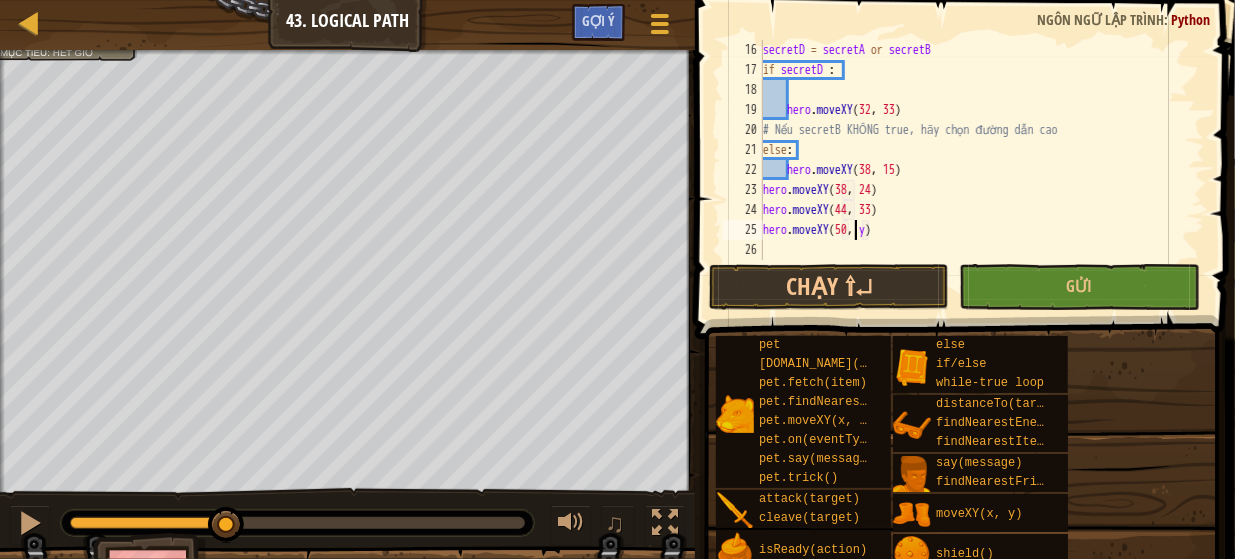 click on "secretD   =   secretA   or   secretB if   secretD   :           hero . moveXY ( 32 ,   33 ) # Nếu secretB KHÔNG true, hãy chọn đường dẫn cao else :      hero . moveXY ( 38 ,   15 ) hero . moveXY ( 38 ,   24 ) hero . moveXY ( 44 ,   33 ) hero . moveXY ( 50 ,   y )" at bounding box center [974, 170] 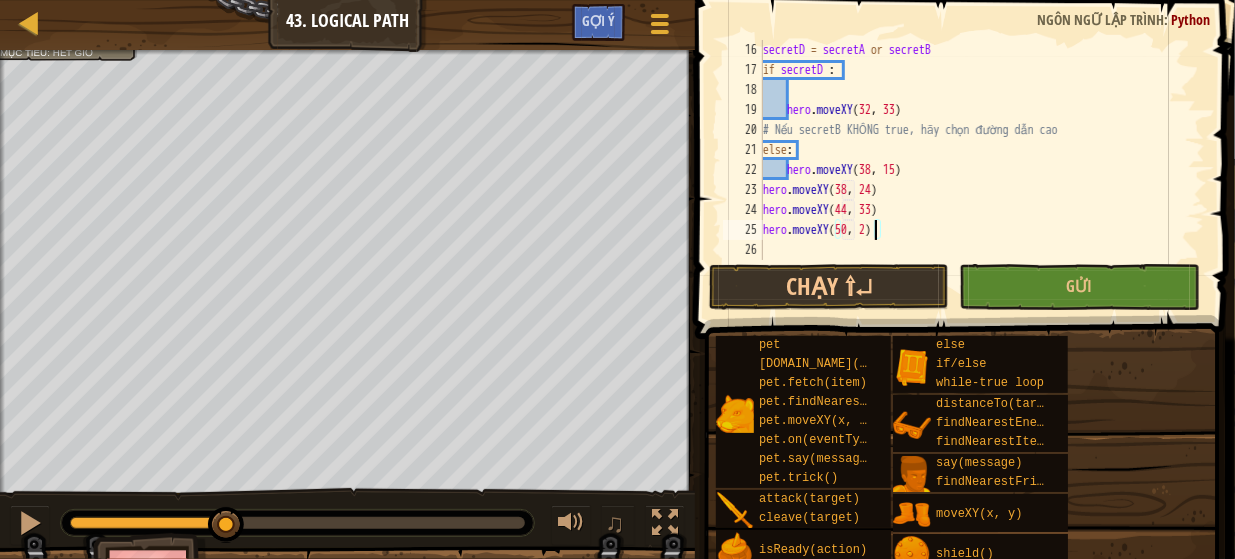 scroll, scrollTop: 9, scrollLeft: 9, axis: both 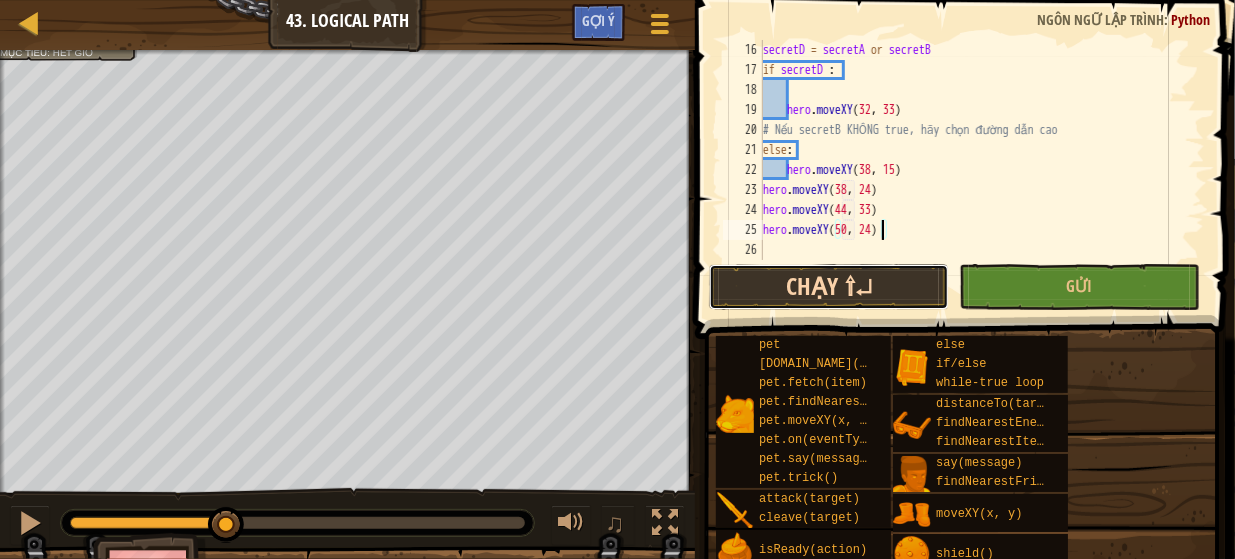 click on "Chạy ⇧↵" at bounding box center [829, 287] 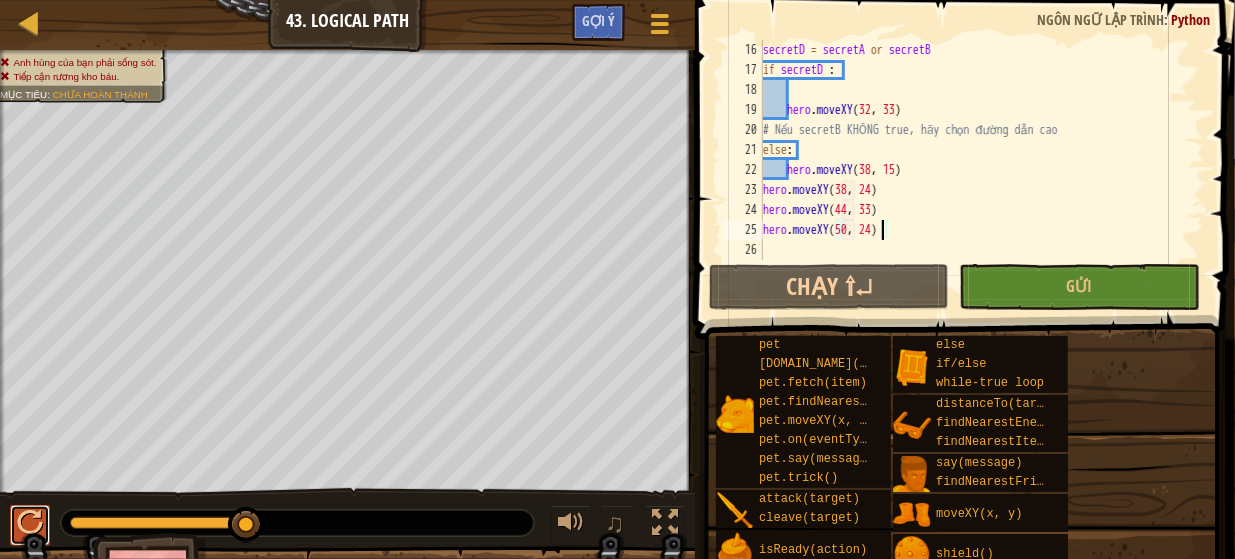 click at bounding box center [30, 523] 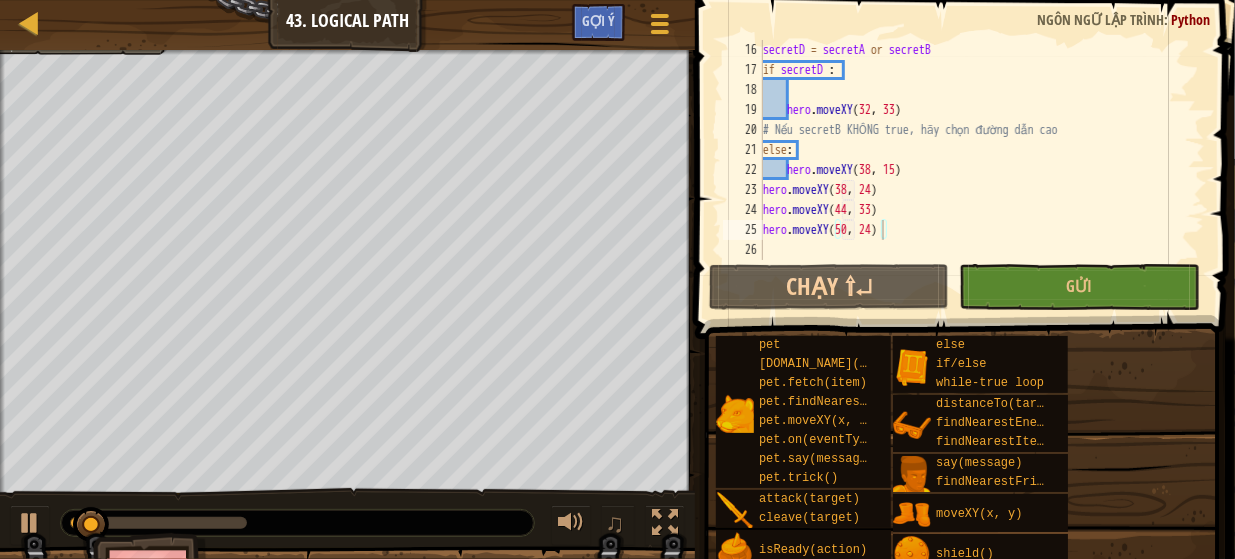 click on "♫" at bounding box center (347, 518) 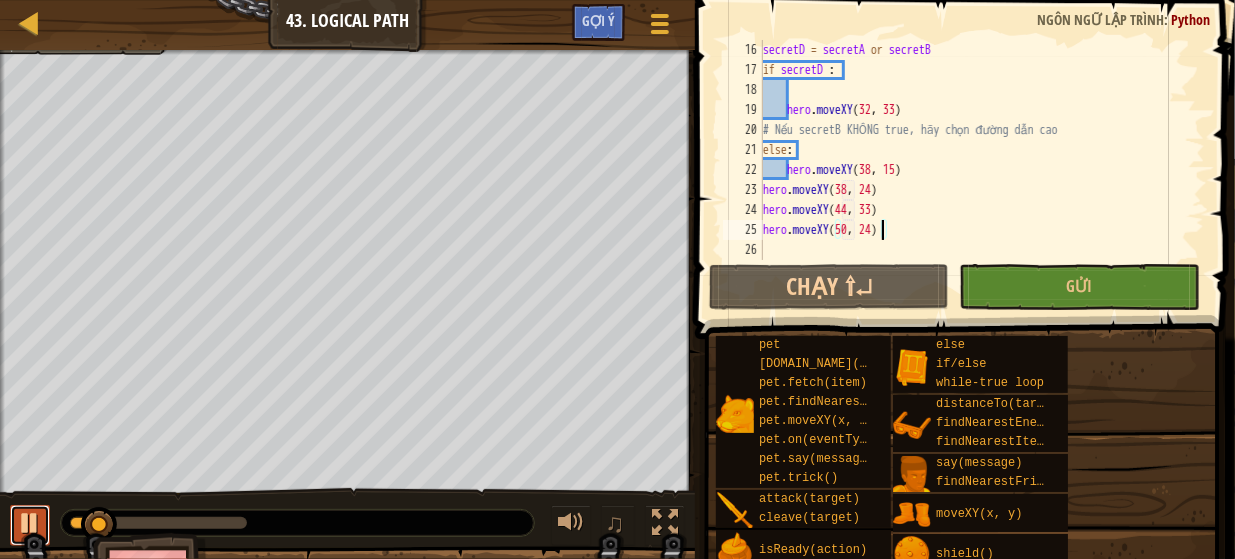 click at bounding box center [30, 525] 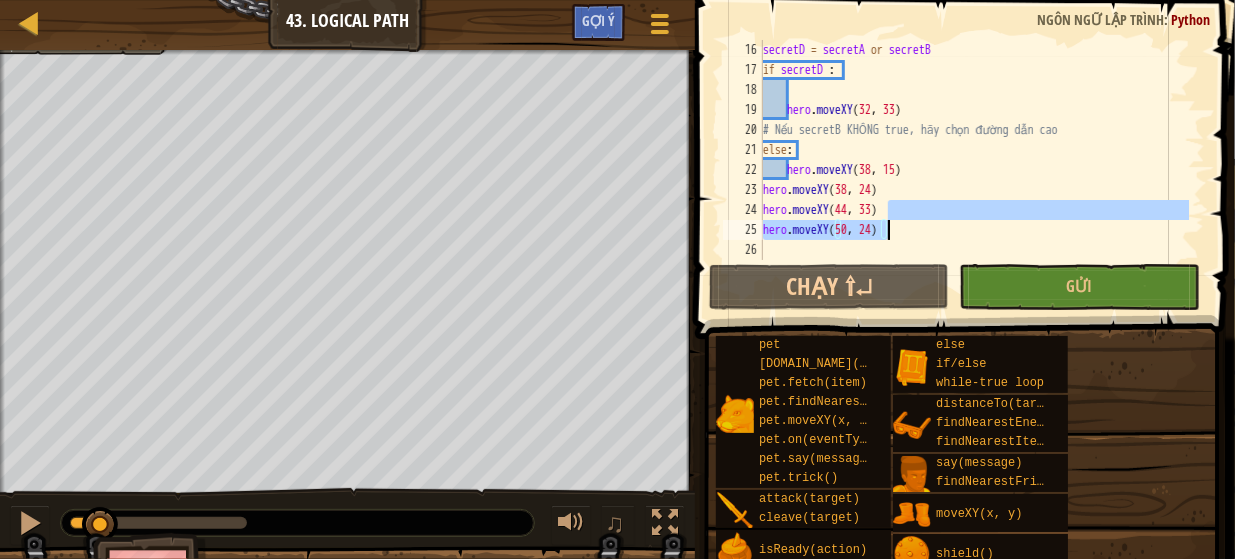drag, startPoint x: 886, startPoint y: 212, endPoint x: 893, endPoint y: 232, distance: 21.189621 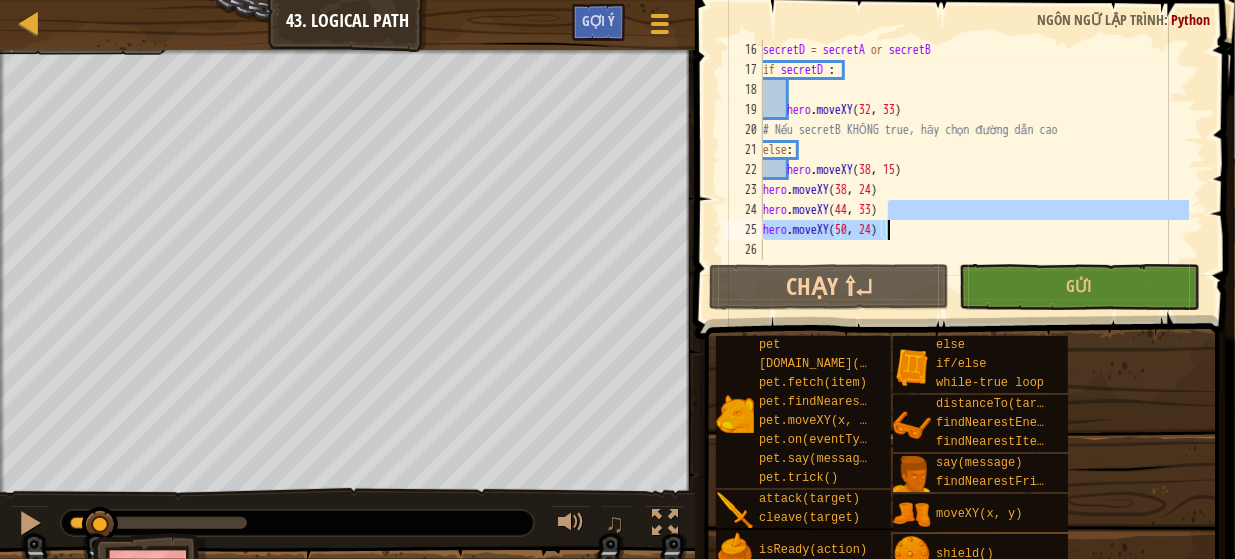 click on "secretD   =   secretA   or   secretB if   secretD   :           hero . moveXY ( 32 ,   33 ) # Nếu secretB KHÔNG true, hãy chọn đường dẫn cao else :      hero . moveXY ( 38 ,   15 ) hero . moveXY ( 38 ,   24 ) hero . moveXY ( 44 ,   33 ) hero . moveXY ( 50 ,   24 )" at bounding box center (974, 170) 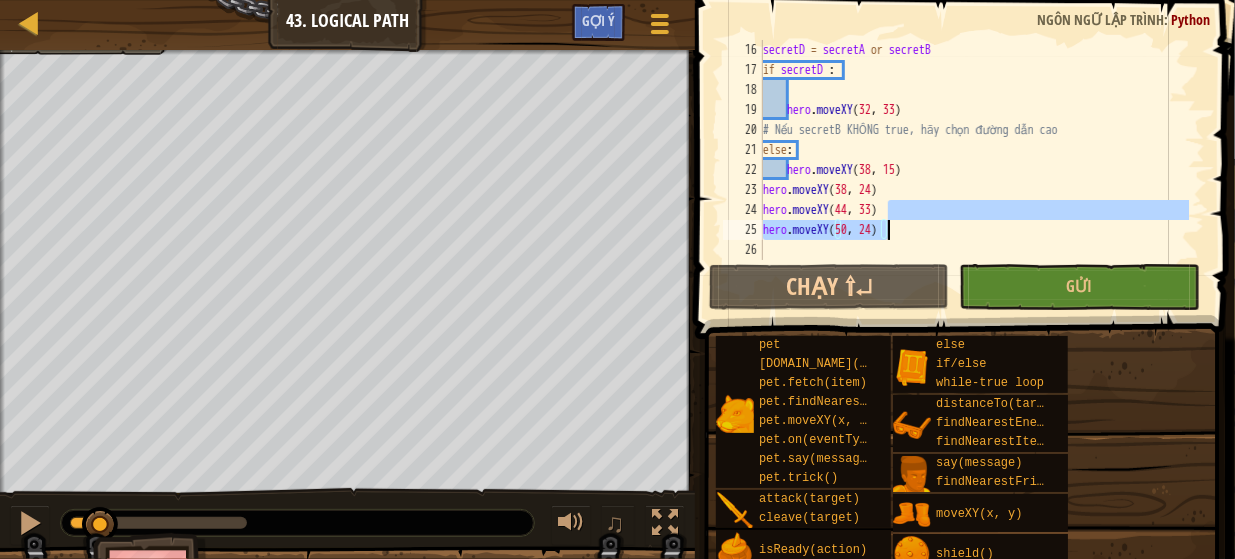 scroll, scrollTop: 340, scrollLeft: 0, axis: vertical 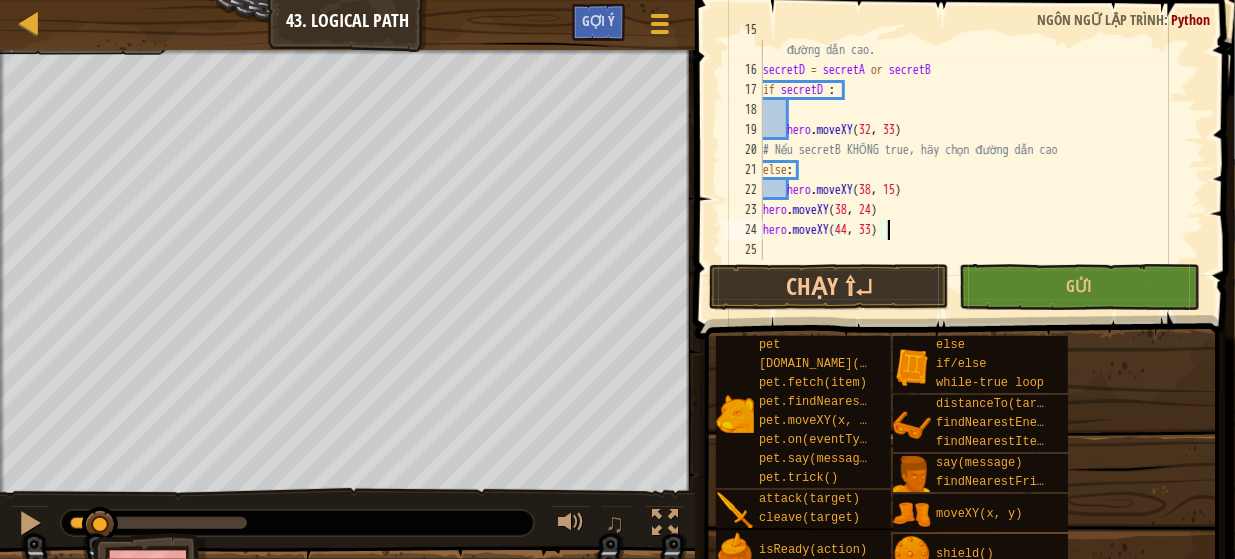 click on "# Nếu MỘT TRONG HAI secretA hoặc secretB là true, hãy chọn       đường dẫn cao.  secretD   =   secretA   or   secretB if   secretD   :           hero . moveXY ( 32 ,   33 ) # Nếu secretB KHÔNG true, hãy chọn đường dẫn cao else :      hero . moveXY ( 38 ,   15 ) hero . moveXY ( 38 ,   24 ) hero . moveXY ( 44 ,   33 )" at bounding box center [974, 160] 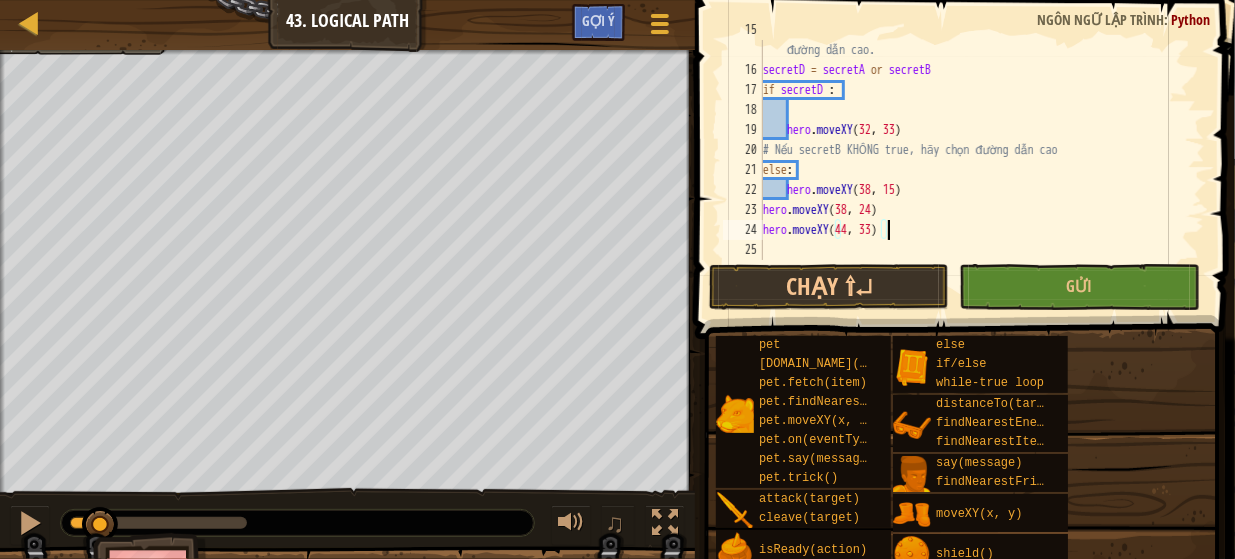 type on "hero.moveXY(38, 24)" 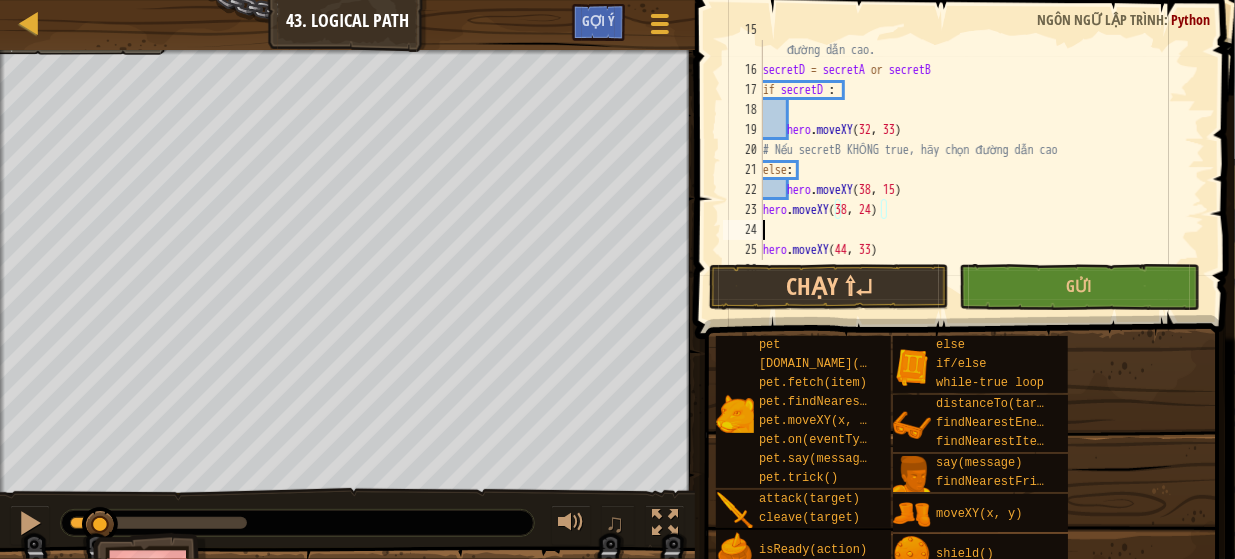 scroll, scrollTop: 9, scrollLeft: 0, axis: vertical 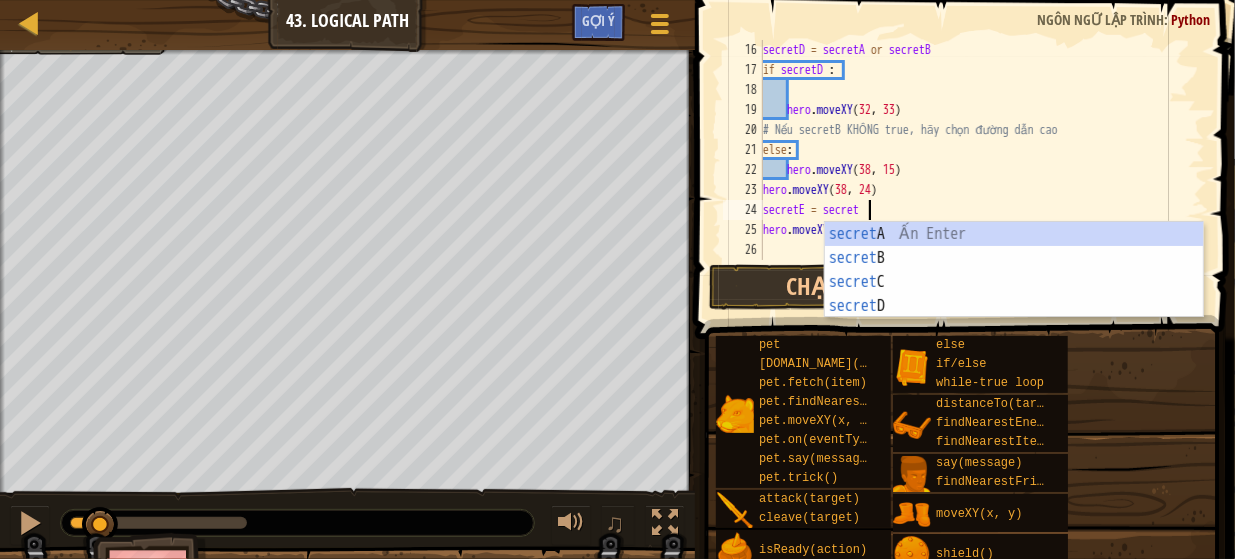 type on "secretE = secretA" 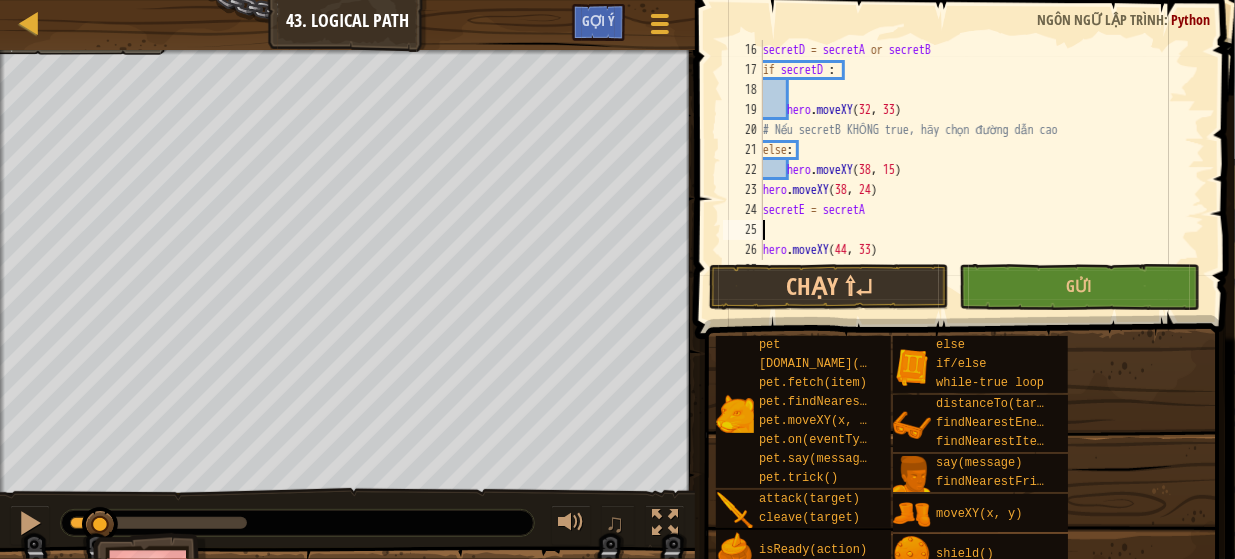 scroll, scrollTop: 9, scrollLeft: 0, axis: vertical 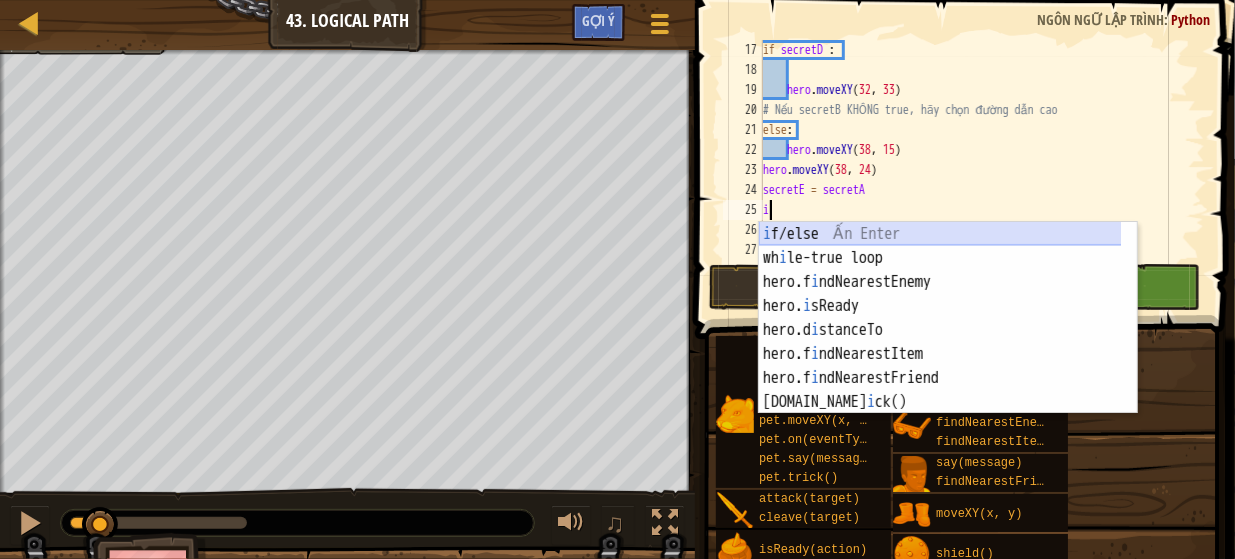 click on "i f/else Ấn Enter wh i le-true loop Ấn Enter hero.f i ndNearestEnemy Ấn Enter hero. i sReady Ấn Enter hero.d i stanceTo Ấn Enter hero.f i ndNearestItem Ấn Enter hero.f i ndNearestFriend Ấn Enter [DOMAIN_NAME] i ck() Ấn Enter [DOMAIN_NAME] i eld Ấn Enter" at bounding box center (948, 342) 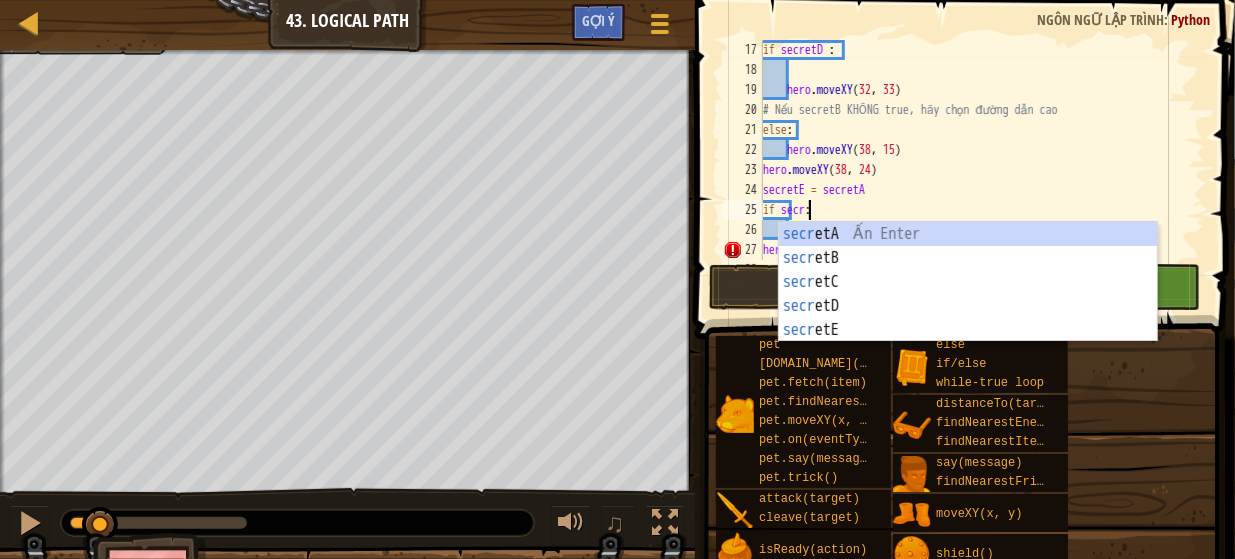 scroll, scrollTop: 9, scrollLeft: 4, axis: both 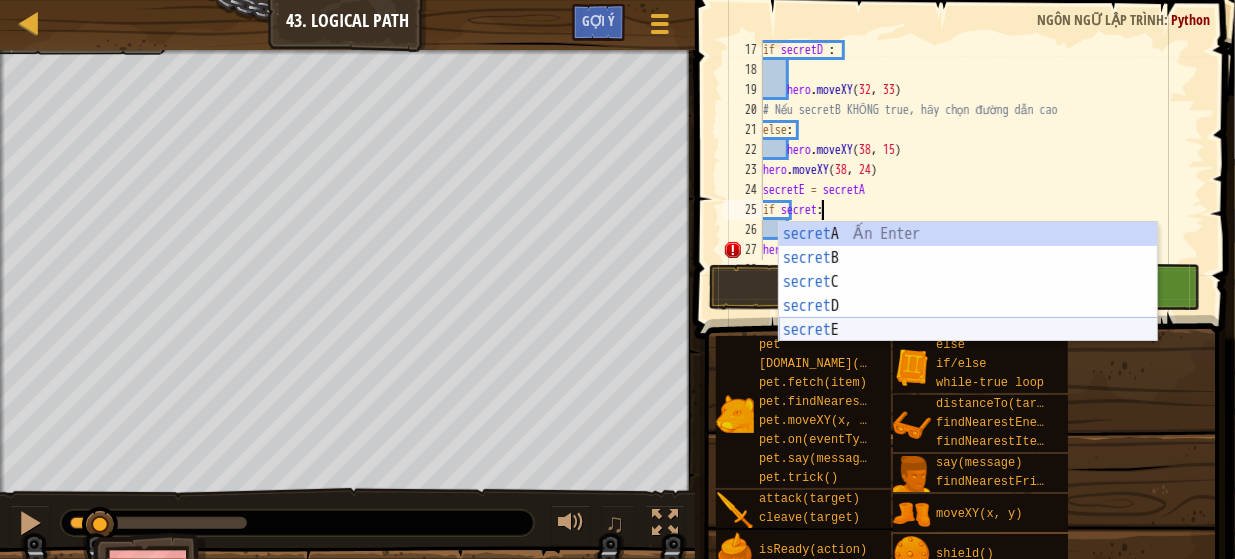 click on "secret A Ấn Enter secret B Ấn Enter secret C Ấn Enter secret D Ấn Enter secret E Ấn Enter" at bounding box center (968, 306) 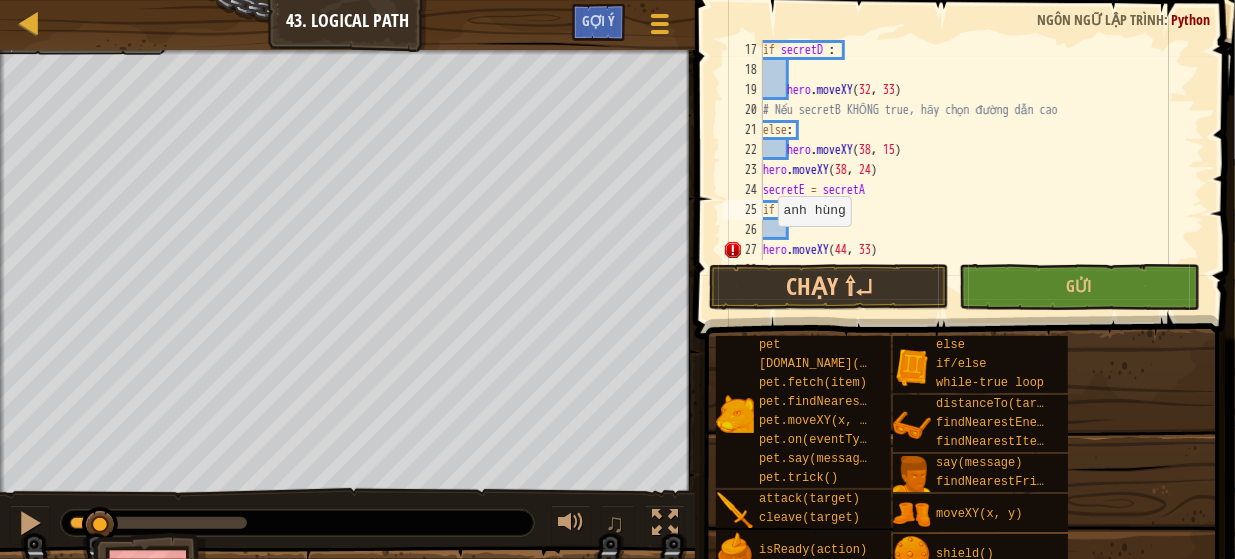 click on "if   secretD   :           hero . moveXY ( 32 ,   33 ) # Nếu secretB KHÔNG true, hãy chọn đường dẫn cao else :      hero . moveXY ( 38 ,   15 ) hero . moveXY ( 38 ,   24 ) secretE   =   secretA if   secretE :      hero . moveXY ( 44 ,   33 )" at bounding box center [974, 170] 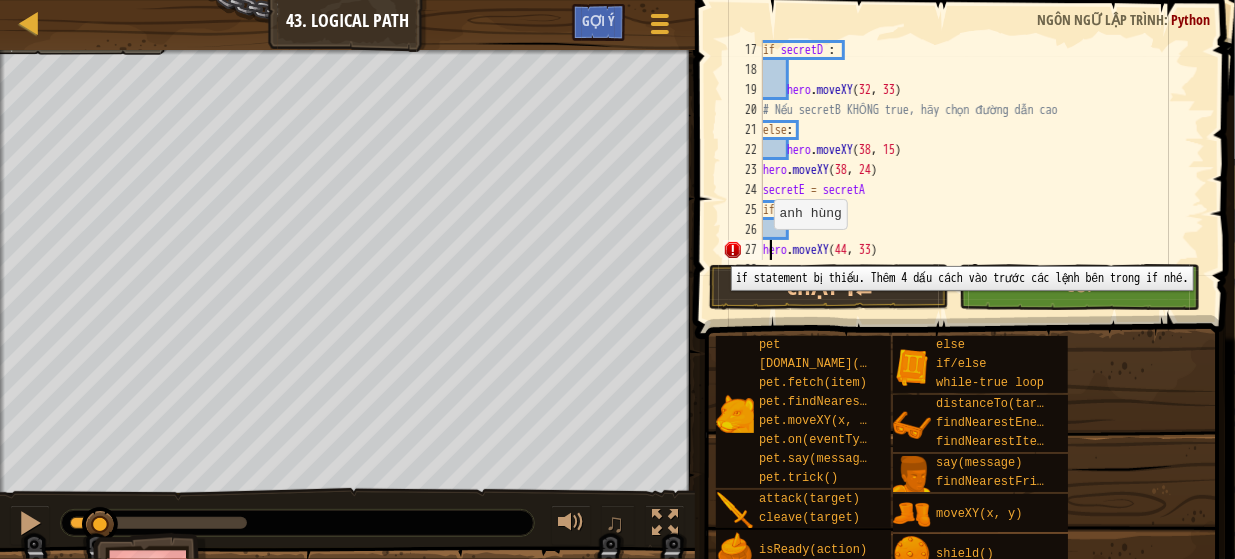 click on "27" at bounding box center [743, 250] 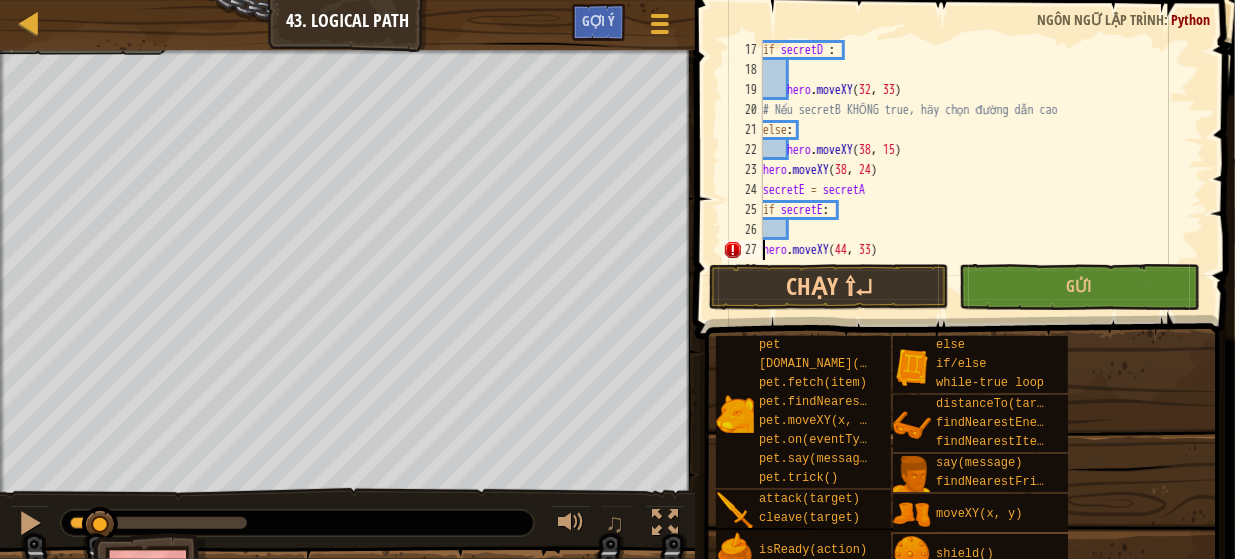 type on "hero.moveXY(44, 33)" 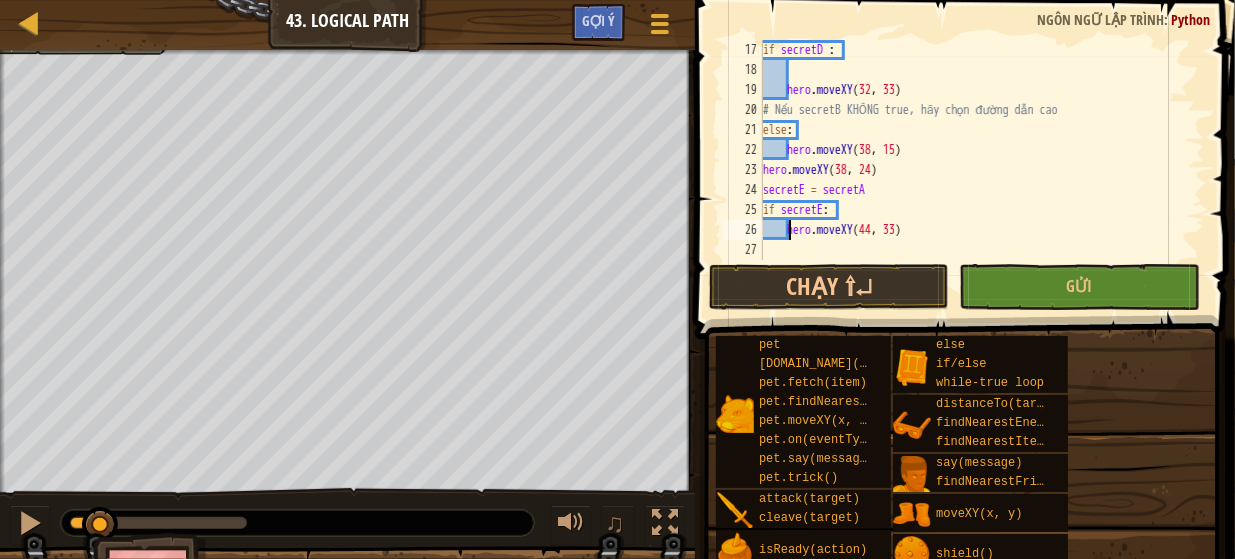click on "if   secretD   :           hero . moveXY ( 32 ,   33 ) # Nếu secretB KHÔNG true, hãy chọn đường dẫn cao else :      hero . moveXY ( 38 ,   15 ) hero . moveXY ( 38 ,   24 ) secretE   =   secretA if   secretE :      hero . moveXY ( 44 ,   33 )" at bounding box center [974, 170] 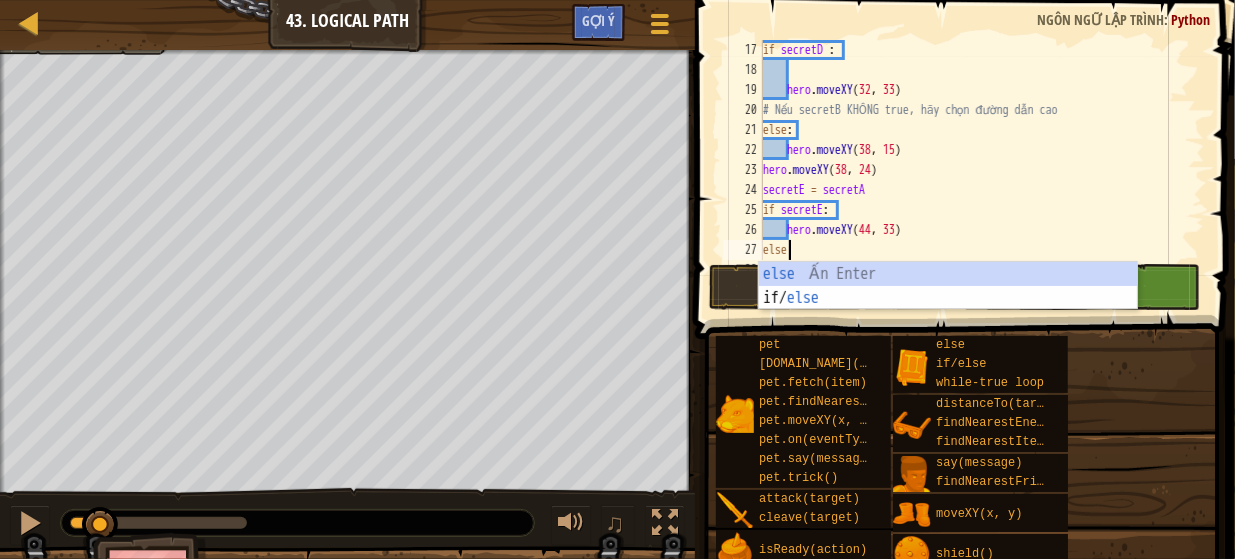 scroll, scrollTop: 9, scrollLeft: 1, axis: both 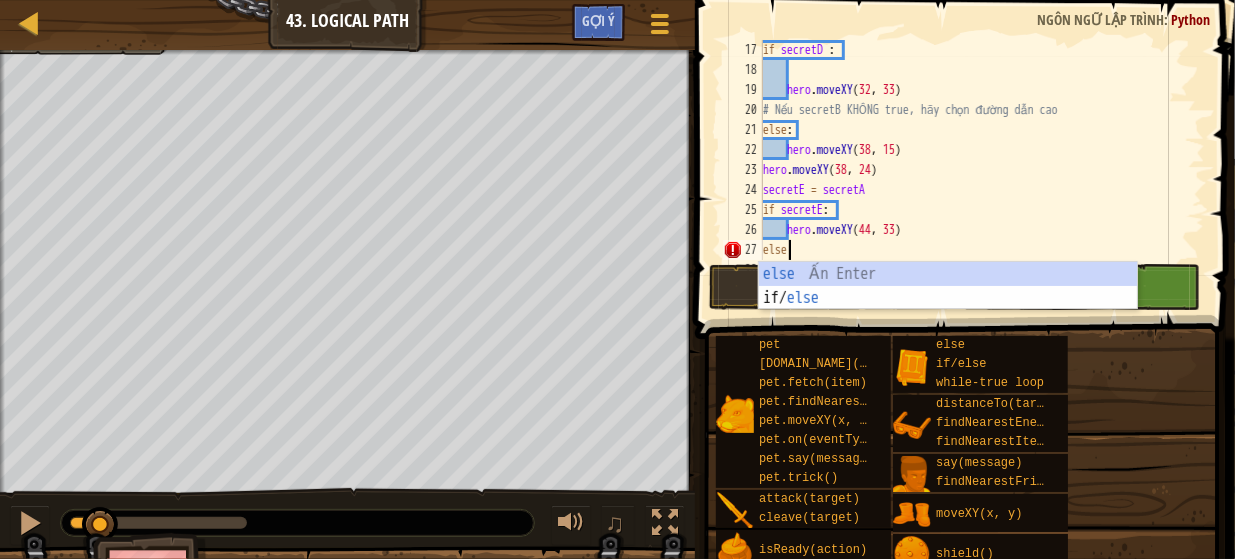 type on "else:" 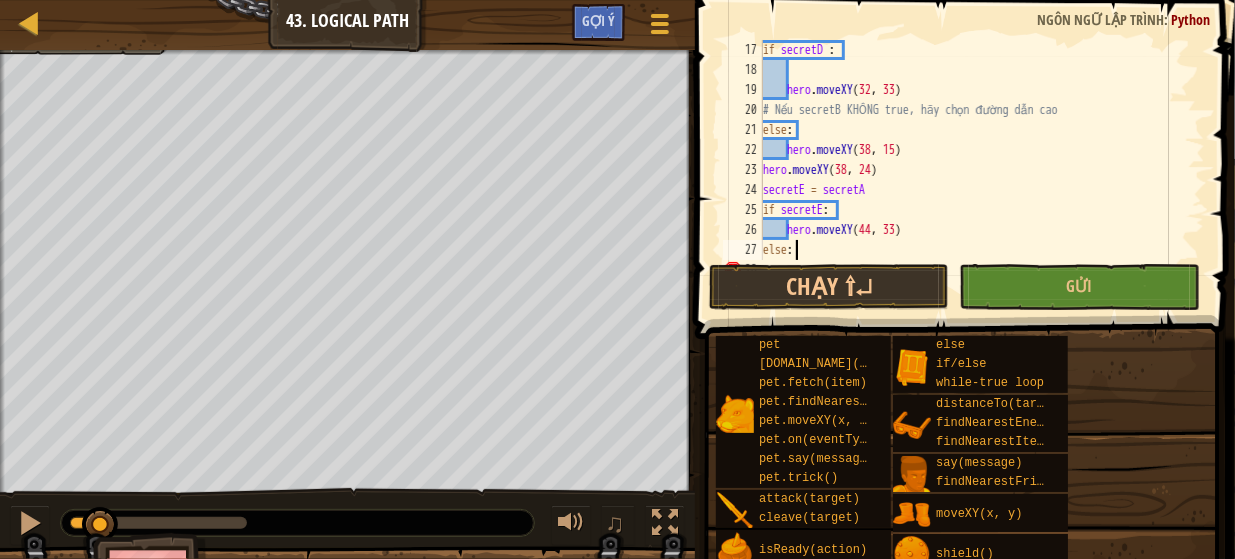 scroll, scrollTop: 9, scrollLeft: 1, axis: both 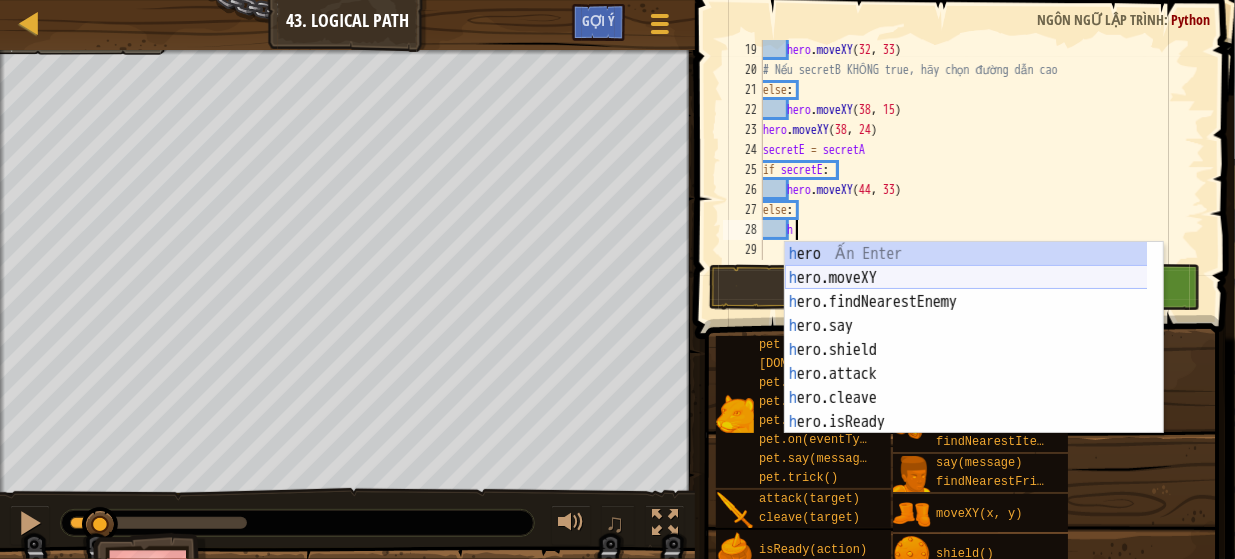 click on "h ero Ấn Enter h ero.moveXY Ấn Enter h ero.findNearestEnemy Ấn Enter h ero.say Ấn Enter h ero.shield Ấn Enter h ero.attack Ấn Enter h ero.cleave Ấn Enter h ero.isReady Ấn Enter h ero.distanceTo Ấn Enter" at bounding box center [974, 362] 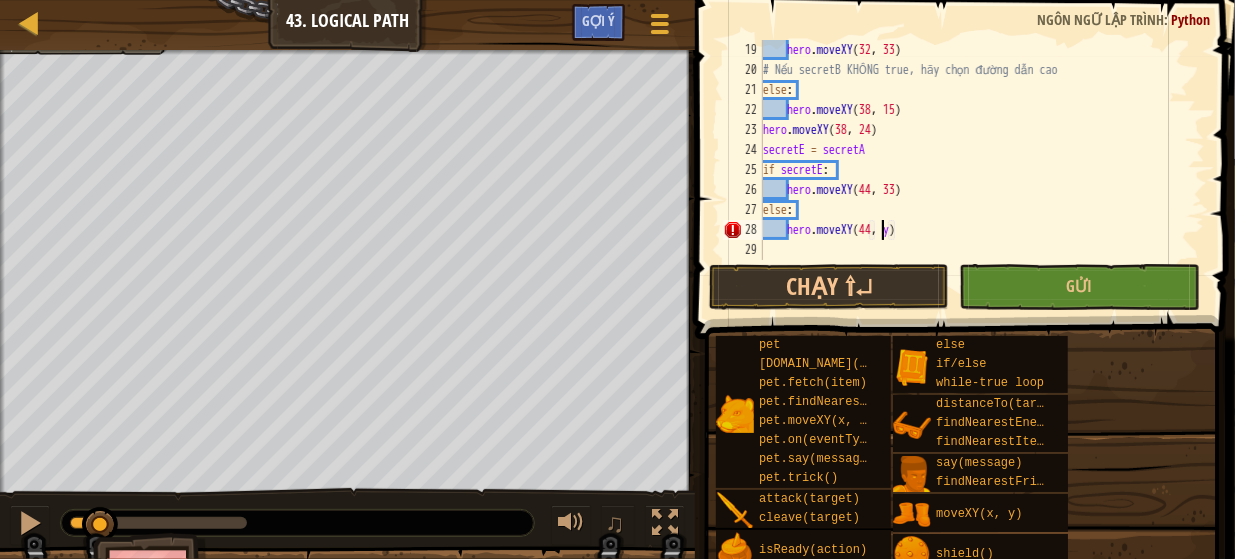 scroll, scrollTop: 9, scrollLeft: 10, axis: both 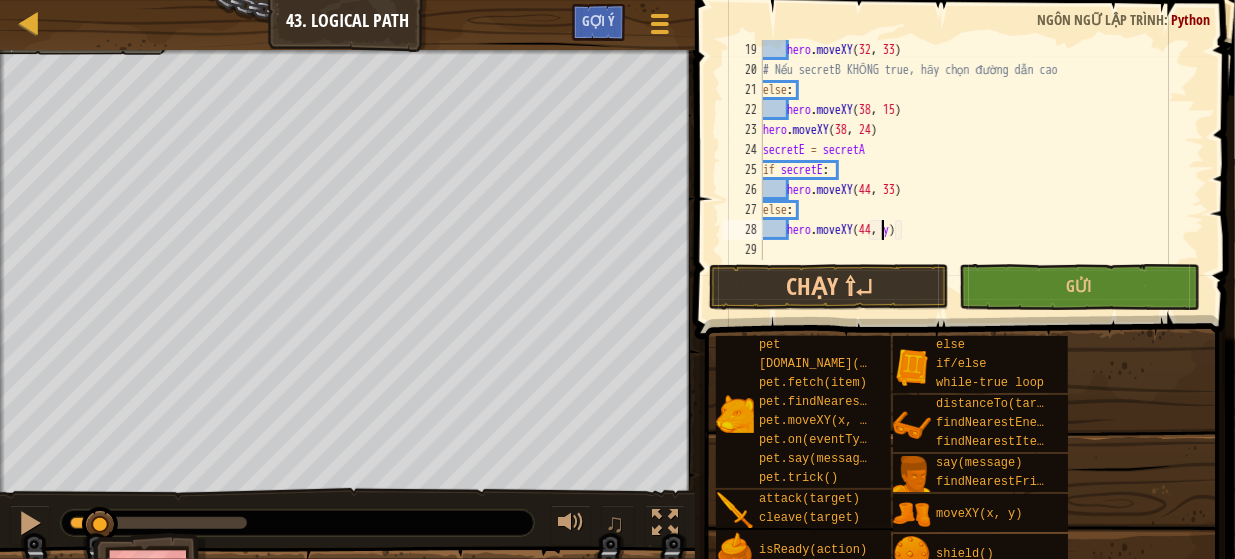 click on "hero . moveXY ( 32 ,   33 ) # Nếu secretB KHÔNG true, hãy chọn đường dẫn cao else :      hero . moveXY ( 38 ,   15 ) hero . moveXY ( 38 ,   24 ) secretE   =   secretA if   secretE :      hero . moveXY ( 44 ,   33 ) else :      hero . moveXY ( 44 ,   y )" at bounding box center (974, 170) 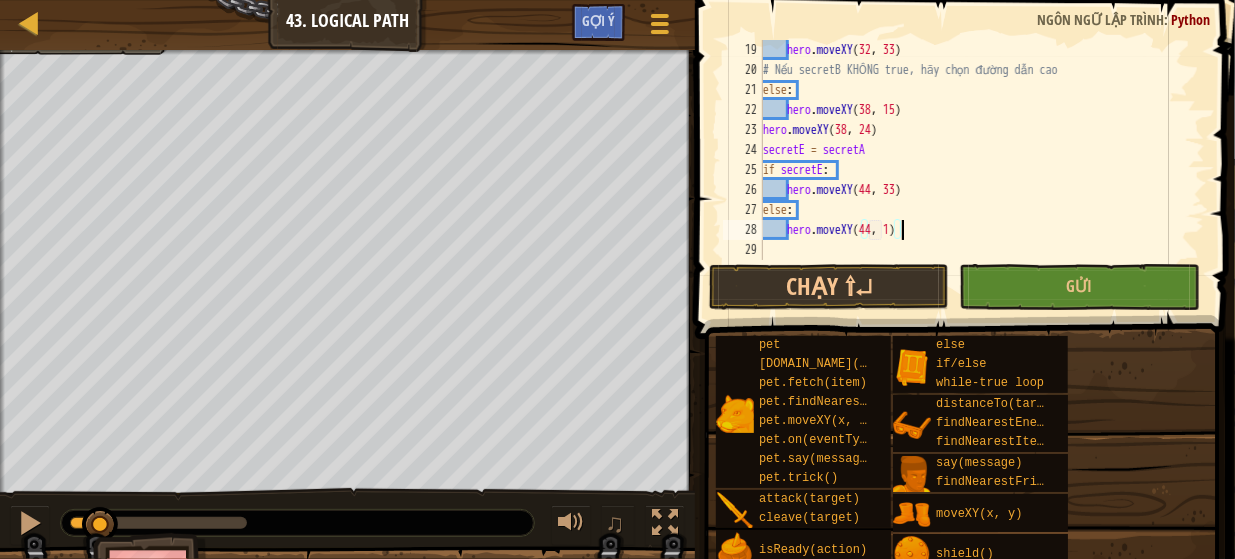 scroll, scrollTop: 9, scrollLeft: 11, axis: both 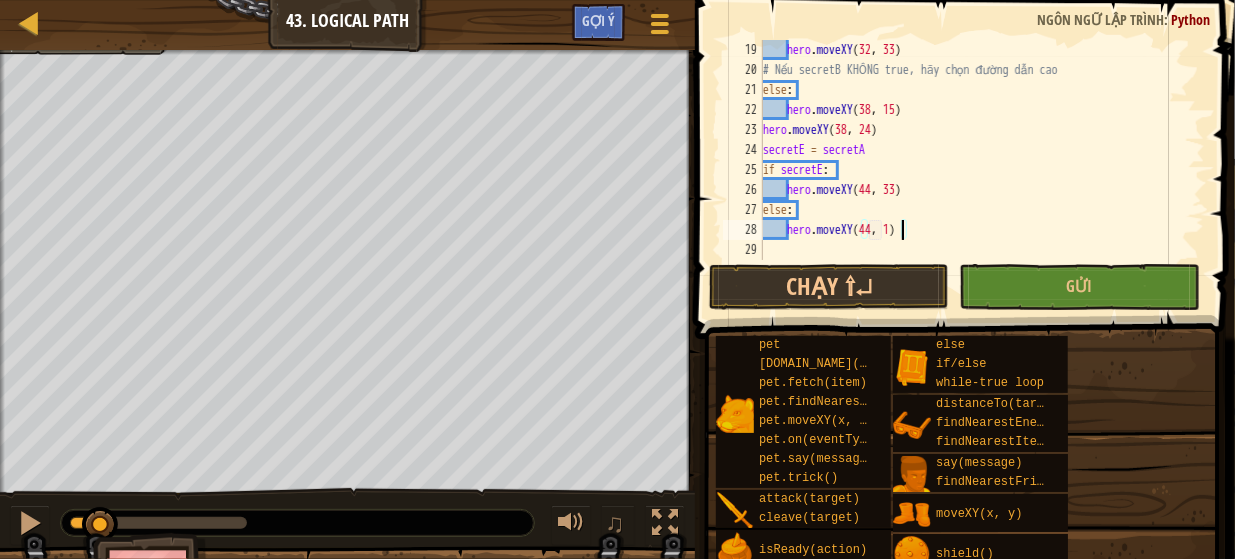 type on "hero.moveXY(44, 15)" 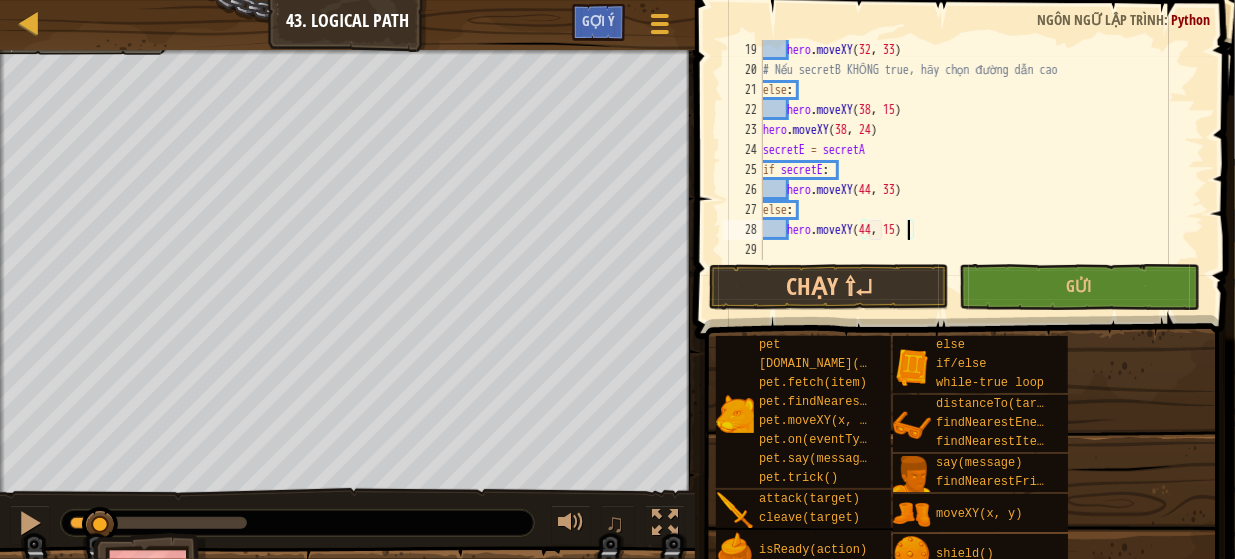click on "hero . moveXY ( 32 ,   33 ) # Nếu secretB KHÔNG true, hãy chọn đường dẫn cao else :      hero . moveXY ( 38 ,   15 ) hero . moveXY ( 38 ,   24 ) secretE   =   secretA if   secretE :      hero . moveXY ( 44 ,   33 ) else :      hero . moveXY ( 44 ,   15 )" at bounding box center [974, 170] 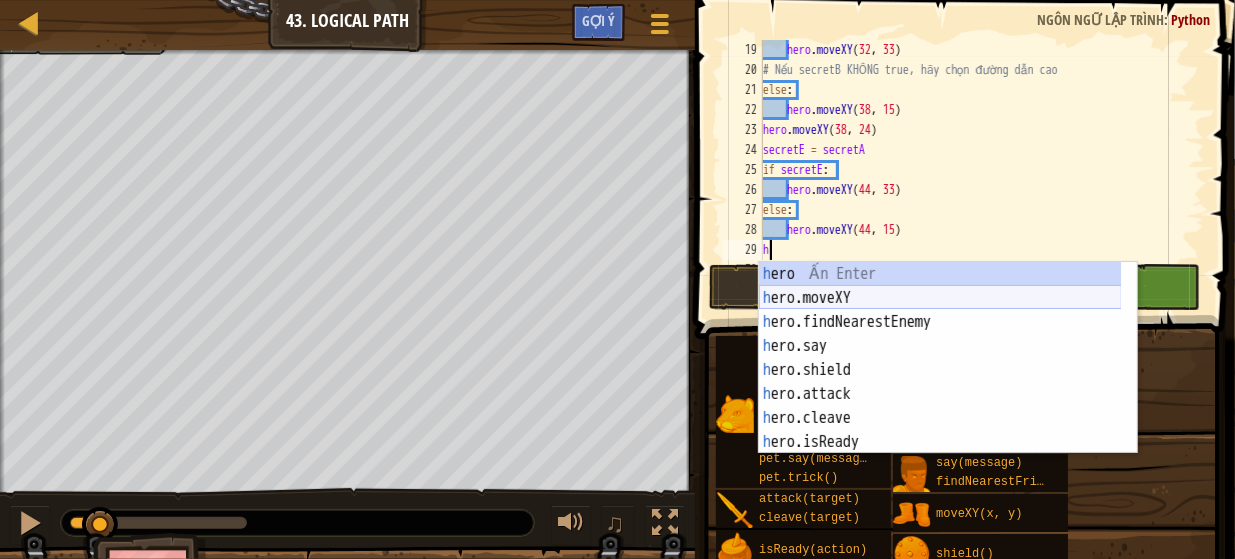 drag, startPoint x: 817, startPoint y: 299, endPoint x: 717, endPoint y: 279, distance: 101.98039 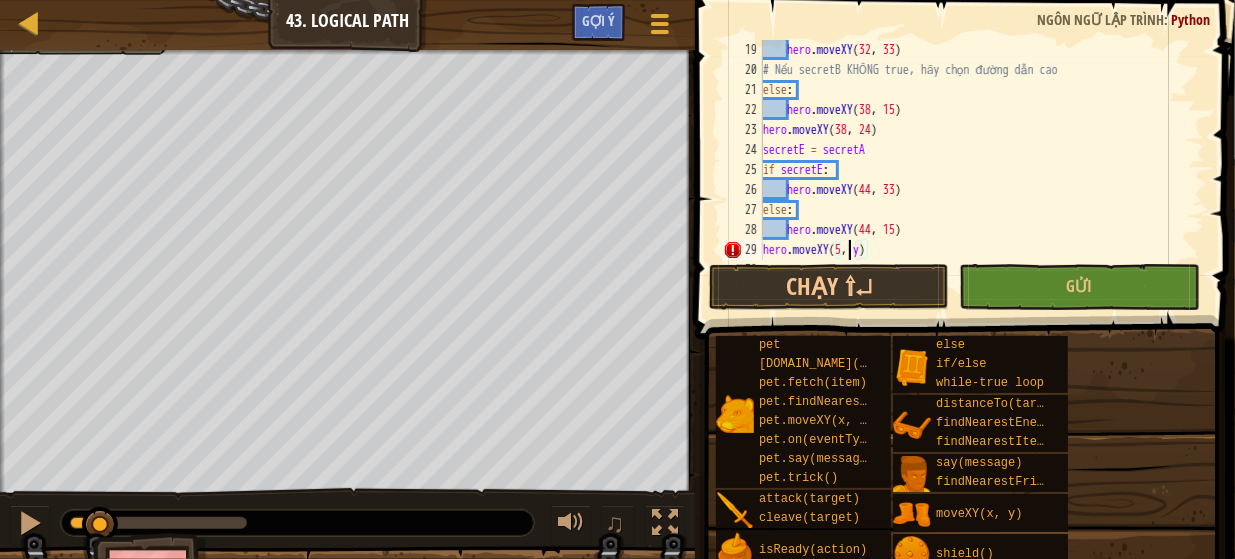 scroll, scrollTop: 9, scrollLeft: 8, axis: both 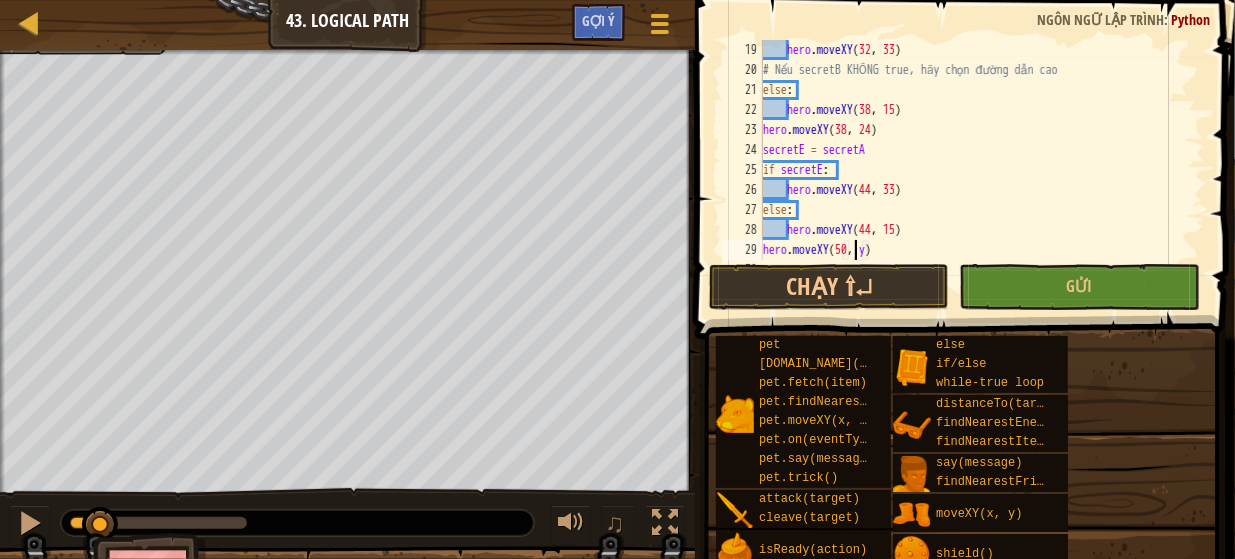 click on "hero . moveXY ( 32 ,   33 ) # Nếu secretB KHÔNG true, hãy chọn đường dẫn cao else :      hero . moveXY ( 38 ,   15 ) hero . moveXY ( 38 ,   24 ) secretE   =   secretA if   secretE :      hero . moveXY ( 44 ,   33 ) else :      hero . moveXY ( 44 ,   15 ) hero . moveXY ( 50 ,   y )" at bounding box center (974, 170) 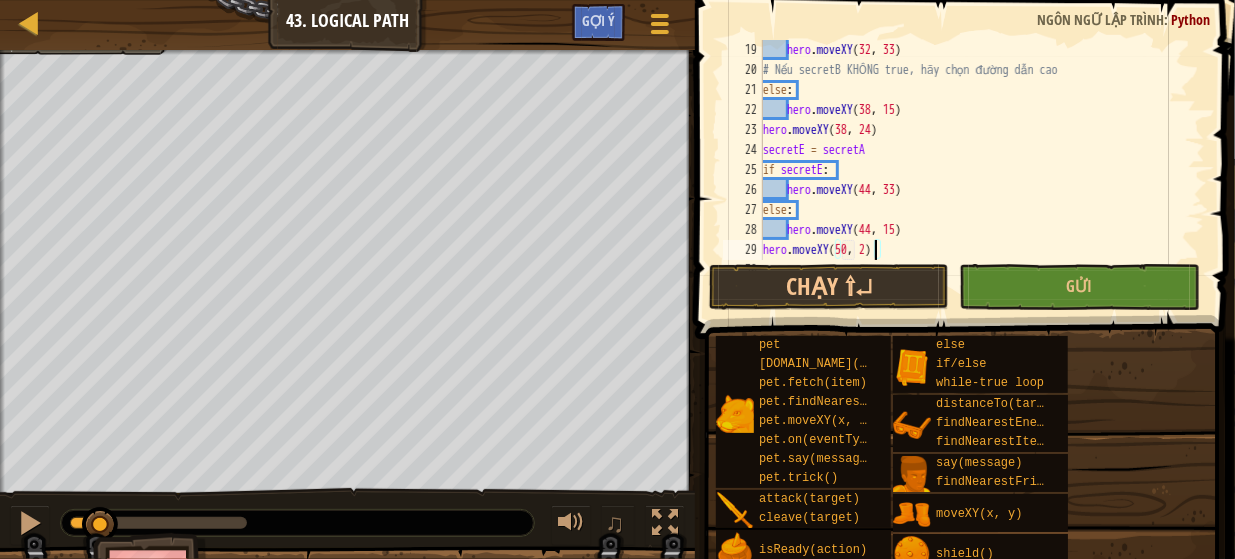 scroll, scrollTop: 9, scrollLeft: 9, axis: both 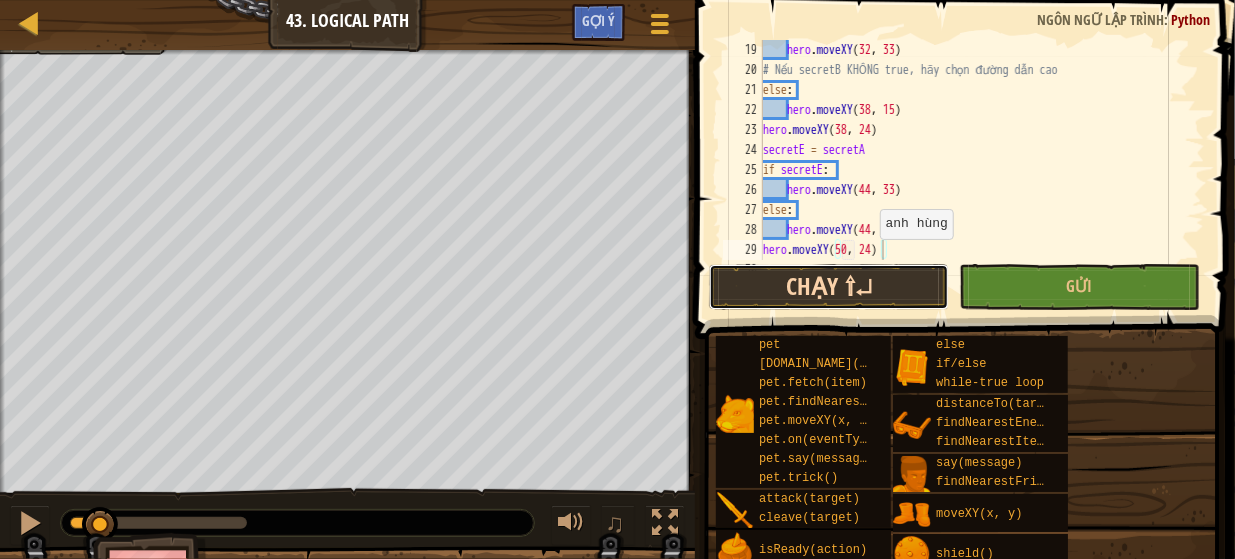 click on "Chạy ⇧↵" at bounding box center [829, 287] 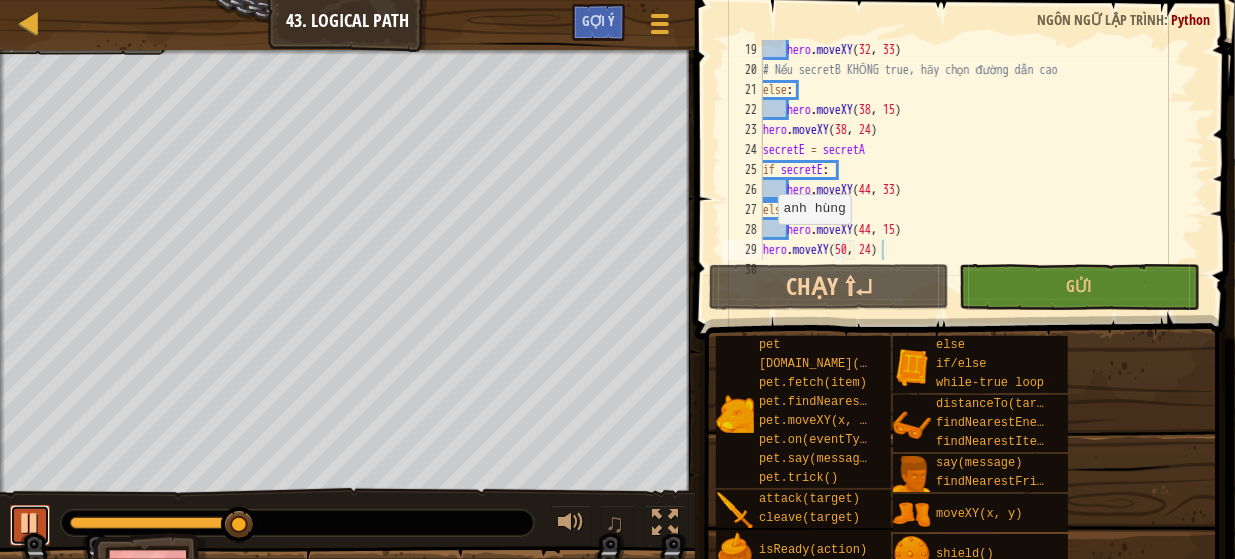 click at bounding box center [30, 523] 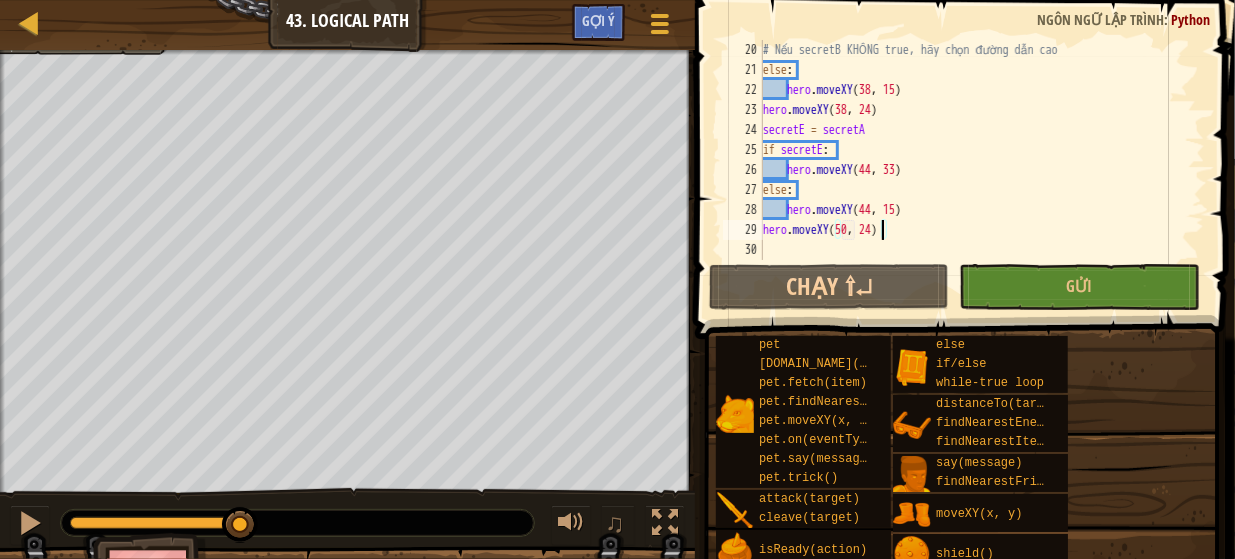 scroll, scrollTop: 440, scrollLeft: 0, axis: vertical 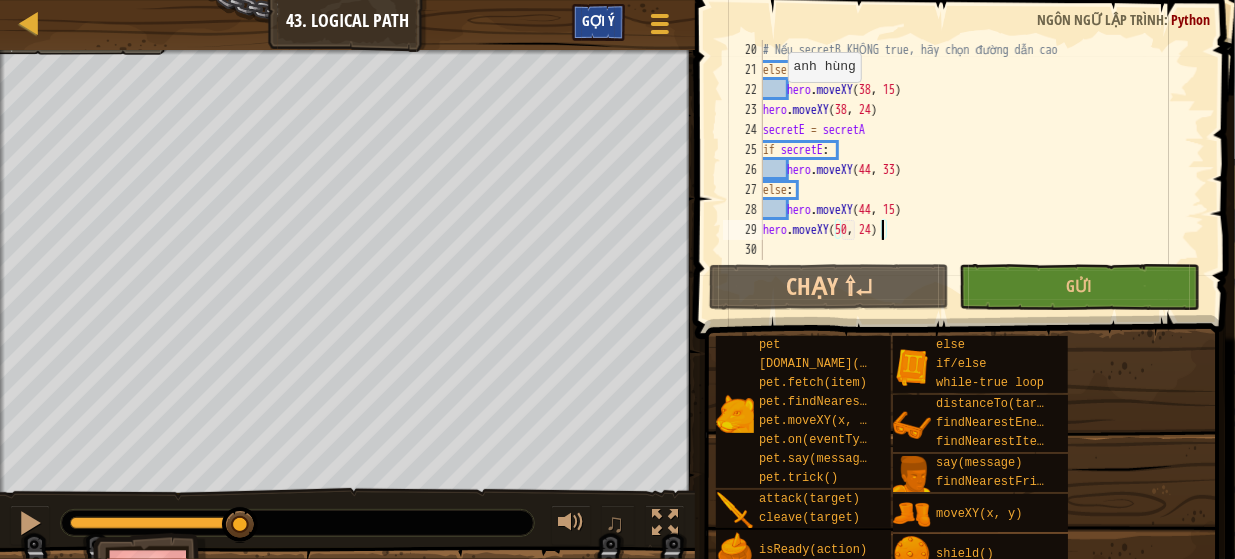 click on "Gợi ý" at bounding box center (598, 20) 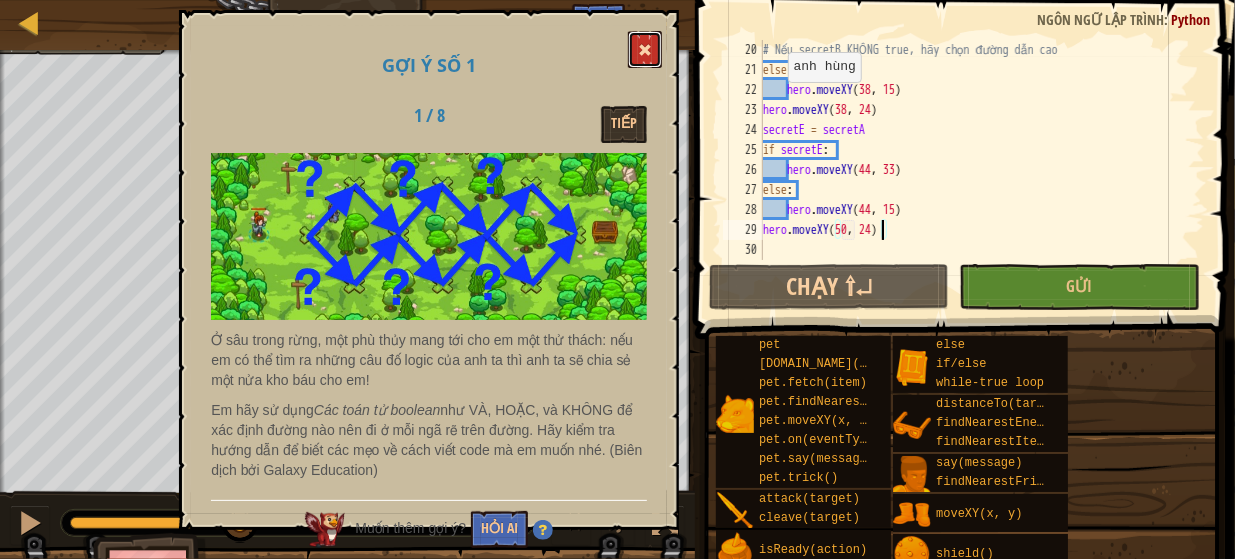 click at bounding box center [645, 50] 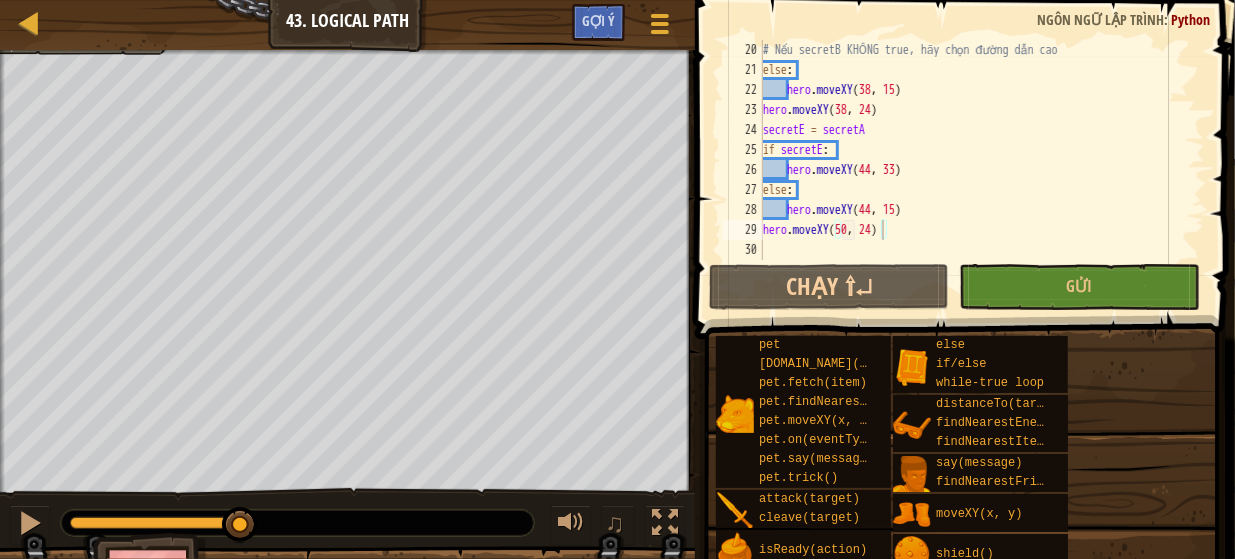 scroll, scrollTop: 440, scrollLeft: 0, axis: vertical 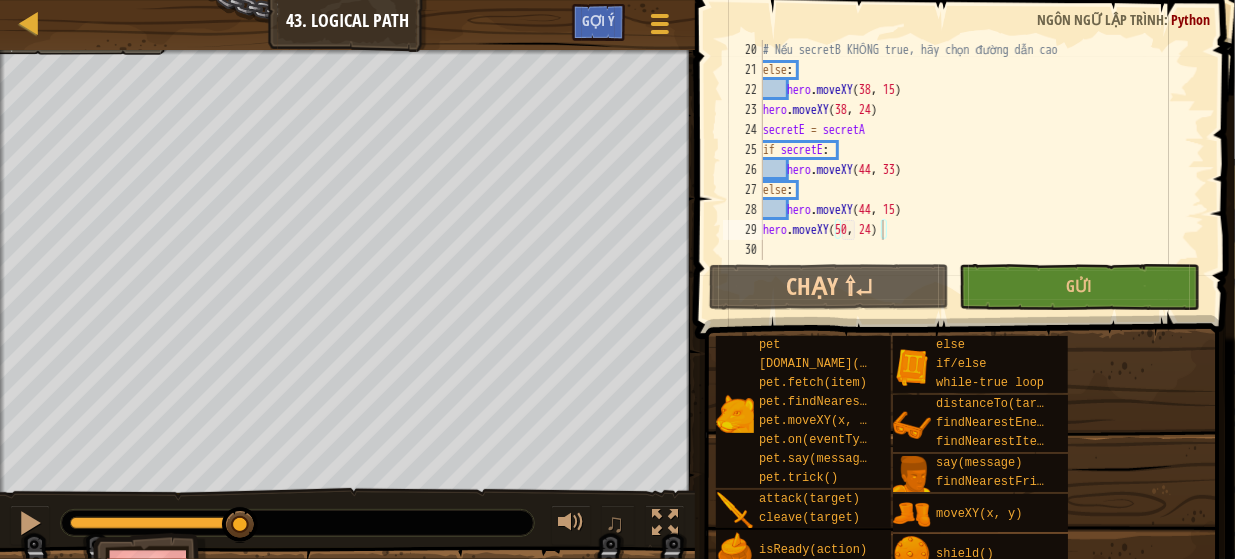 click on "# Nếu secretB KHÔNG true, hãy chọn đường dẫn cao else :      hero . moveXY ( 38 ,   15 ) hero . moveXY ( 38 ,   24 ) secretE   =   secretA if   secretE :      hero . moveXY ( 44 ,   33 ) else :      hero . moveXY ( 44 ,   15 ) hero . moveXY ( 50 ,   24 )" at bounding box center [974, 170] 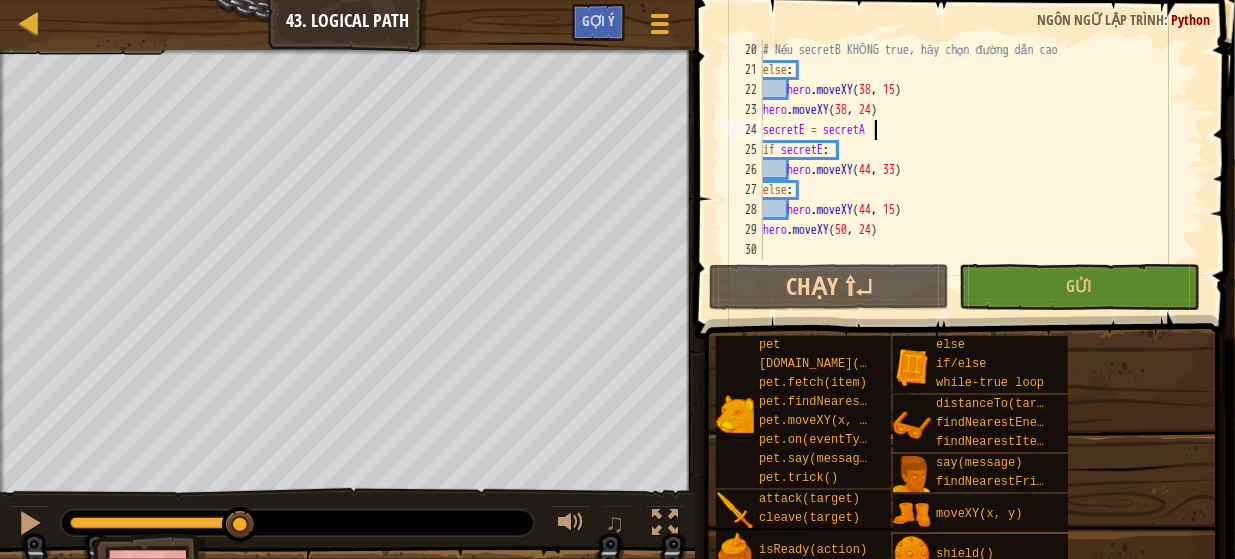 scroll, scrollTop: 9, scrollLeft: 8, axis: both 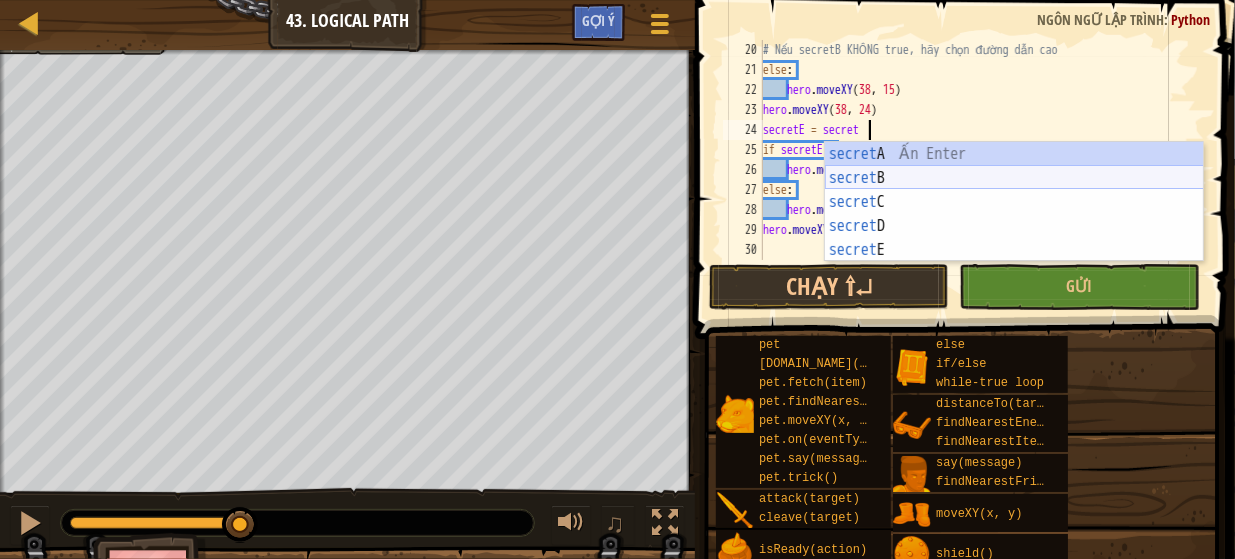 click on "secret A Ấn Enter secret B Ấn Enter secret C Ấn Enter secret D Ấn Enter secret E Ấn Enter" at bounding box center (1014, 226) 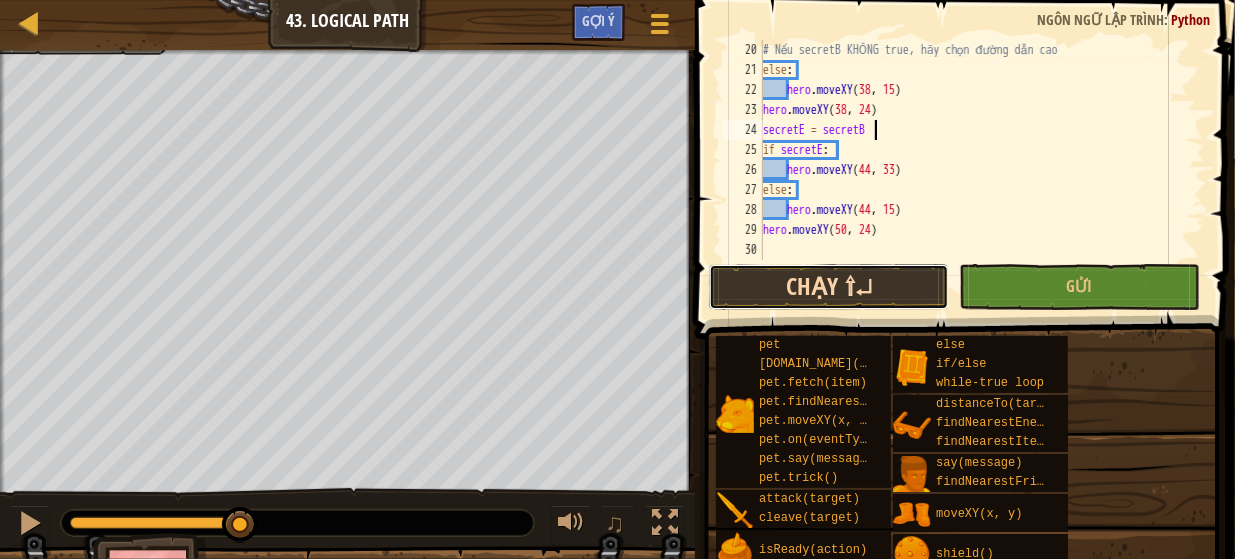 click on "Chạy ⇧↵" at bounding box center (829, 287) 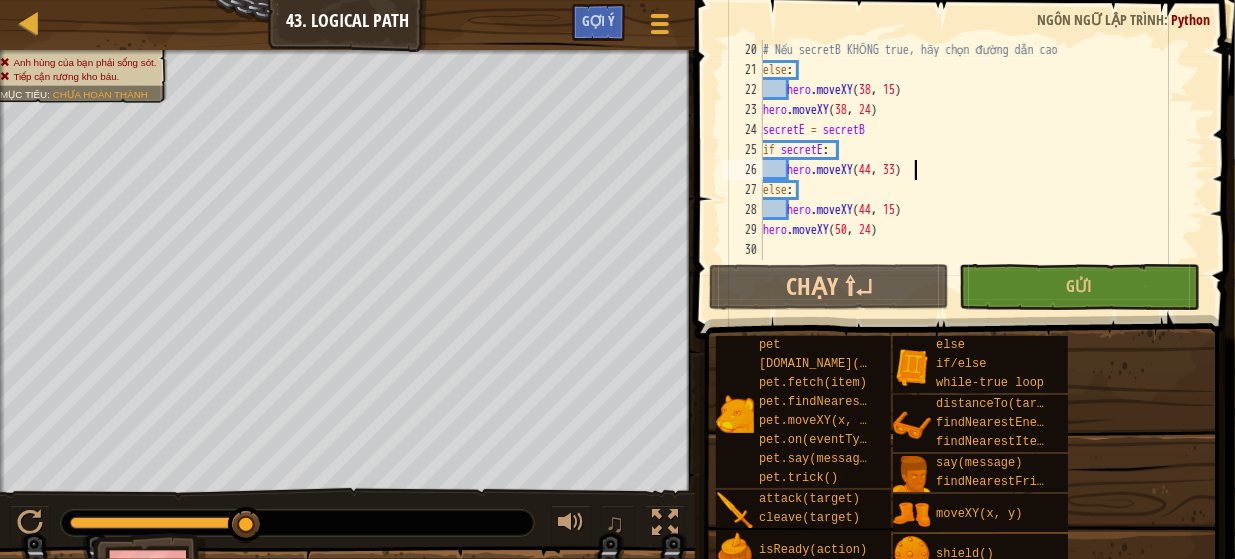 click on "# Nếu secretB KHÔNG true, hãy chọn đường dẫn cao else :      hero . moveXY ( 38 ,   15 ) hero . moveXY ( 38 ,   24 ) secretE   =   secretB if   secretE :      hero . moveXY ( 44 ,   33 ) else :      hero . moveXY ( 44 ,   15 ) hero . moveXY ( 50 ,   24 )" at bounding box center [974, 170] 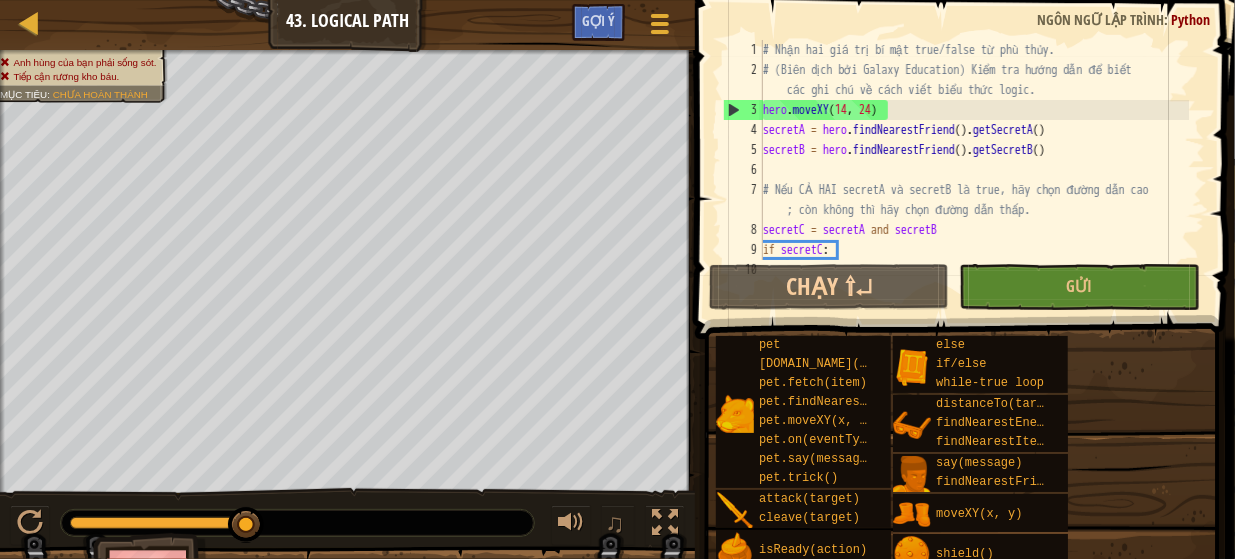 scroll, scrollTop: 0, scrollLeft: 0, axis: both 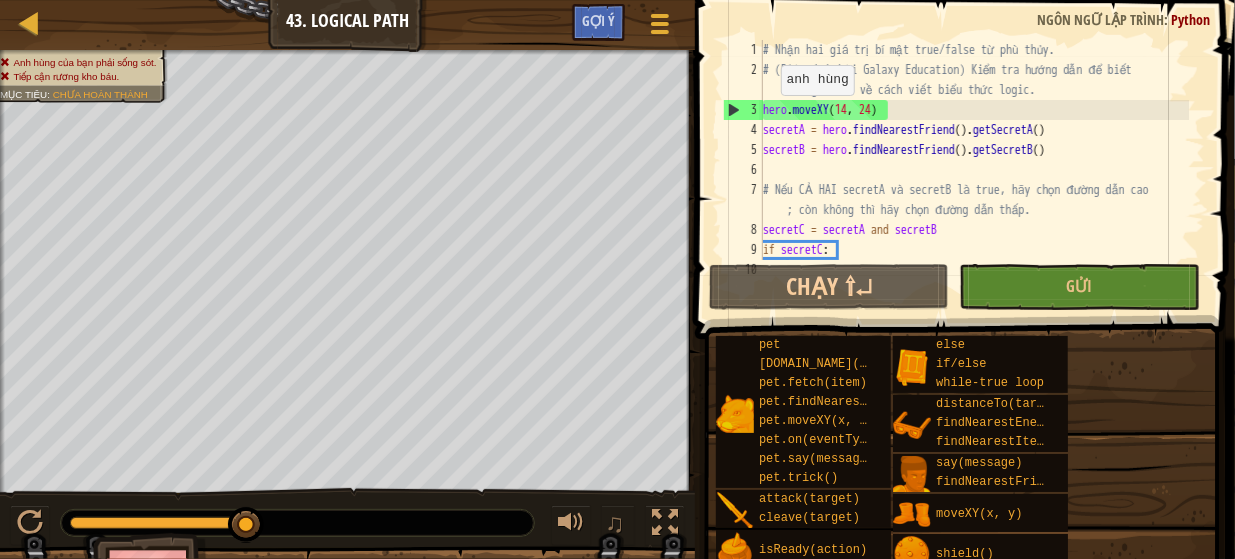 click on "Tuỳ chọn Xong Gợi ý" at bounding box center [628, 27] 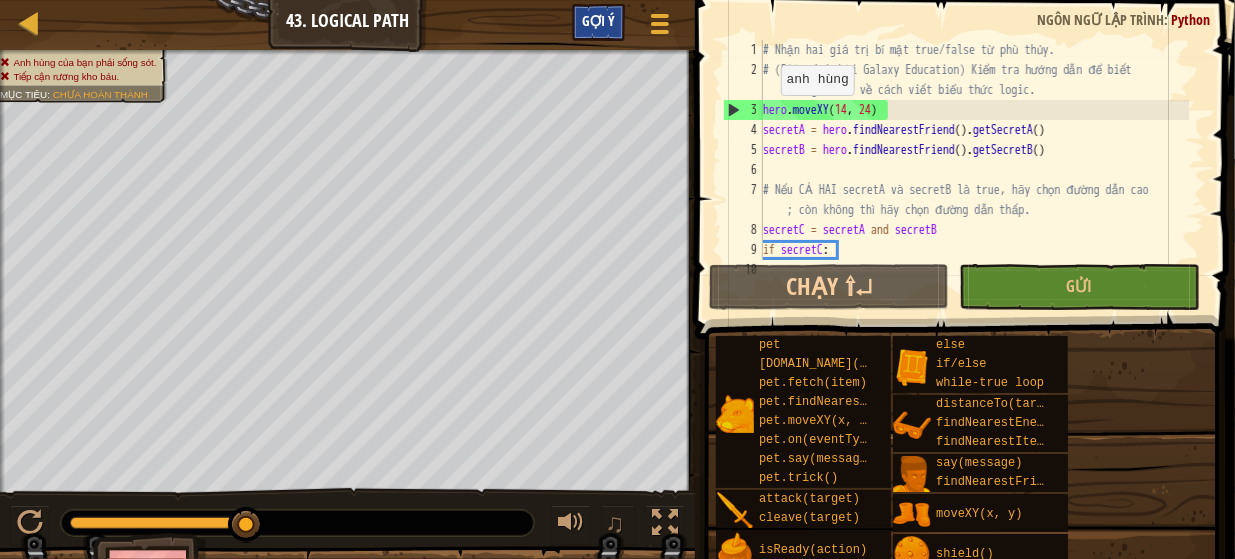 click on "Gợi ý" at bounding box center (598, 20) 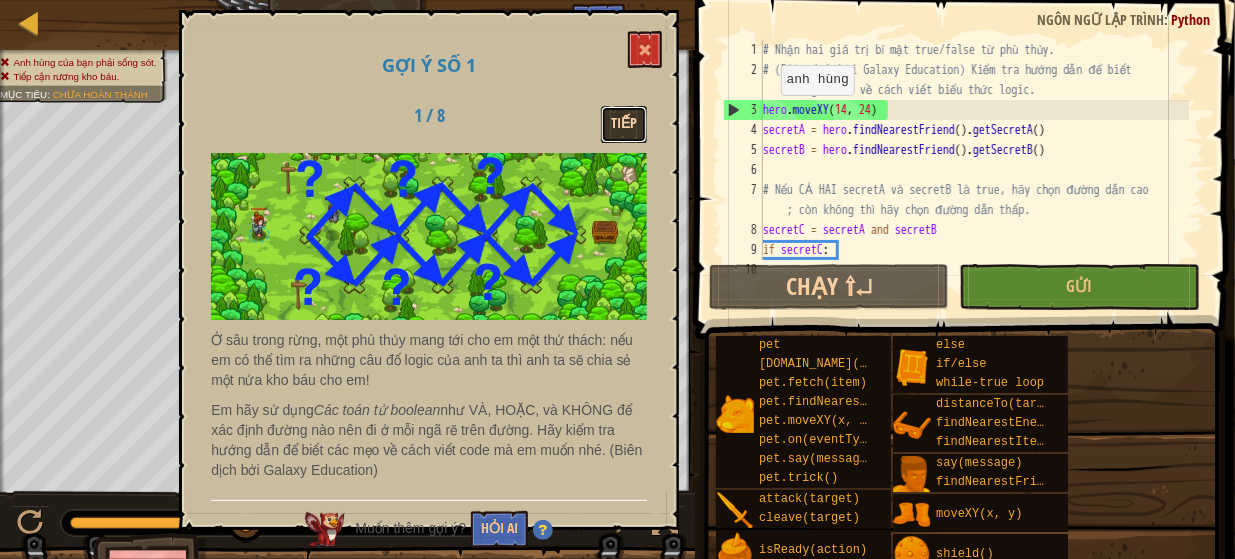 click on "Tiếp" at bounding box center (624, 124) 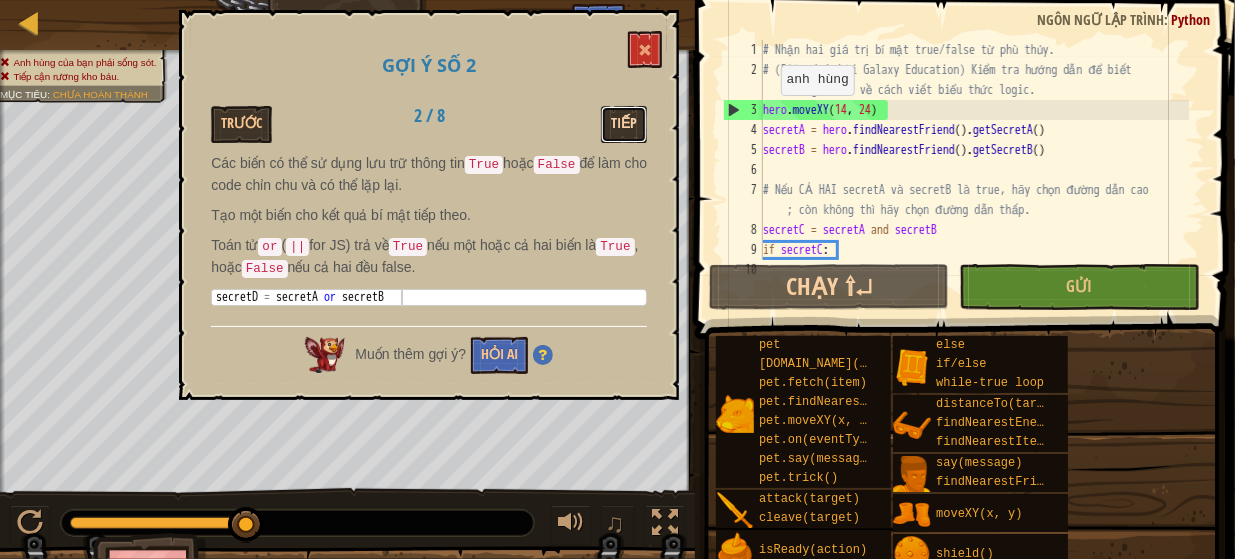 click on "Tiếp" at bounding box center [624, 124] 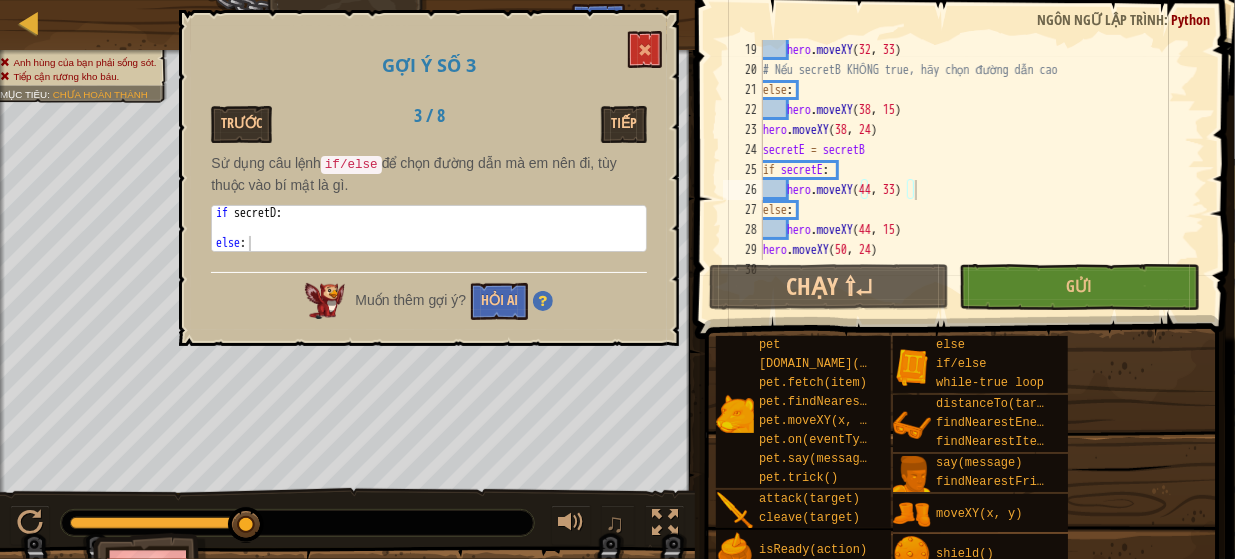 scroll, scrollTop: 440, scrollLeft: 0, axis: vertical 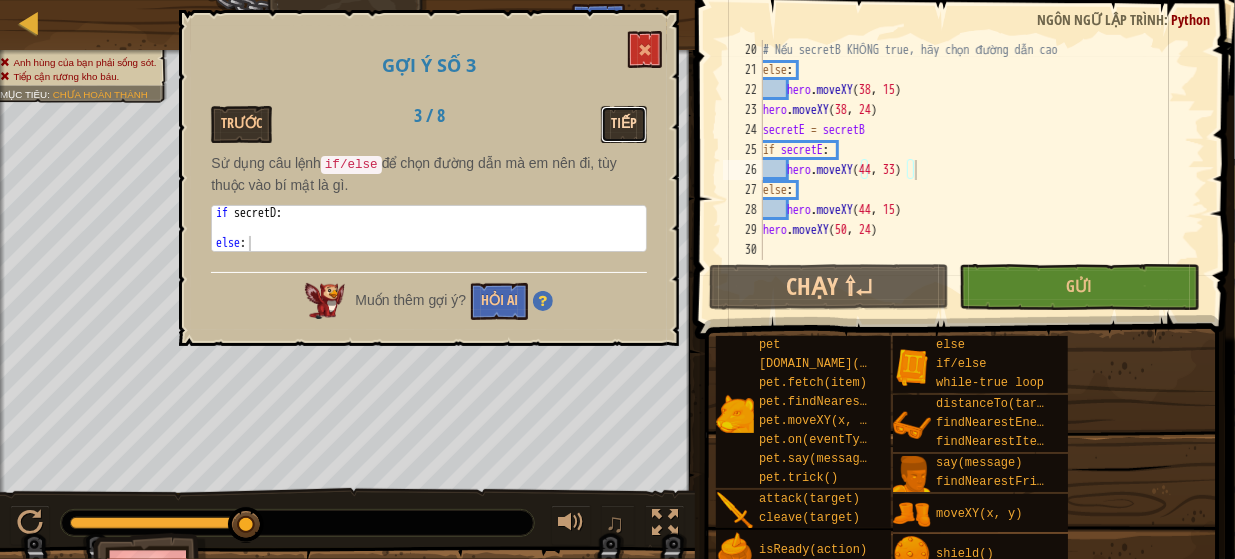 click on "Tiếp" at bounding box center [624, 124] 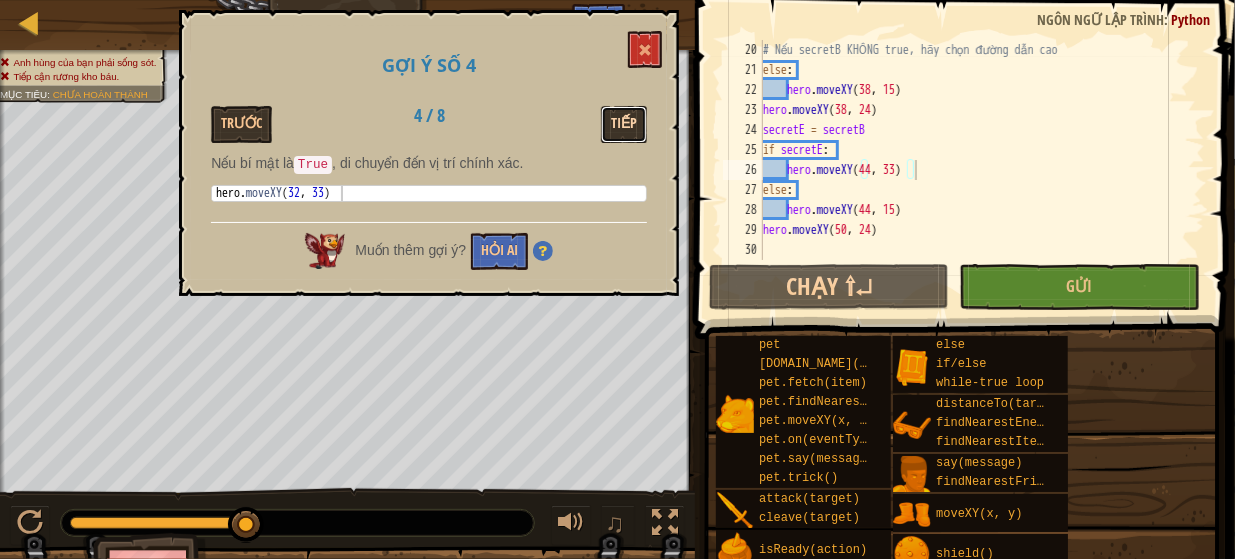click on "Tiếp" at bounding box center (624, 124) 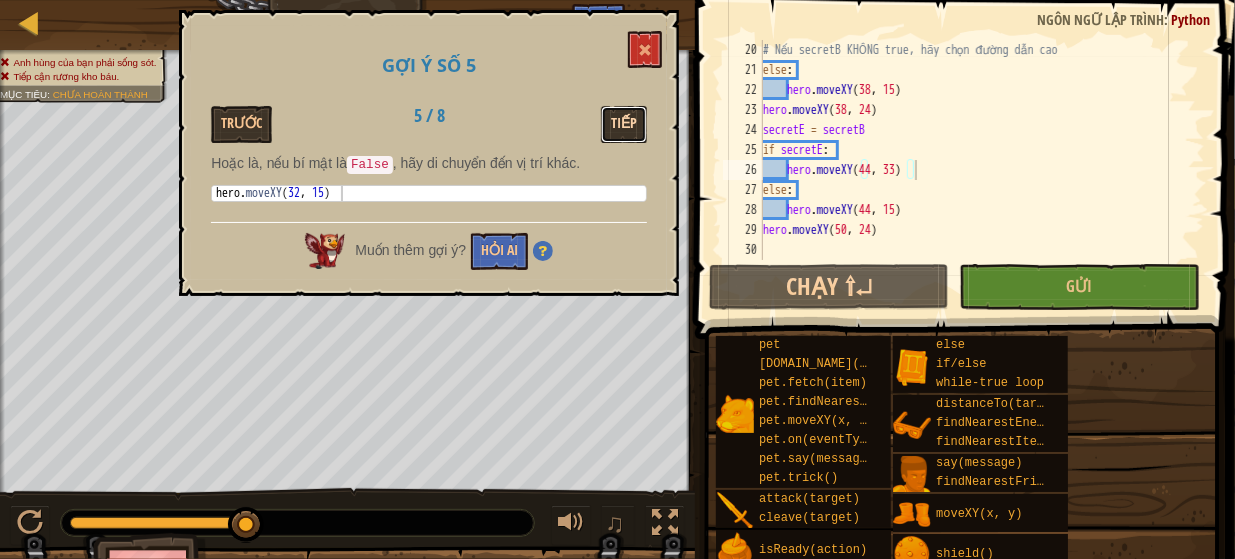 click on "Tiếp" at bounding box center (624, 124) 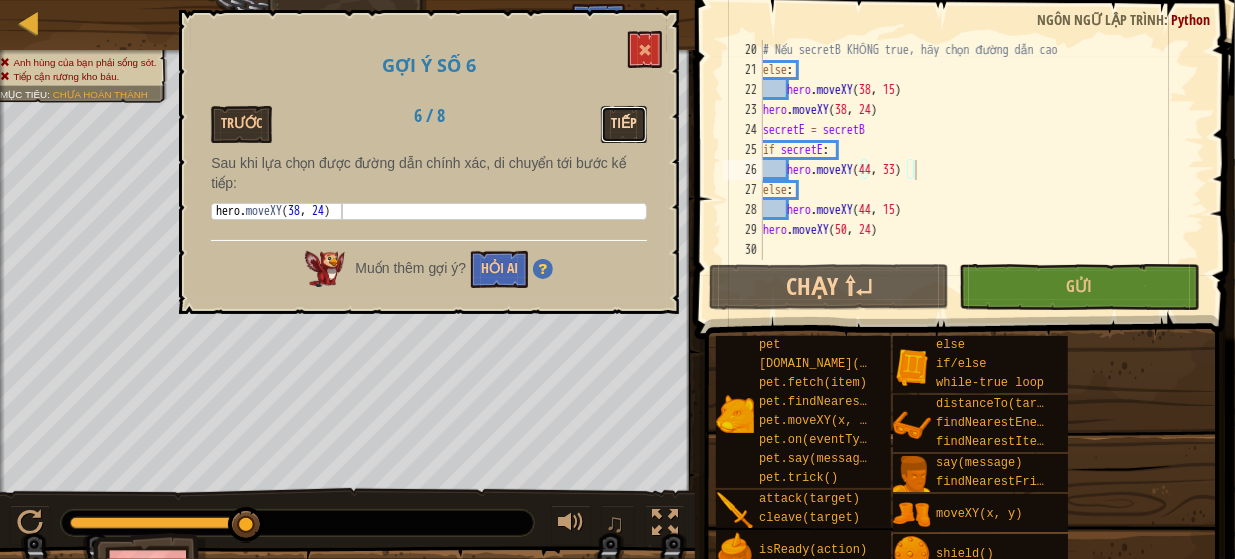 click on "Tiếp" at bounding box center (624, 124) 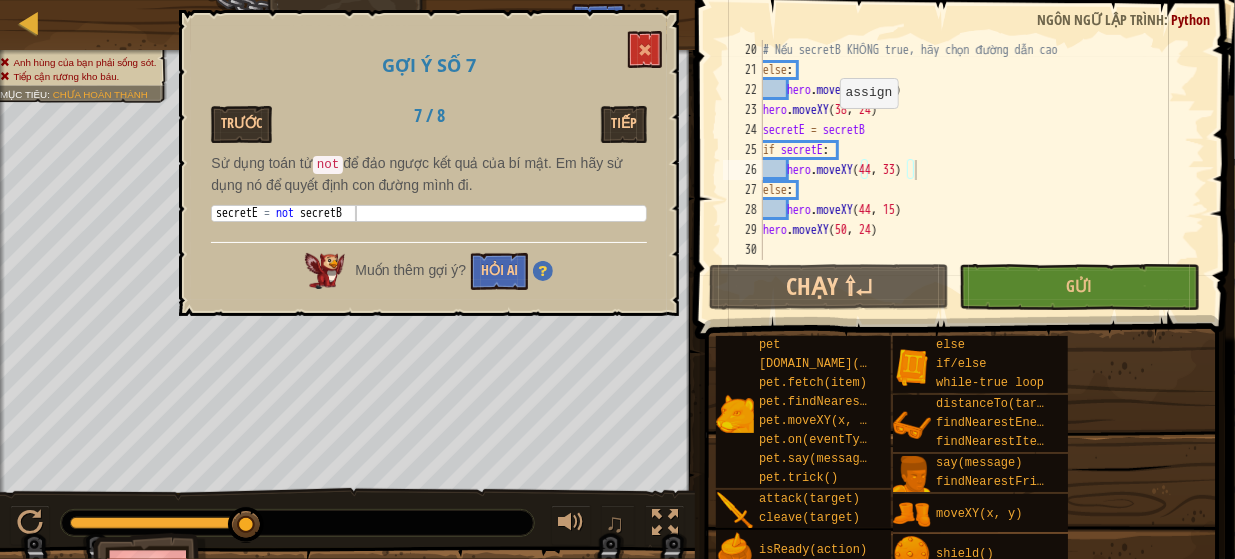click on "# Nếu secretB KHÔNG true, hãy chọn đường dẫn cao else :      hero . moveXY ( 38 ,   15 ) hero . moveXY ( 38 ,   24 ) secretE   =   secretB if   secretE :      hero . moveXY ( 44 ,   33 ) else :      hero . moveXY ( 44 ,   15 ) hero . moveXY ( 50 ,   24 )" at bounding box center (974, 170) 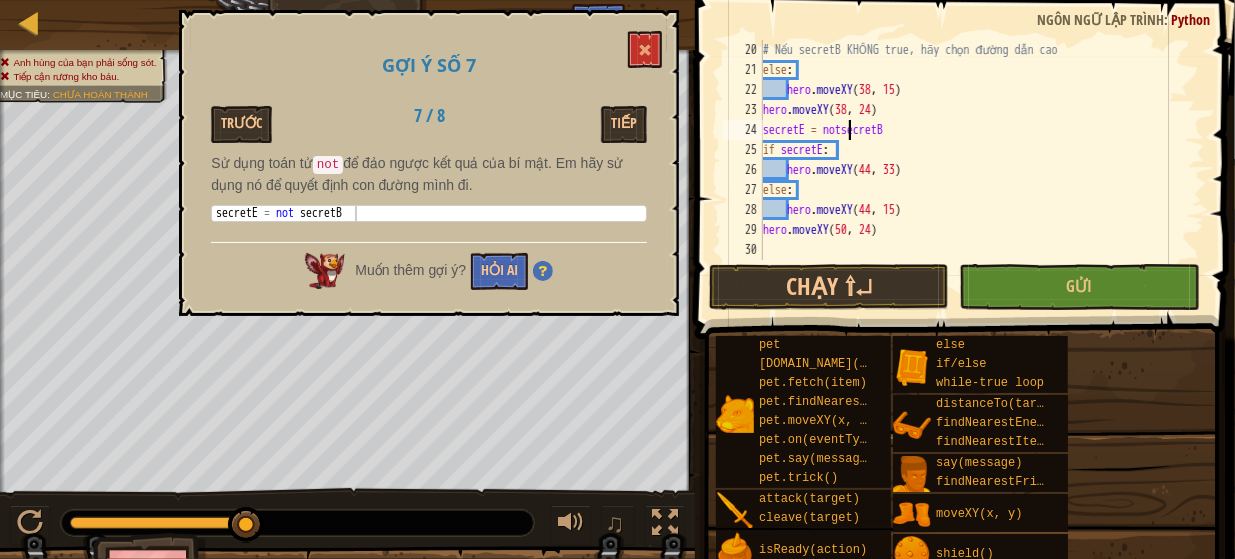 scroll, scrollTop: 9, scrollLeft: 6, axis: both 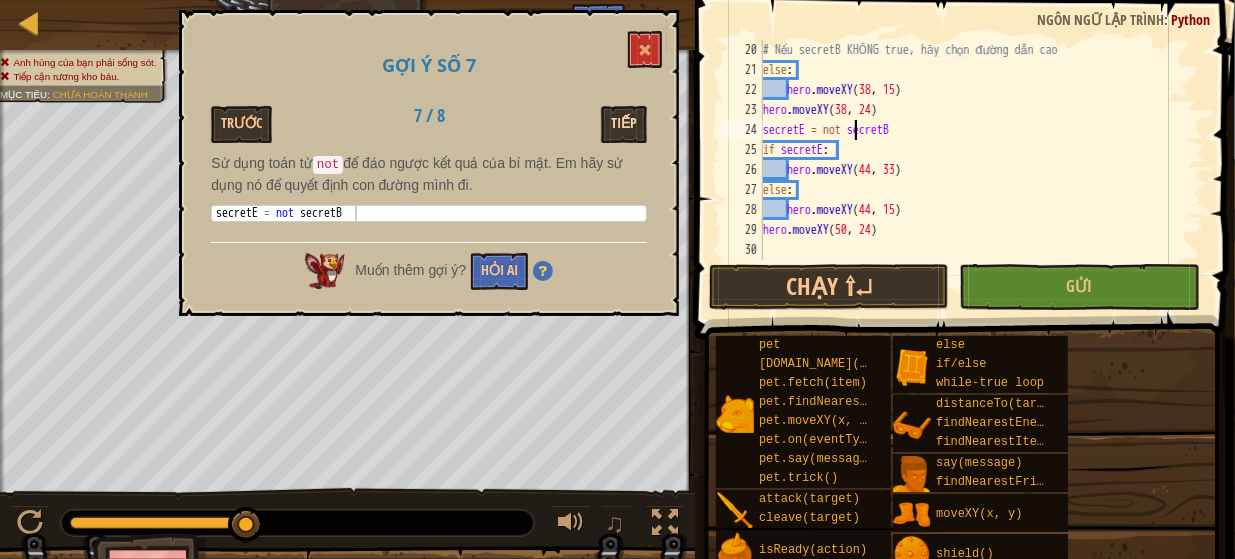 type on "secretE = not secretB" 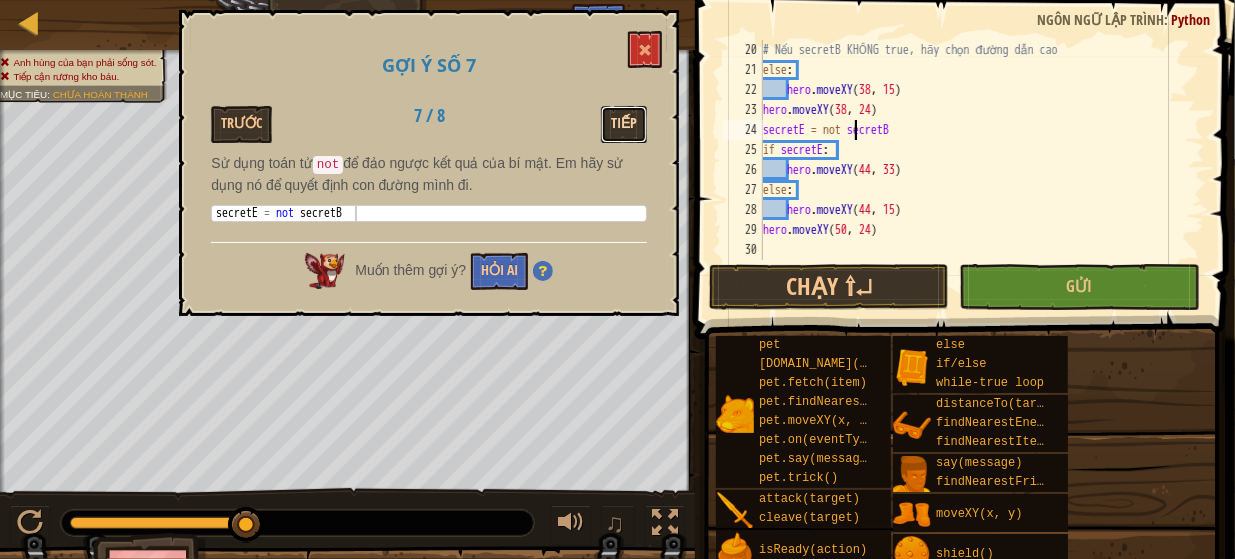 click on "Tiếp" at bounding box center [624, 124] 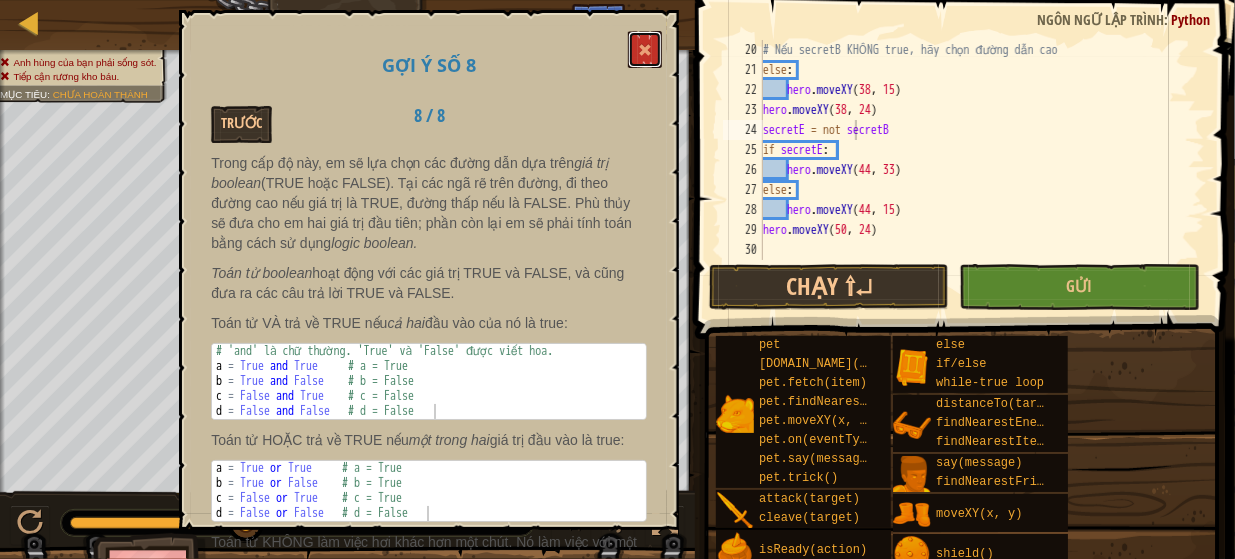 click at bounding box center [645, 49] 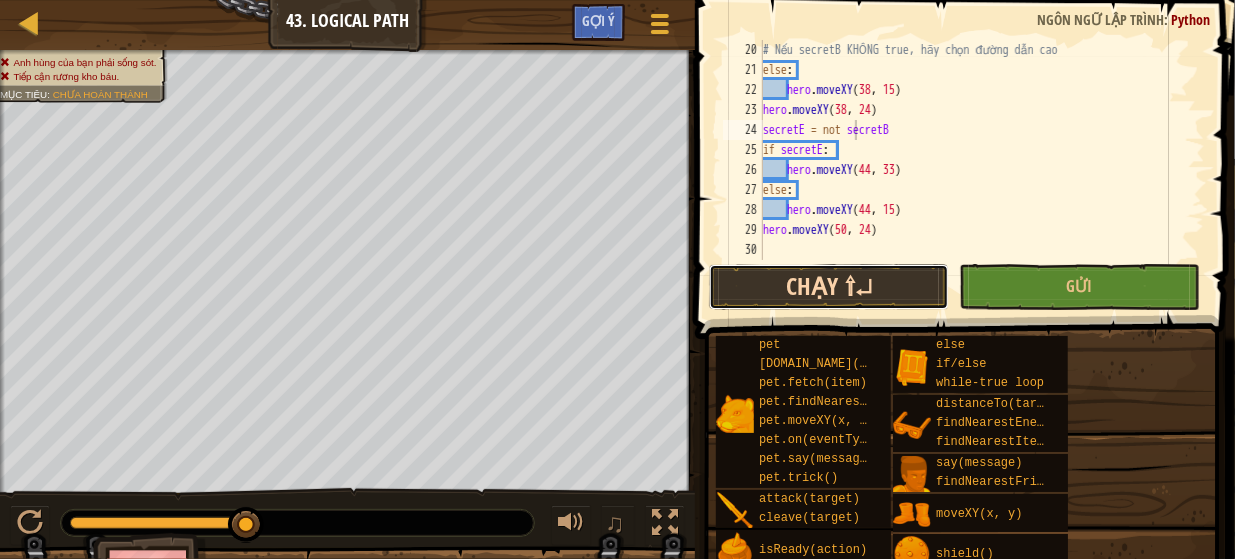 click on "Chạy ⇧↵" at bounding box center [829, 287] 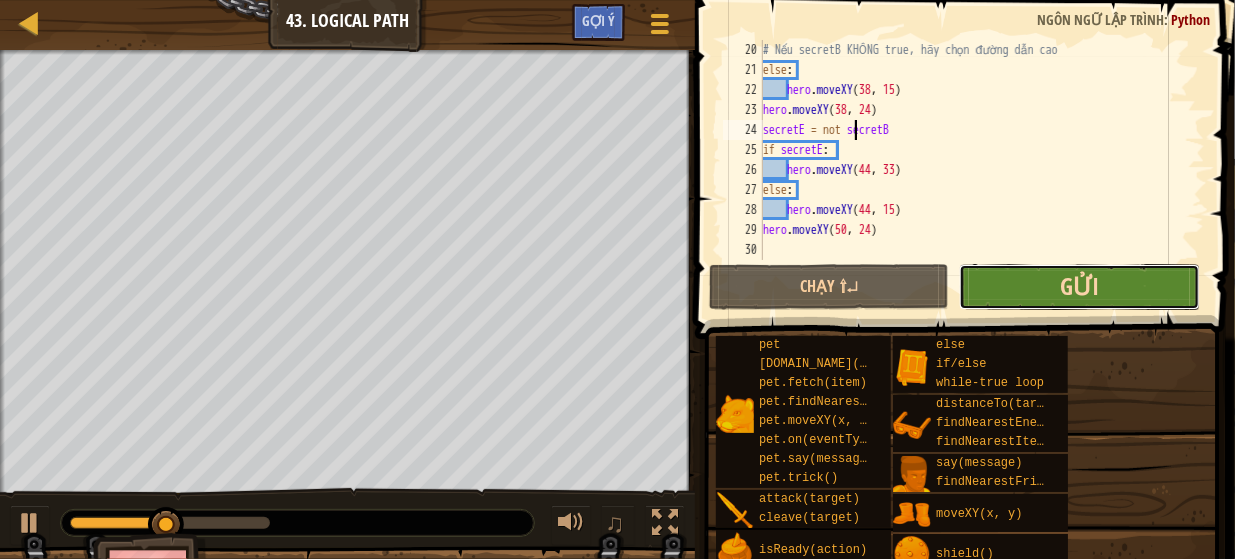 click on "Gửi" at bounding box center (1079, 286) 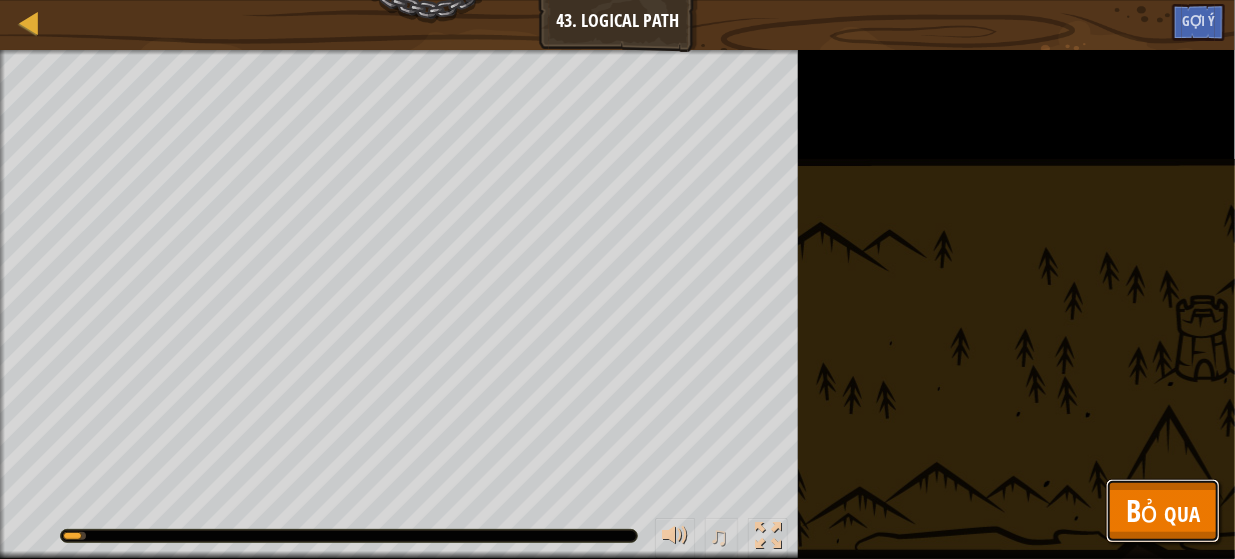 click on "Bỏ qua" at bounding box center [1163, 510] 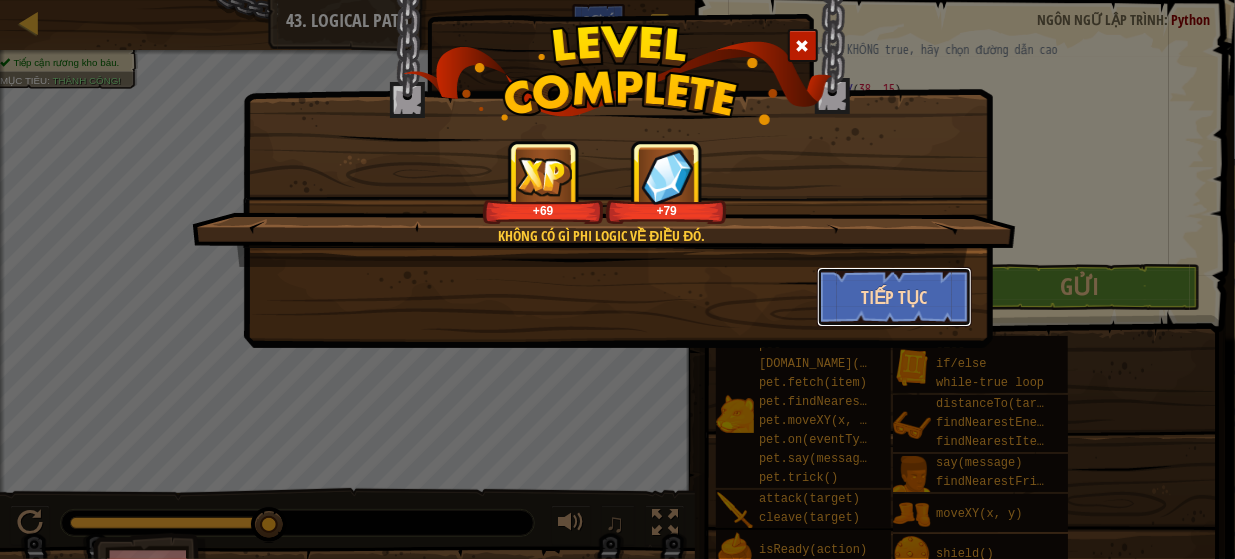 click on "Tiếp tục" at bounding box center (894, 297) 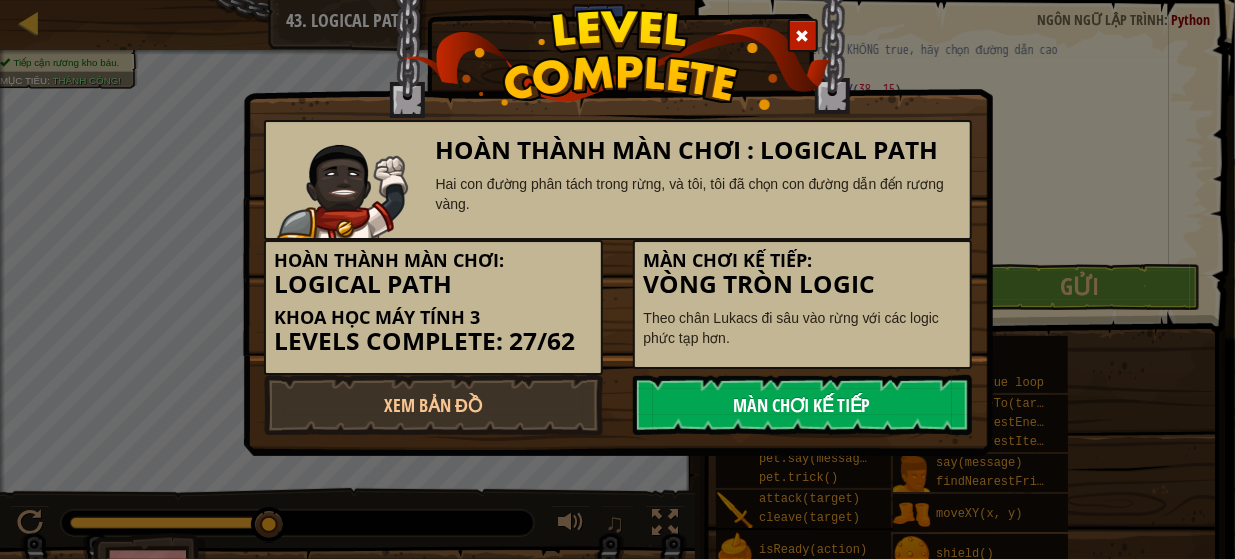 click on "Màn chơi kế tiếp" at bounding box center (802, 405) 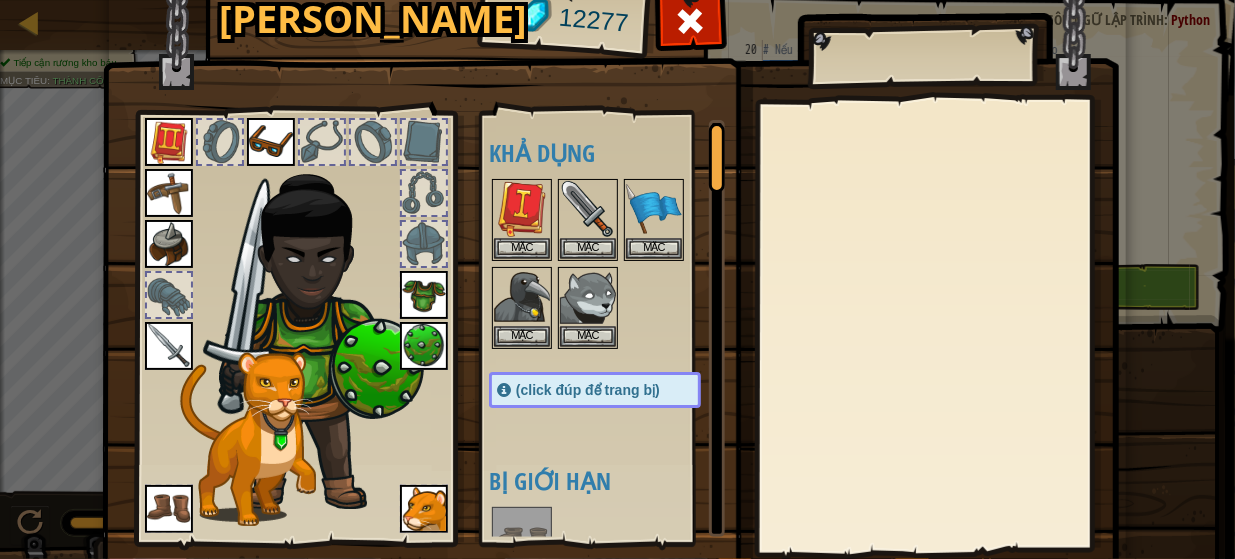 scroll, scrollTop: 100, scrollLeft: 0, axis: vertical 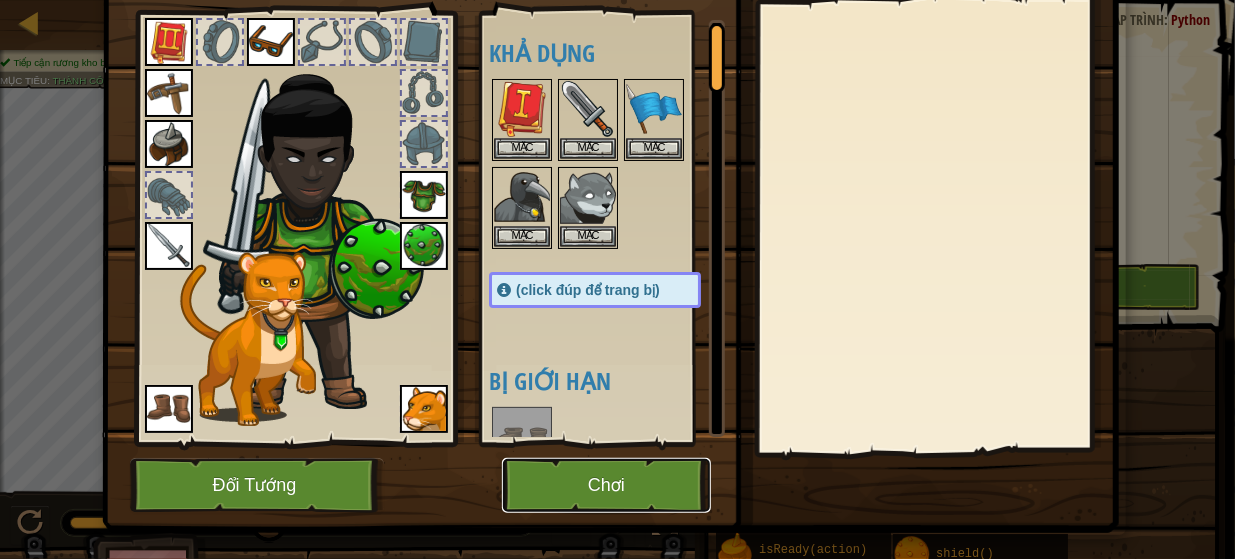 click on "Chơi" at bounding box center [606, 485] 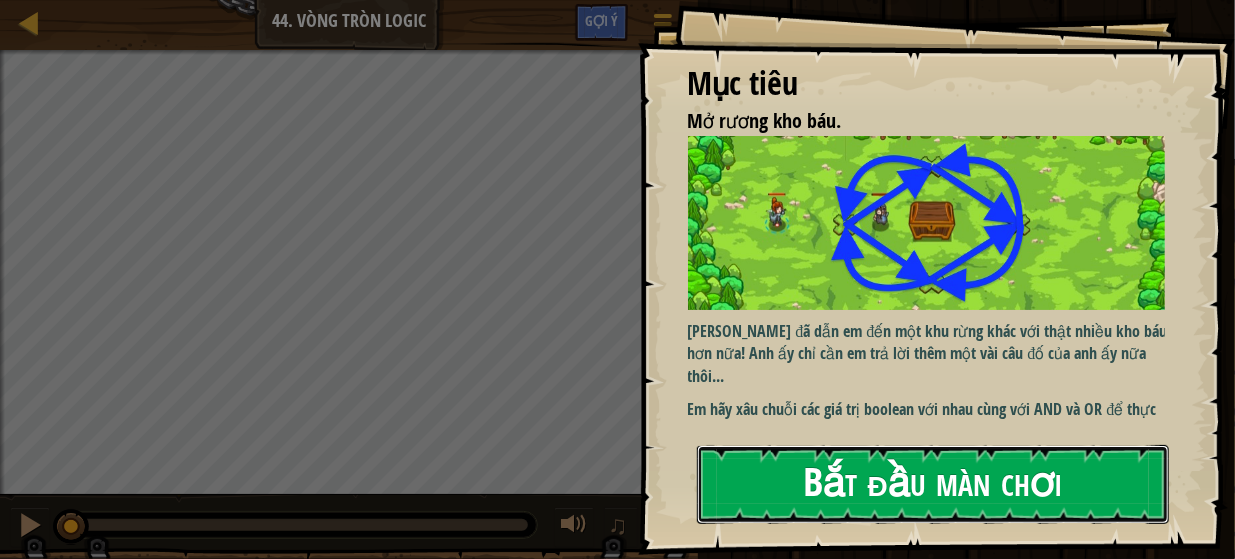 drag, startPoint x: 845, startPoint y: 503, endPoint x: 845, endPoint y: 521, distance: 18 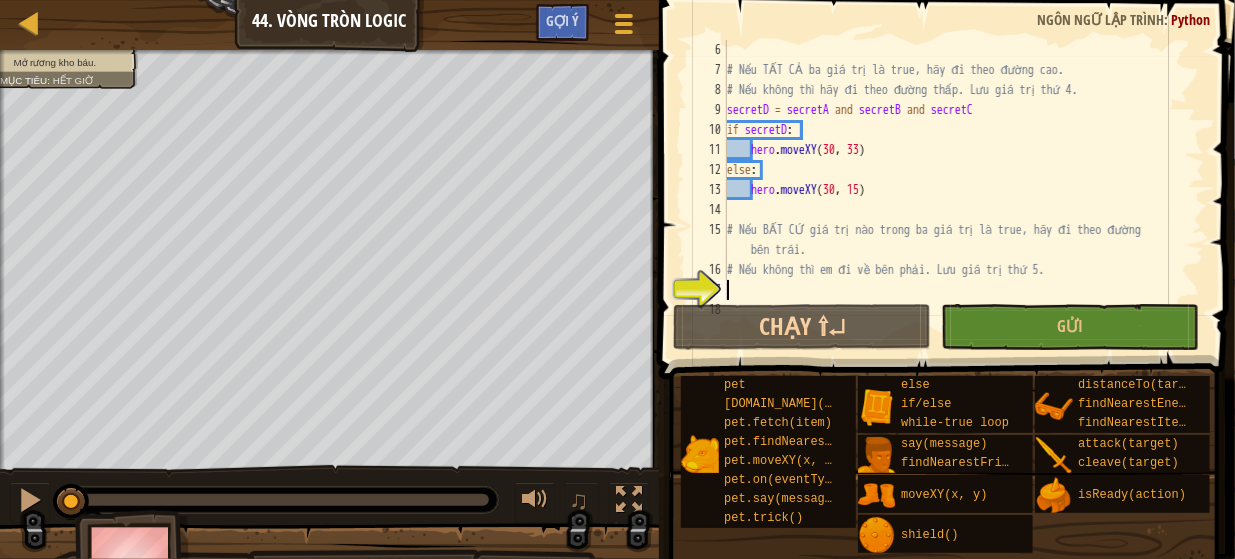 scroll, scrollTop: 180, scrollLeft: 0, axis: vertical 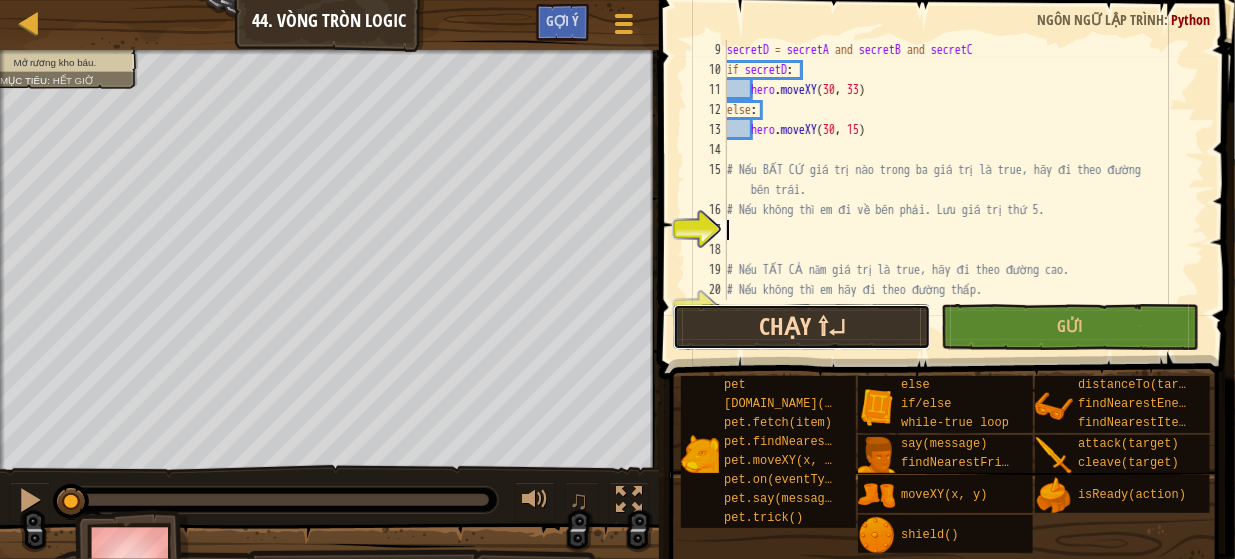click on "Chạy ⇧↵" at bounding box center [802, 327] 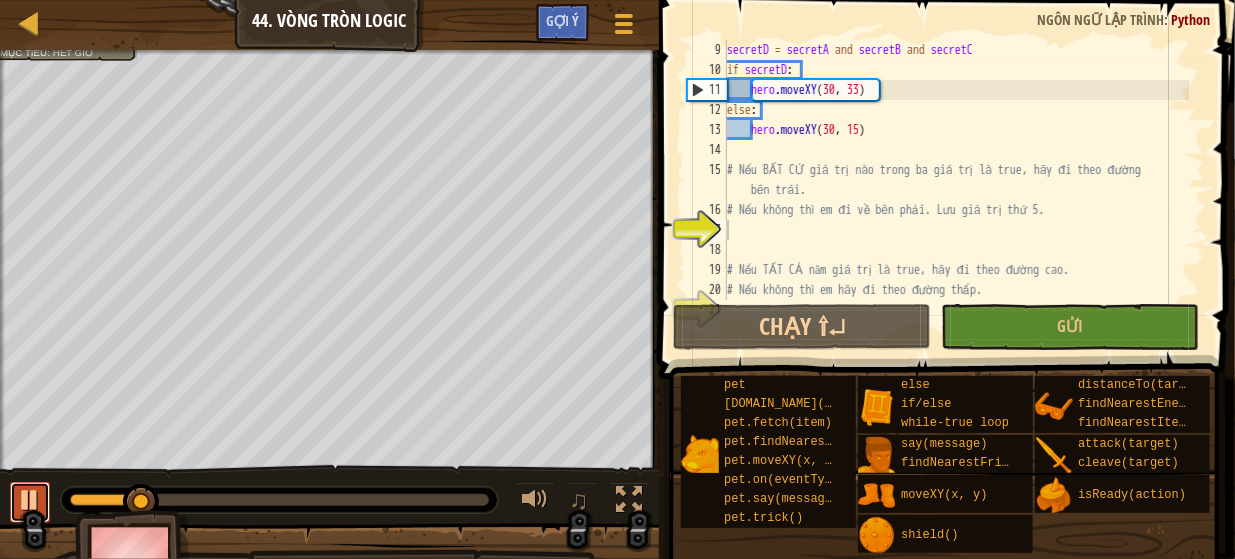click at bounding box center (30, 500) 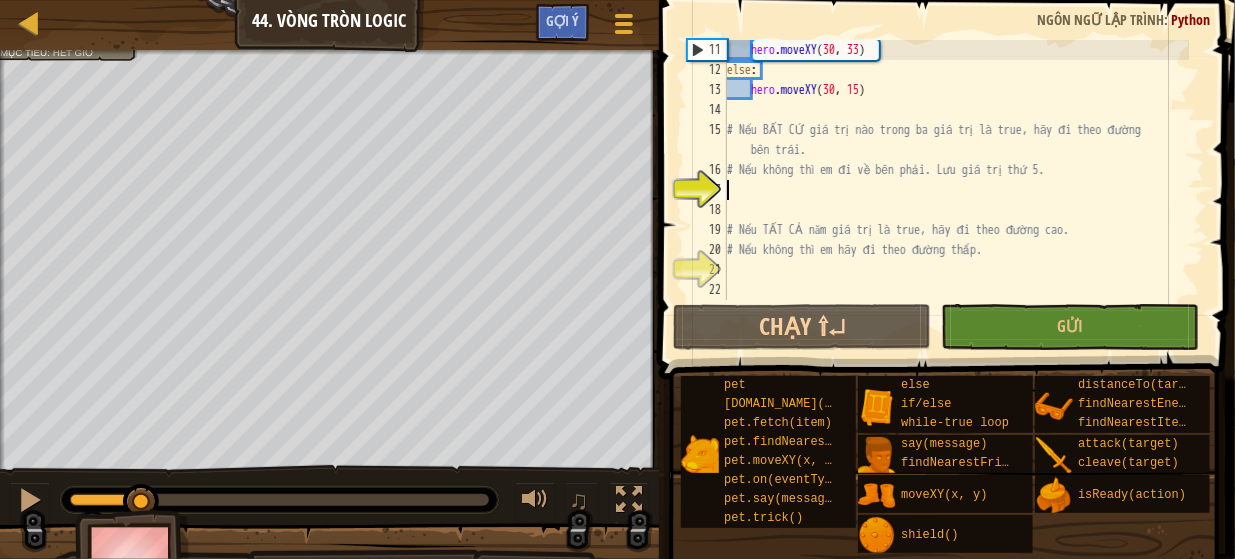 scroll, scrollTop: 220, scrollLeft: 0, axis: vertical 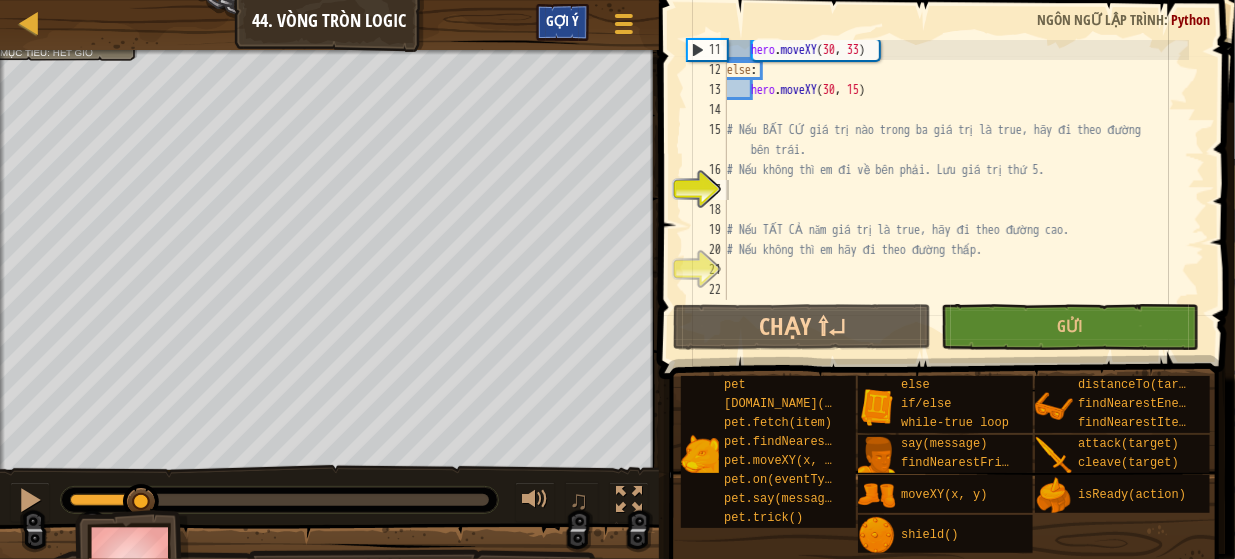 click on "Gợi ý" at bounding box center [562, 20] 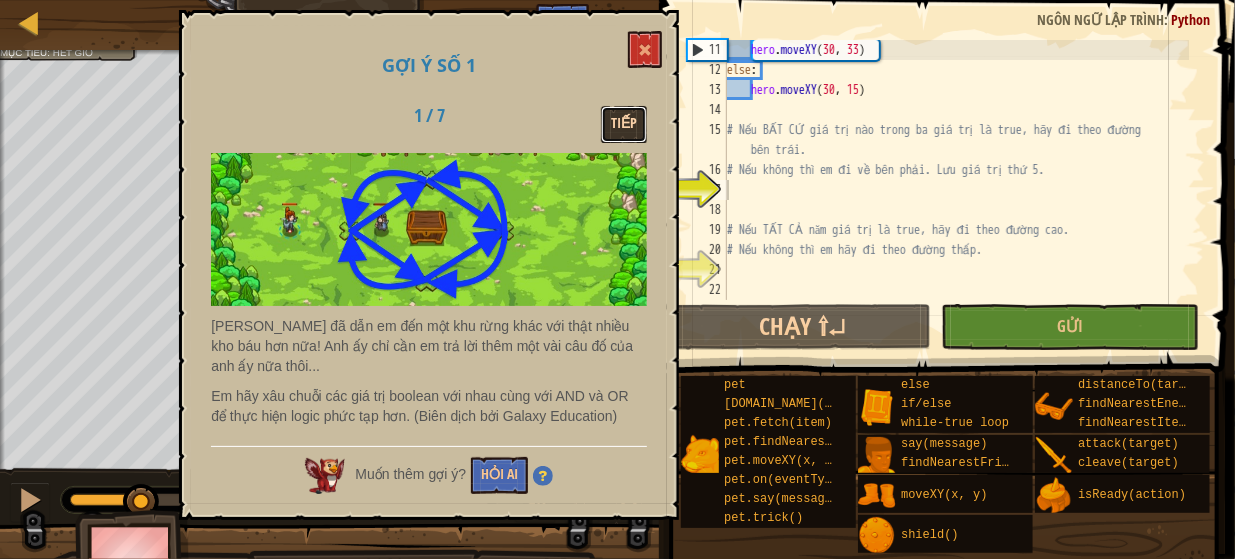 click on "Tiếp" at bounding box center [624, 124] 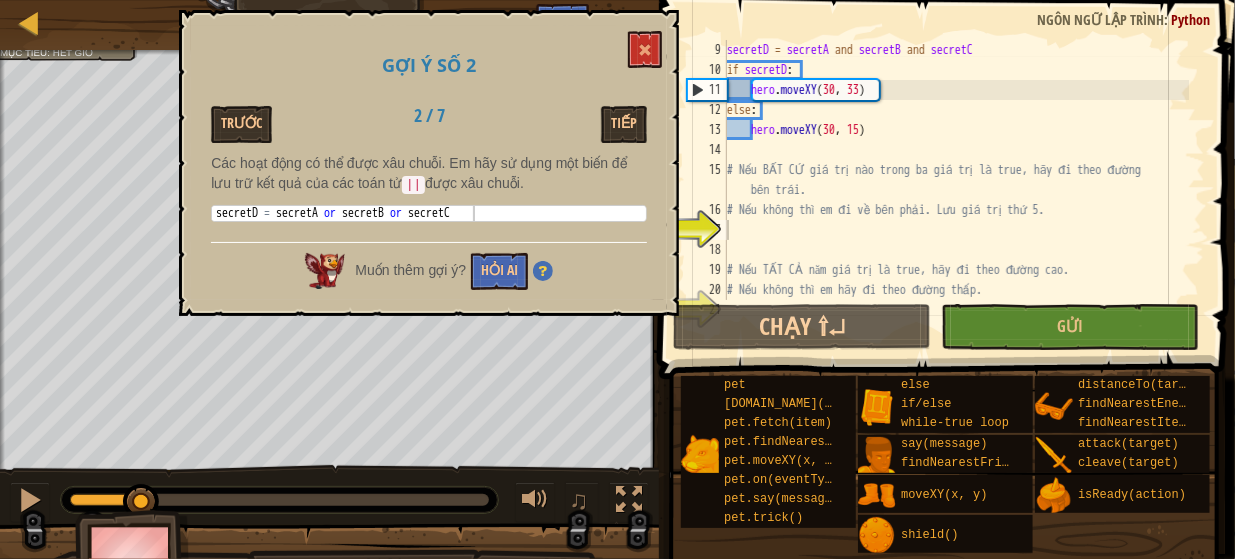 scroll, scrollTop: 180, scrollLeft: 0, axis: vertical 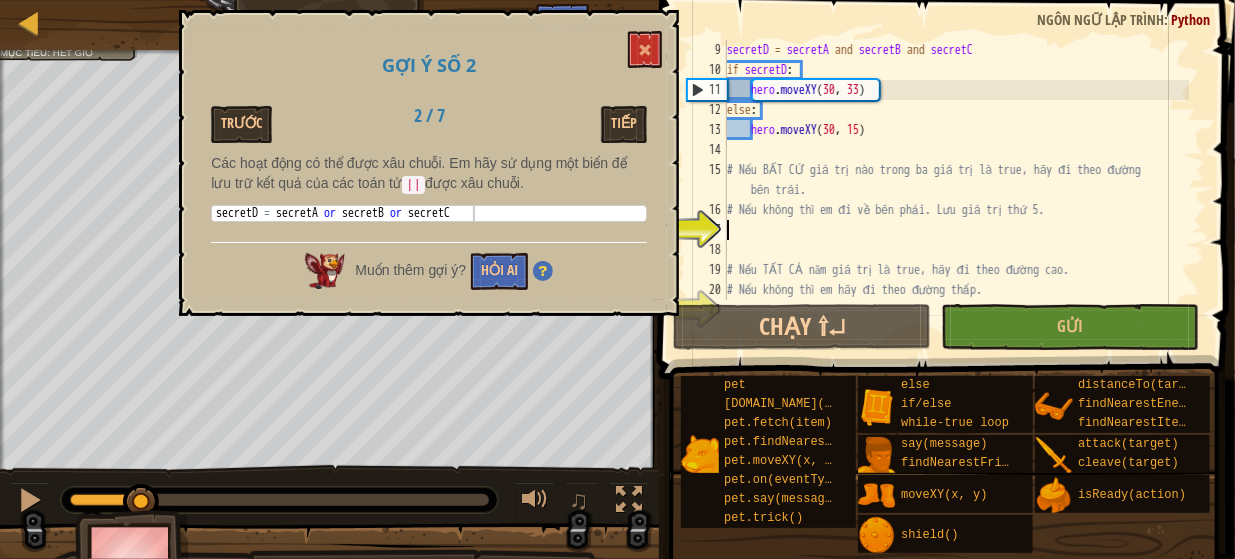 click on "secretD   =   secretA   and   secretB   and   secretC if   secretD :      hero . moveXY ( 30 ,   33 ) else :      hero . moveXY ( 30 ,   15 ) # Nếu BẤT CỨ giá trị nào trong ba giá trị là true, hãy đi theo đường       bên trái.  # Nếu không thì em đi về bên phải. Lưu giá trị thứ 5. # Nếu TẤT CẢ năm giá trị là true, hãy đi theo đường cao.  # Nếu không thì em hãy đi theo đường thấp." at bounding box center (956, 190) 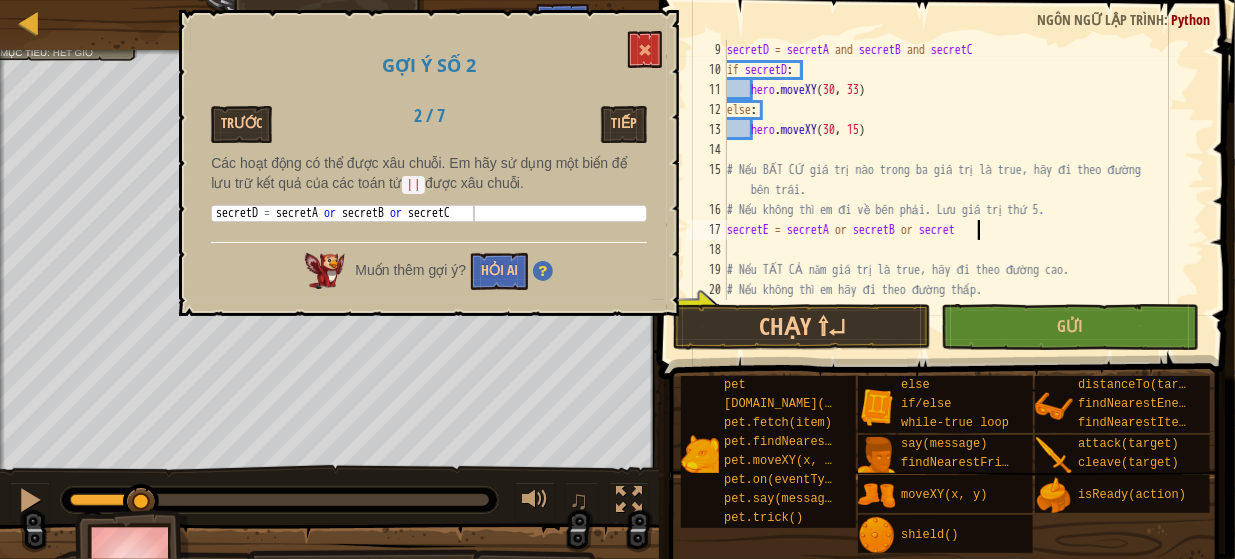 scroll, scrollTop: 9, scrollLeft: 20, axis: both 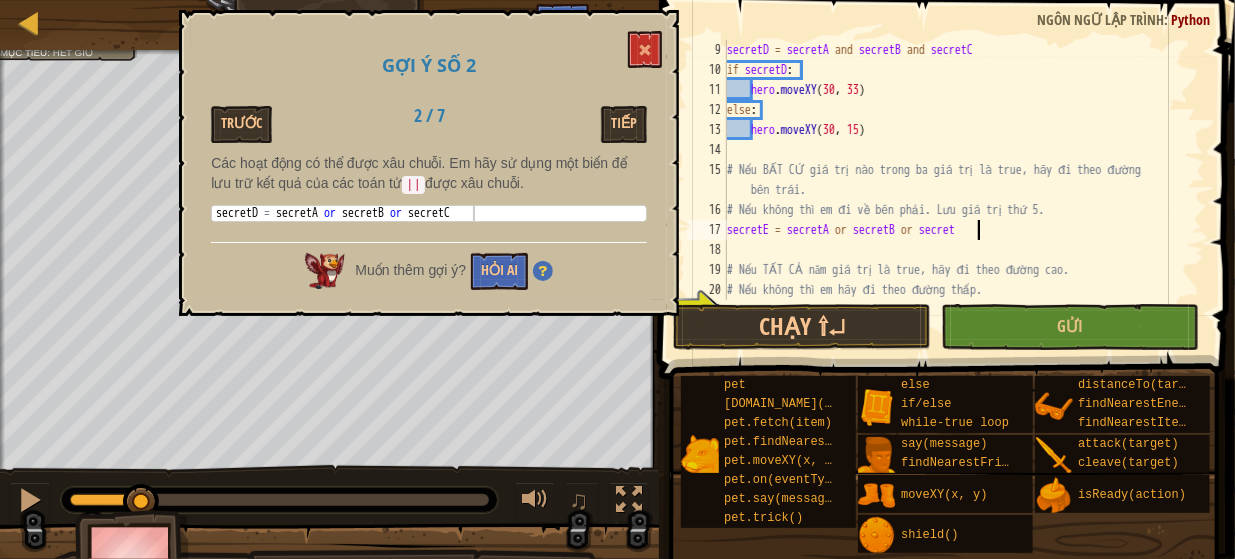 type on "secretE = secretA or secretB or secretC" 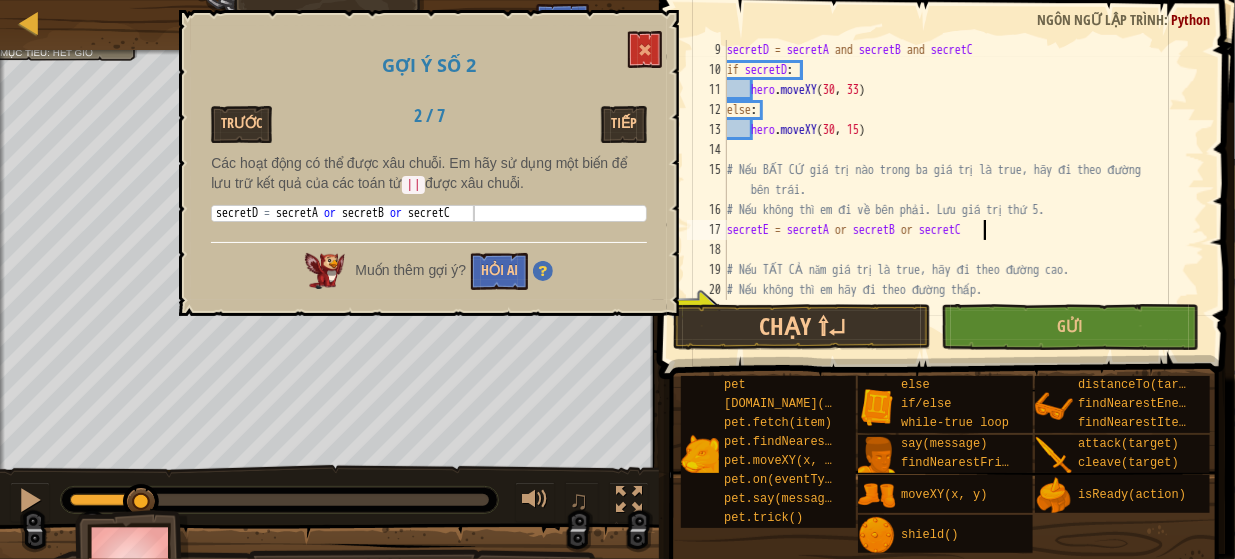 scroll, scrollTop: 9, scrollLeft: 0, axis: vertical 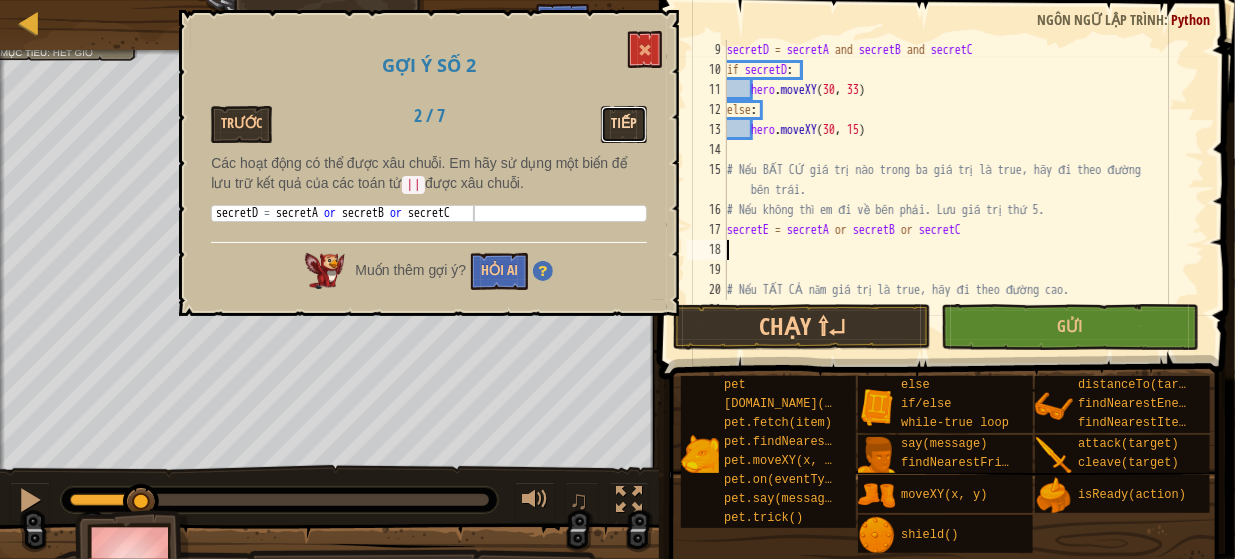 click on "Tiếp" at bounding box center (624, 124) 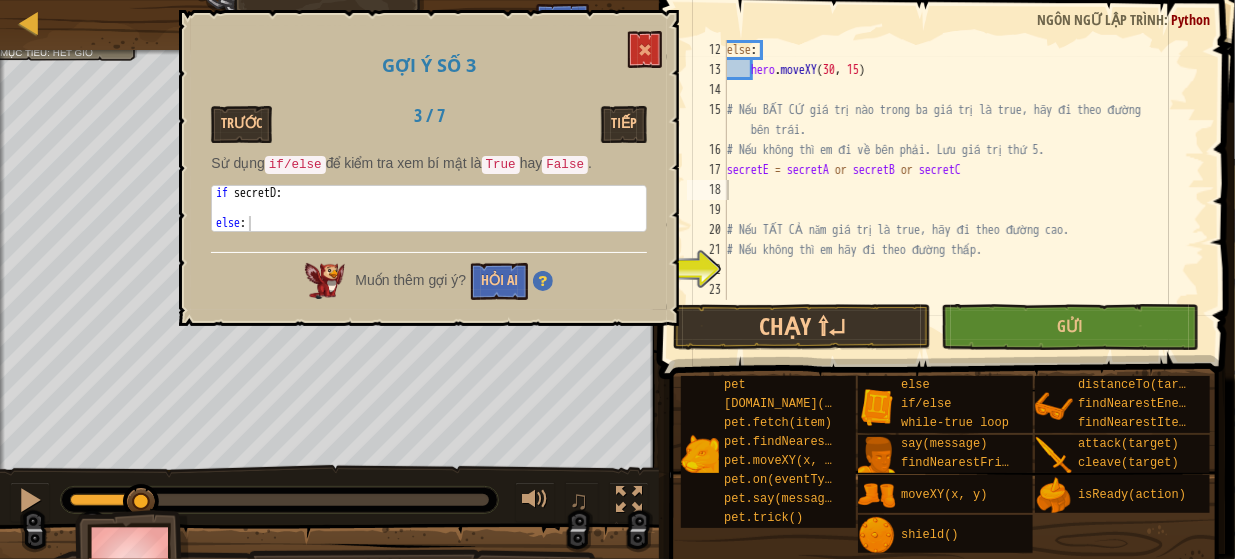 scroll, scrollTop: 240, scrollLeft: 0, axis: vertical 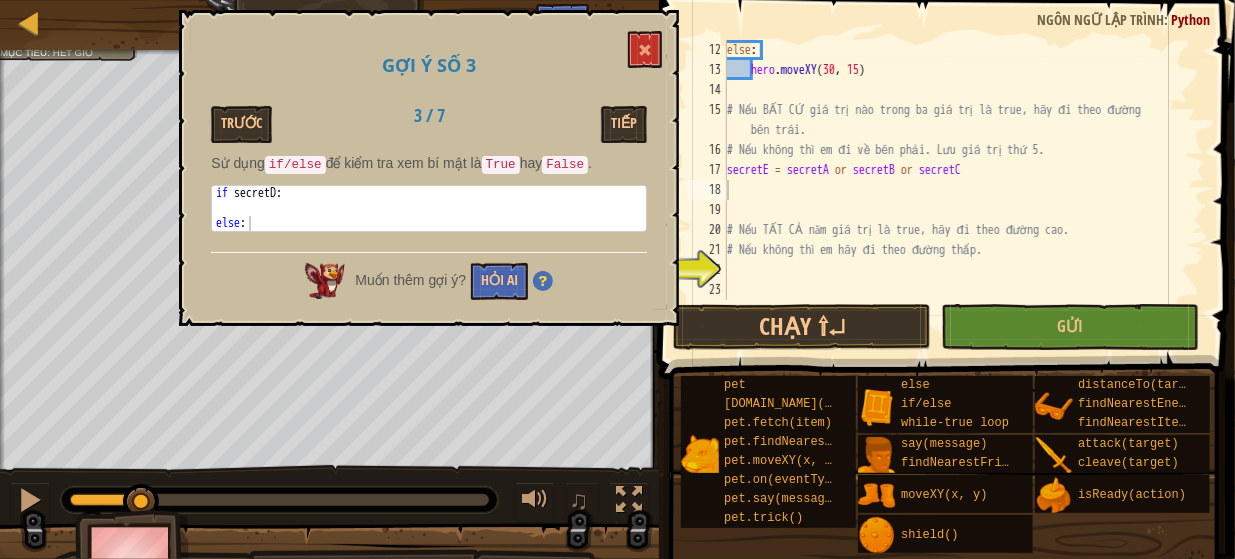 click on "else :      hero . moveXY ( 30 ,   15 ) # Nếu BẤT CỨ giá trị nào trong ba giá trị là true, hãy đi theo đường       bên trái.  # Nếu không thì em đi về bên phải. Lưu giá trị thứ 5. secretE   =   secretA   or   secretB   or   secretC # Nếu TẤT CẢ năm giá trị là true, hãy đi theo đường cao.  # Nếu không thì em hãy đi theo đường thấp." at bounding box center (956, 190) 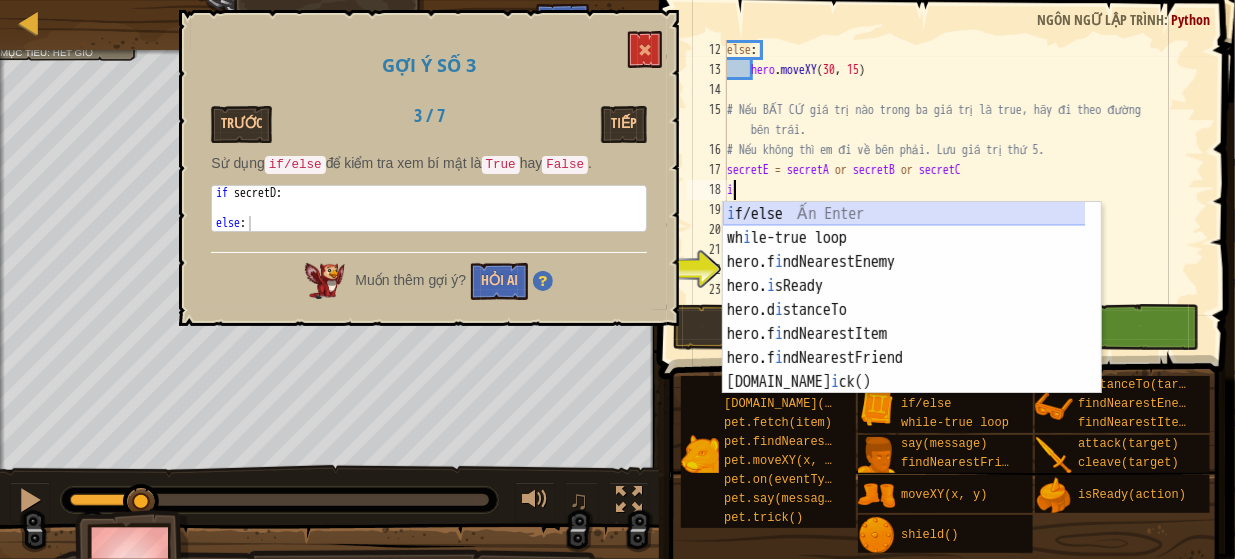 click on "i f/else Ấn Enter wh i le-true loop Ấn Enter hero.f i ndNearestEnemy Ấn Enter hero. i sReady Ấn Enter hero.d i stanceTo Ấn Enter hero.f i ndNearestItem Ấn Enter hero.f i ndNearestFriend Ấn Enter [DOMAIN_NAME] i ck() Ấn Enter [DOMAIN_NAME] i eld Ấn Enter" at bounding box center (904, 322) 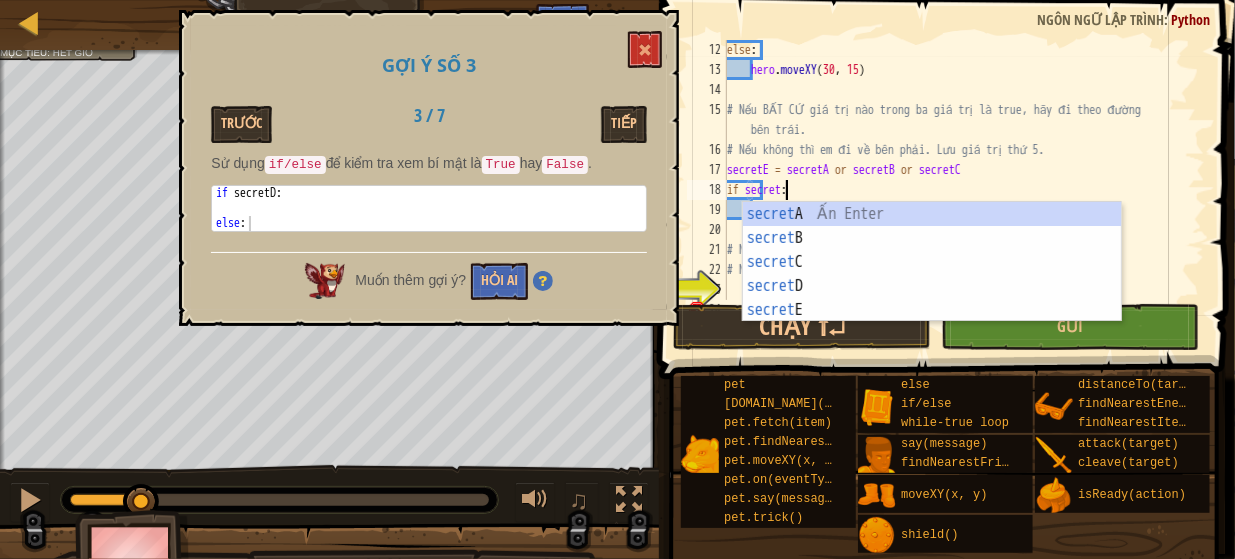 scroll, scrollTop: 9, scrollLeft: 4, axis: both 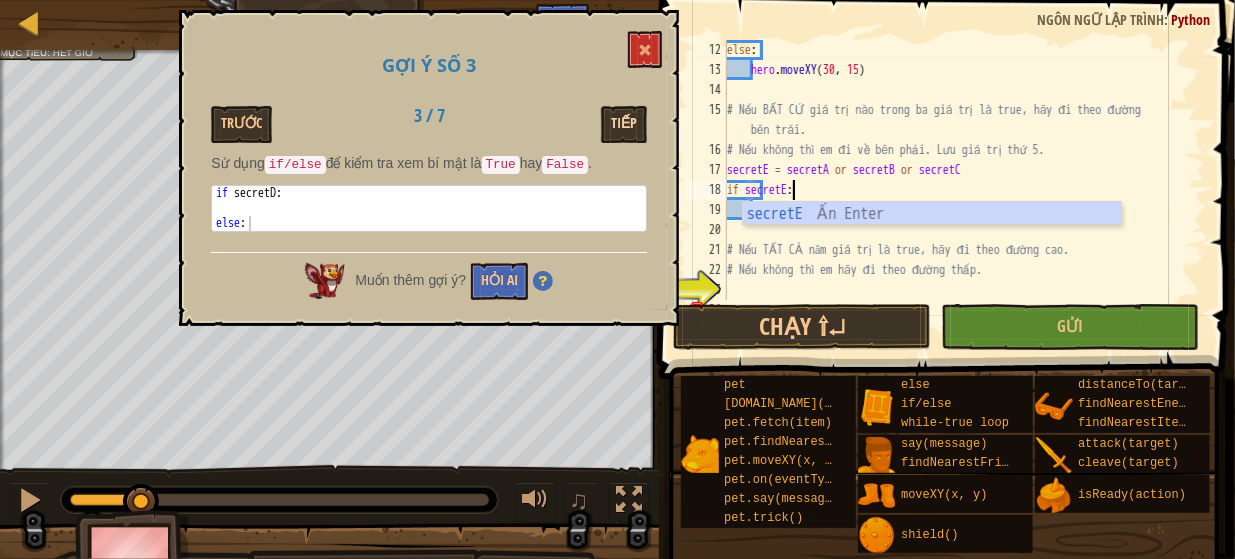 type on "if secretE:" 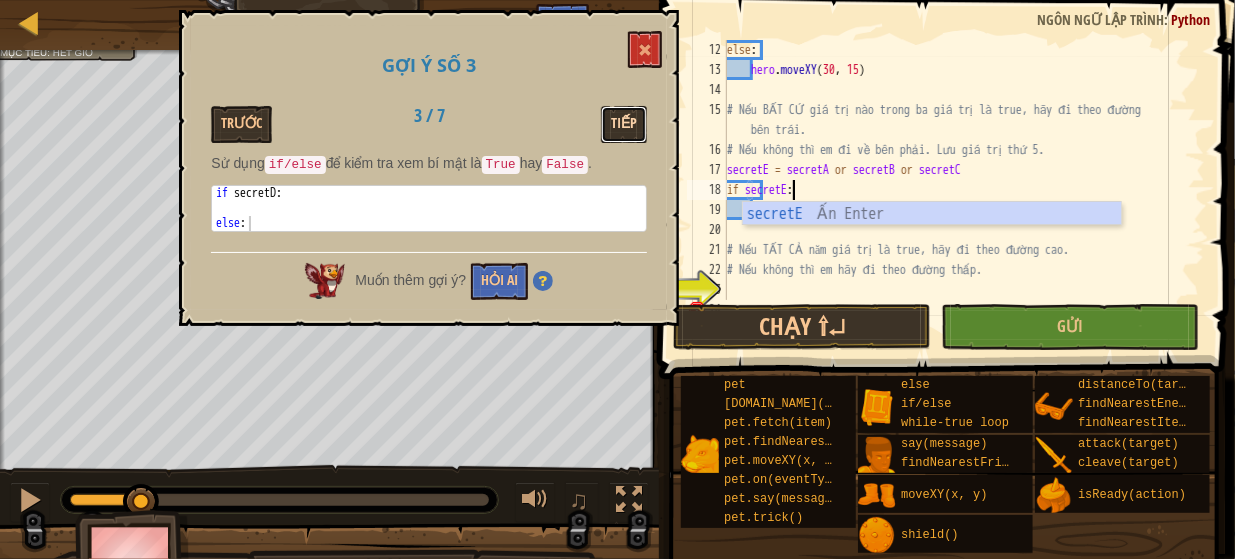 click on "Tiếp" at bounding box center [624, 124] 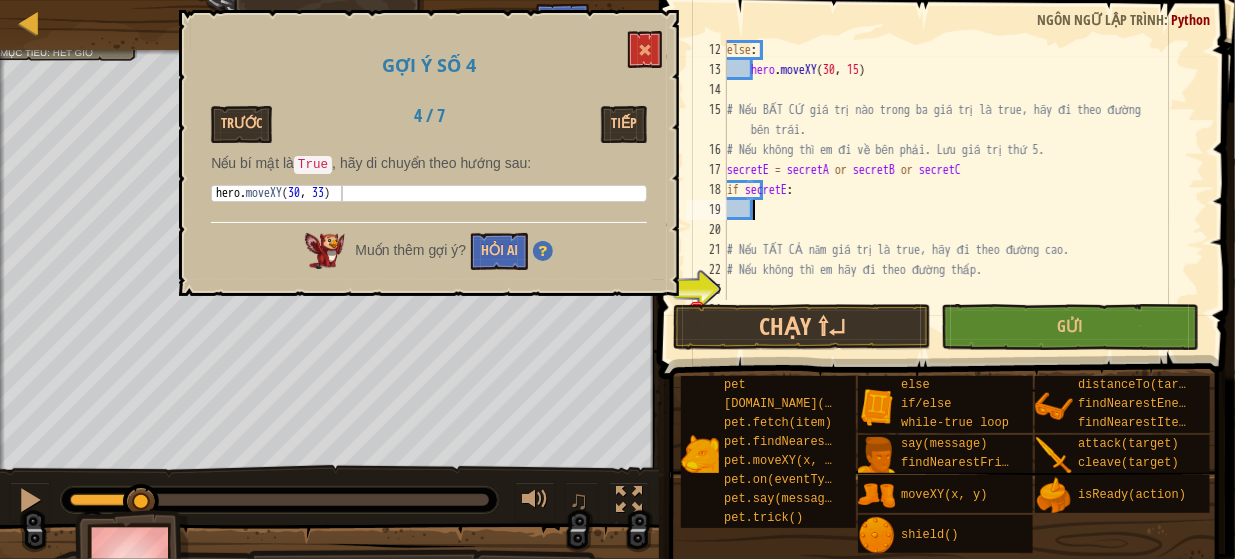 click on "else :      hero . moveXY ( 30 ,   15 ) # Nếu BẤT CỨ giá trị nào trong ba giá trị là true, hãy đi theo đường       bên trái.  # Nếu không thì em đi về bên phải. Lưu giá trị thứ 5. secretE   =   secretA   or   secretB   or   secretC if   secretE :      # Nếu TẤT CẢ năm giá trị là true, hãy đi theo đường cao.  # Nếu không thì em hãy đi theo đường thấp." at bounding box center (956, 190) 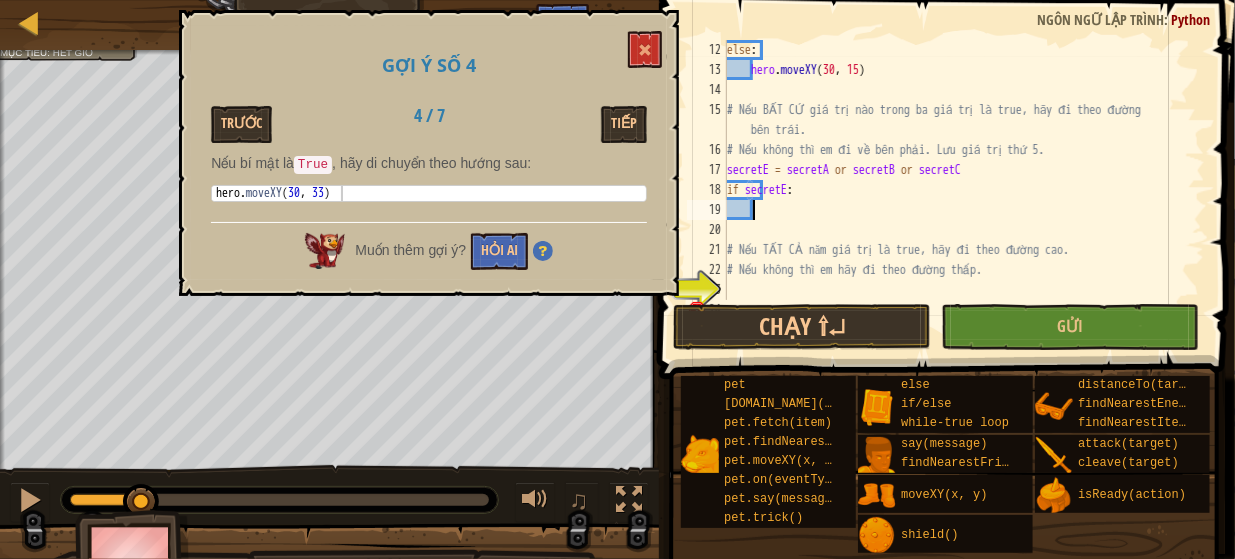 scroll, scrollTop: 9, scrollLeft: 2, axis: both 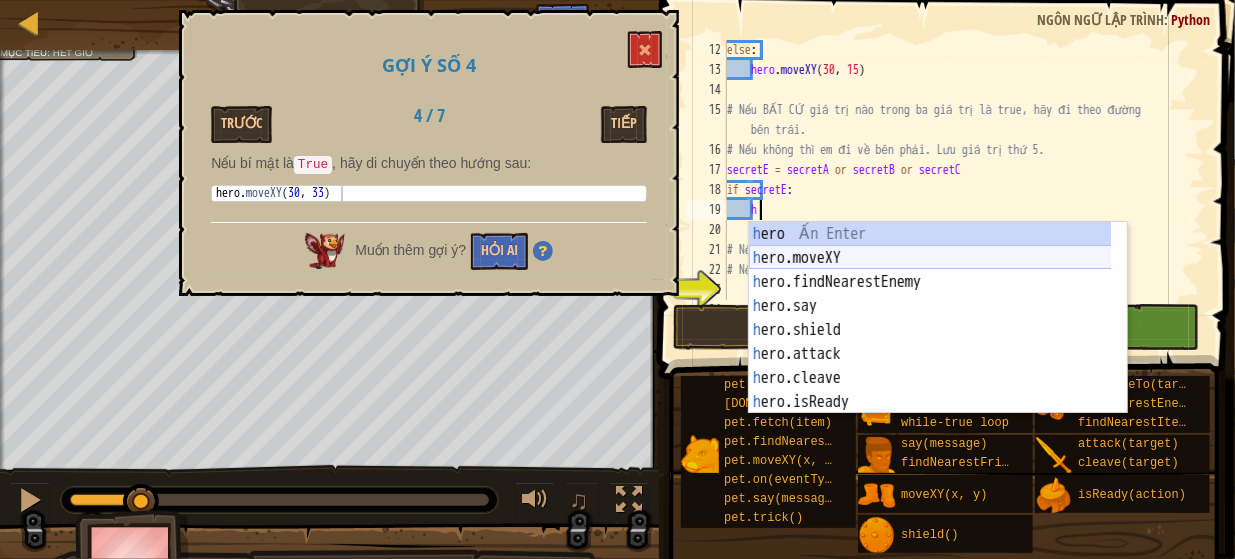 click on "h ero Ấn Enter h ero.moveXY Ấn Enter h ero.findNearestEnemy Ấn Enter h ero.say Ấn Enter h ero.shield Ấn Enter h ero.attack Ấn Enter h ero.cleave Ấn Enter h ero.isReady Ấn Enter h ero.distanceTo Ấn Enter" at bounding box center (938, 342) 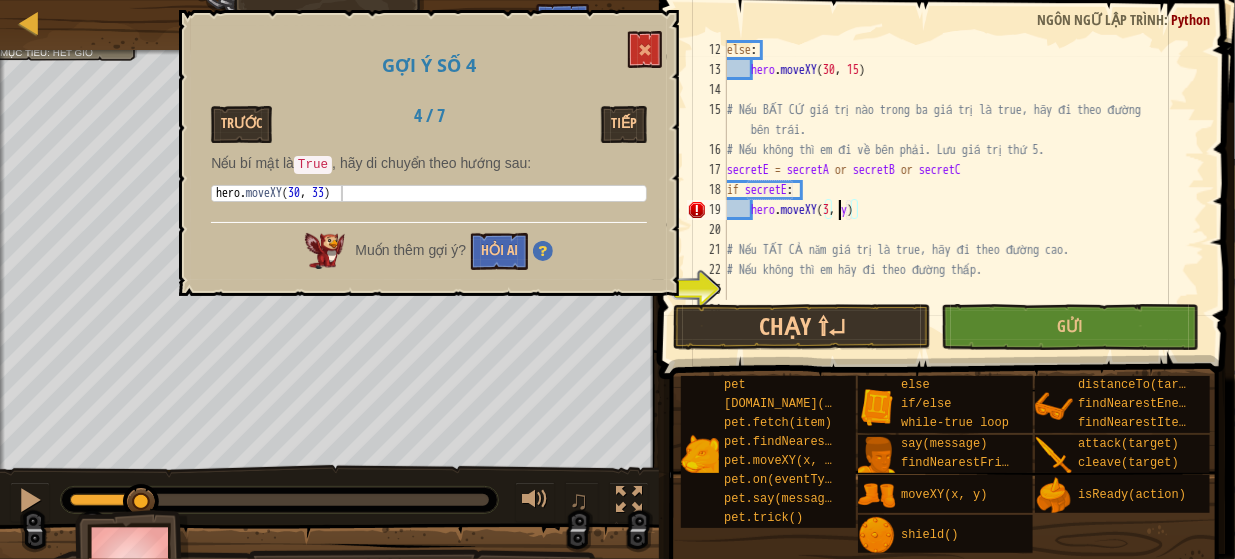 scroll, scrollTop: 9, scrollLeft: 10, axis: both 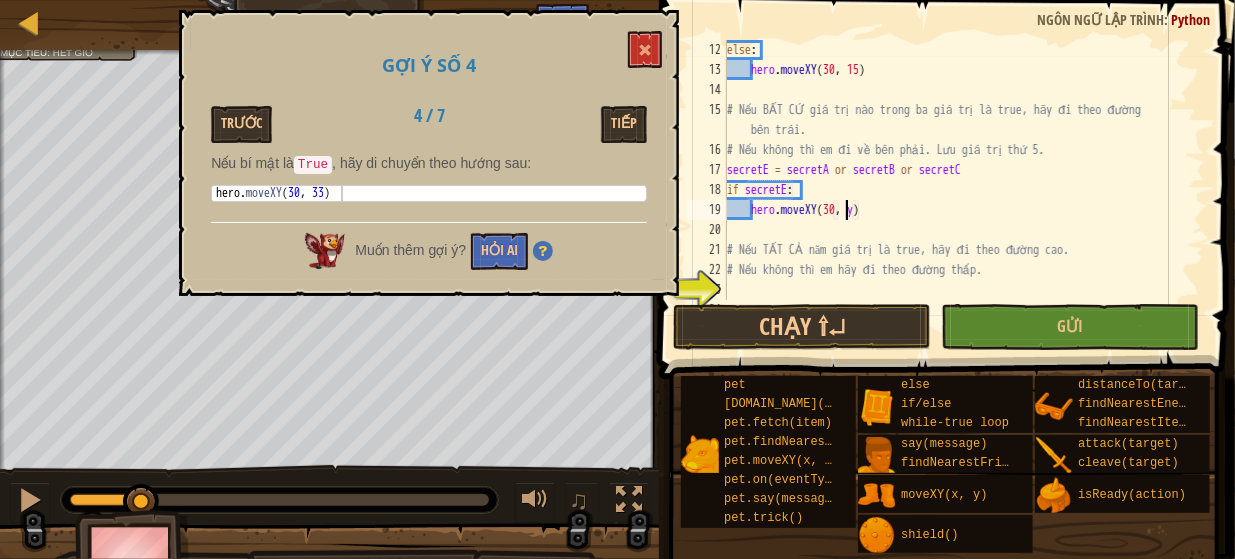 click on "else :      hero . moveXY ( 30 ,   15 ) # Nếu BẤT CỨ giá trị nào trong ba giá trị là true, hãy đi theo đường       bên trái.  # Nếu không thì em đi về bên phải. Lưu giá trị thứ 5. secretE   =   secretA   or   secretB   or   secretC if   secretE :      hero . moveXY ( 30 ,   y ) # Nếu TẤT CẢ năm giá trị là true, hãy đi theo đường cao.  # Nếu không thì em hãy đi theo đường thấp." at bounding box center [956, 190] 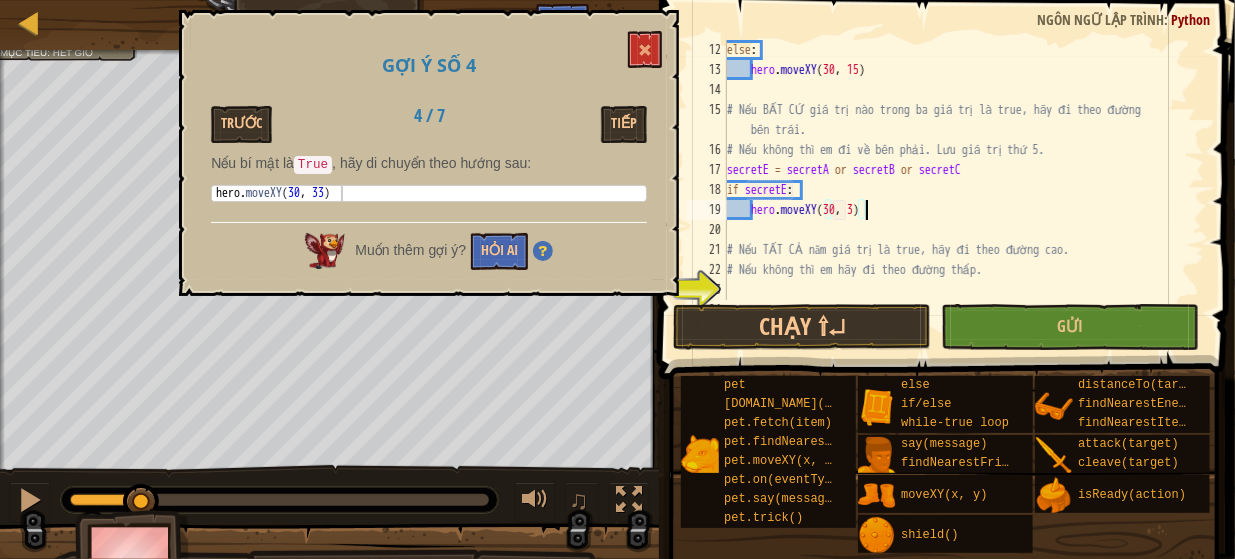 scroll, scrollTop: 9, scrollLeft: 11, axis: both 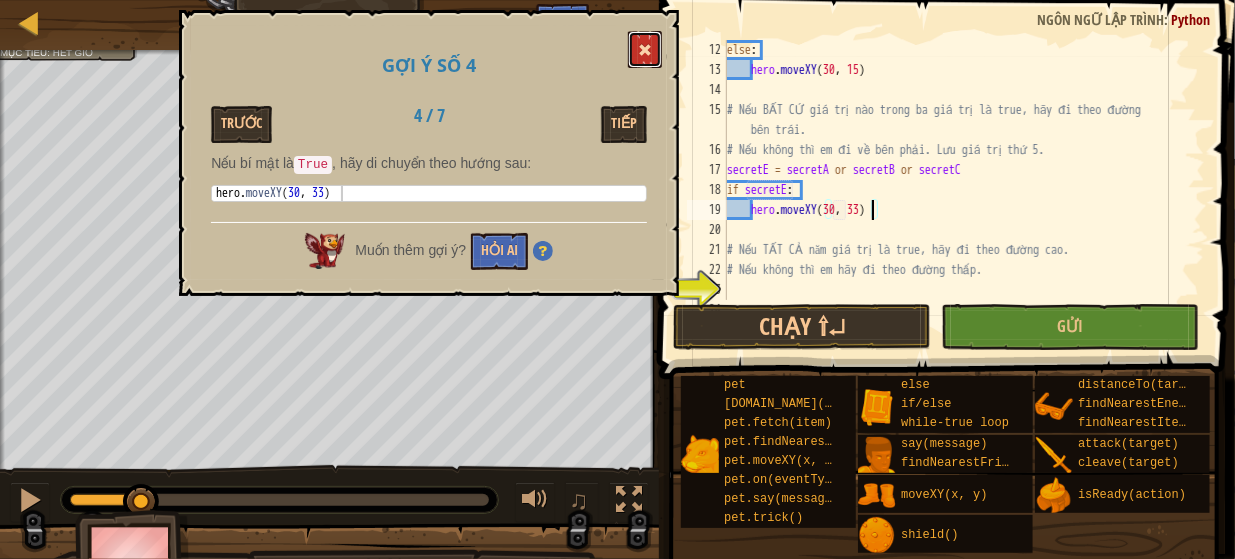 click at bounding box center [645, 49] 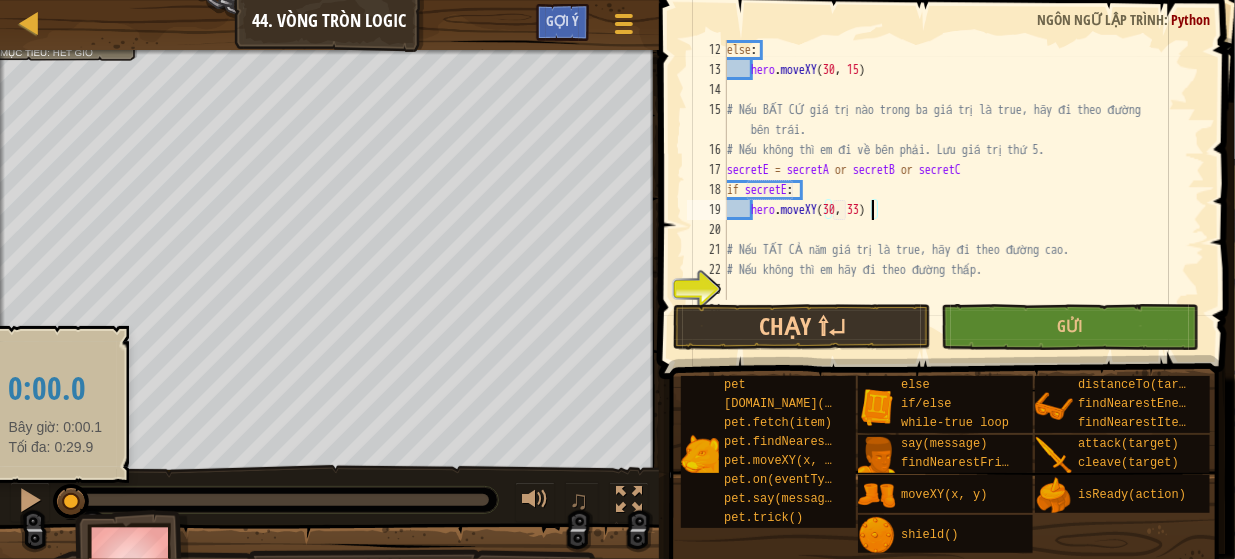 drag, startPoint x: 142, startPoint y: 496, endPoint x: 51, endPoint y: 492, distance: 91.08787 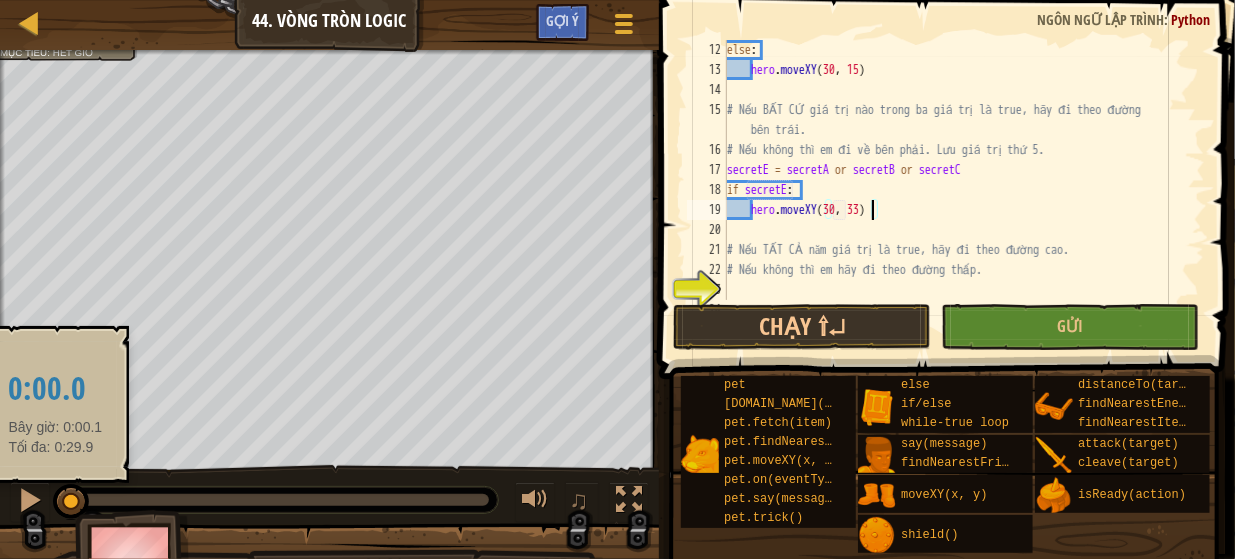 click at bounding box center (71, 502) 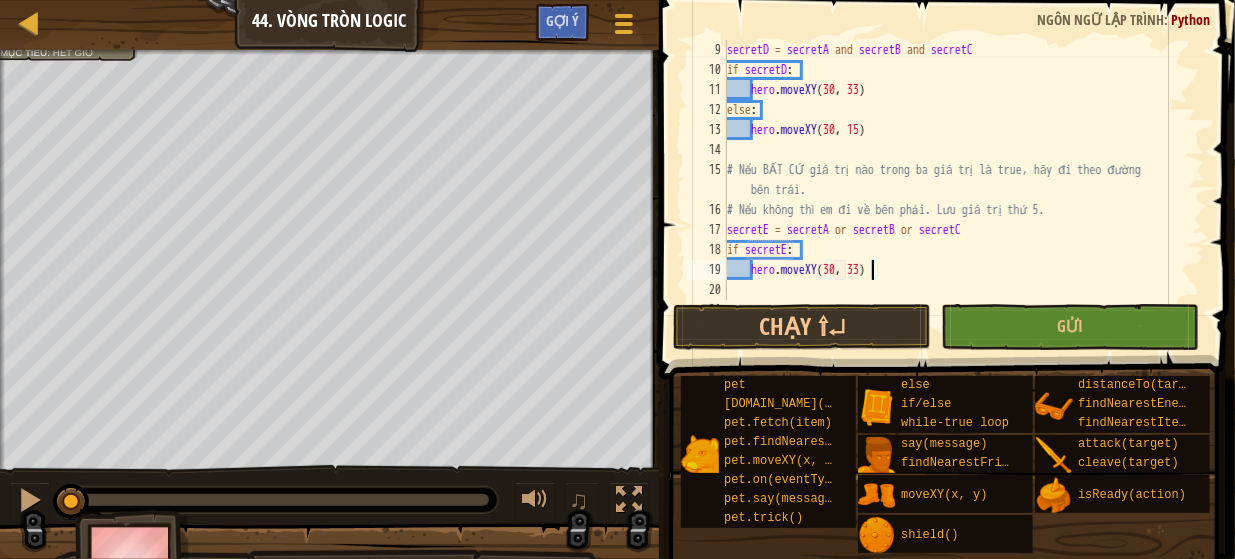 scroll, scrollTop: 180, scrollLeft: 0, axis: vertical 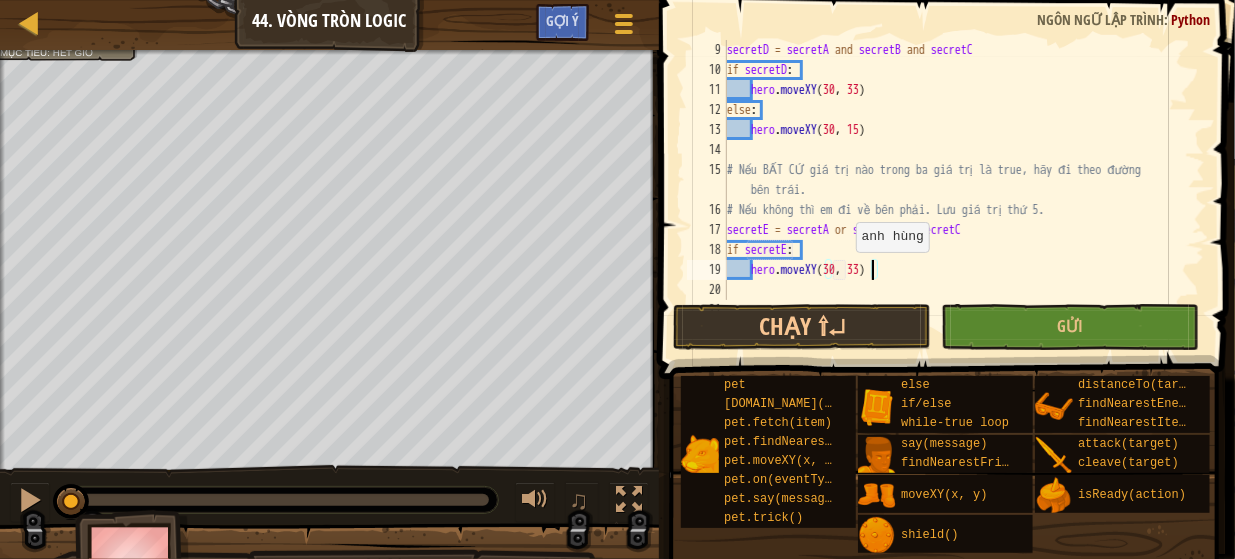 click on "secretD   =   secretA   and   secretB   and   secretC if   secretD :      hero . moveXY ( 30 ,   33 ) else :      hero . moveXY ( 30 ,   15 ) # Nếu BẤT CỨ giá trị nào trong ba giá trị là true, hãy đi theo đường       bên trái.  # Nếu không thì em đi về bên phải. Lưu giá trị thứ 5. secretE   =   secretA   or   secretB   or   secretC if   secretE :      hero . moveXY ( 30 ,   33 ) # Nếu TẤT CẢ năm giá trị là true, hãy đi theo đường cao." at bounding box center [956, 190] 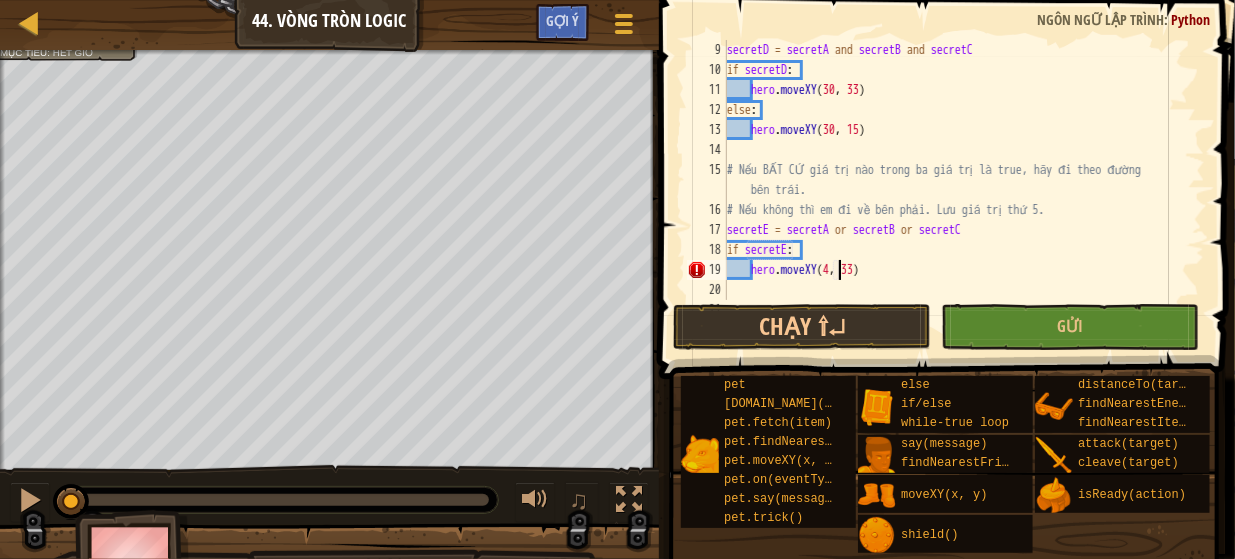 scroll, scrollTop: 9, scrollLeft: 10, axis: both 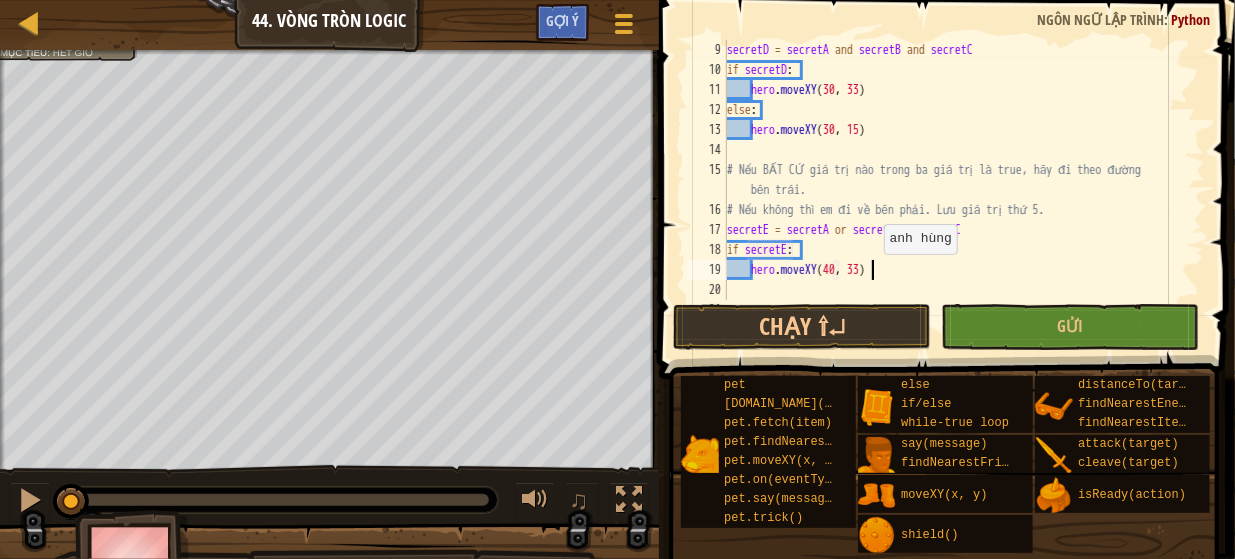 click on "secretD   =   secretA   and   secretB   and   secretC if   secretD :      hero . moveXY ( 30 ,   33 ) else :      hero . moveXY ( 30 ,   15 ) # Nếu BẤT CỨ giá trị nào trong ba giá trị là true, hãy đi theo đường       bên trái.  # Nếu không thì em đi về bên phải. Lưu giá trị thứ 5. secretE   =   secretA   or   secretB   or   secretC if   secretE :      hero . moveXY ( 40 ,   33 ) # Nếu TẤT CẢ năm giá trị là true, hãy đi theo đường cao." at bounding box center [956, 190] 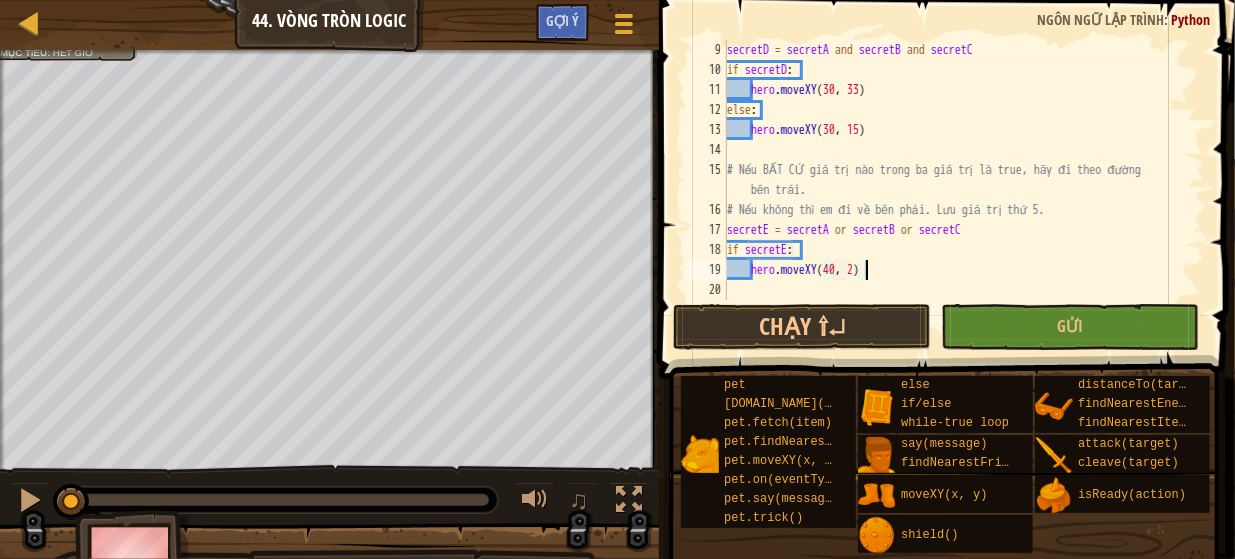 scroll, scrollTop: 9, scrollLeft: 11, axis: both 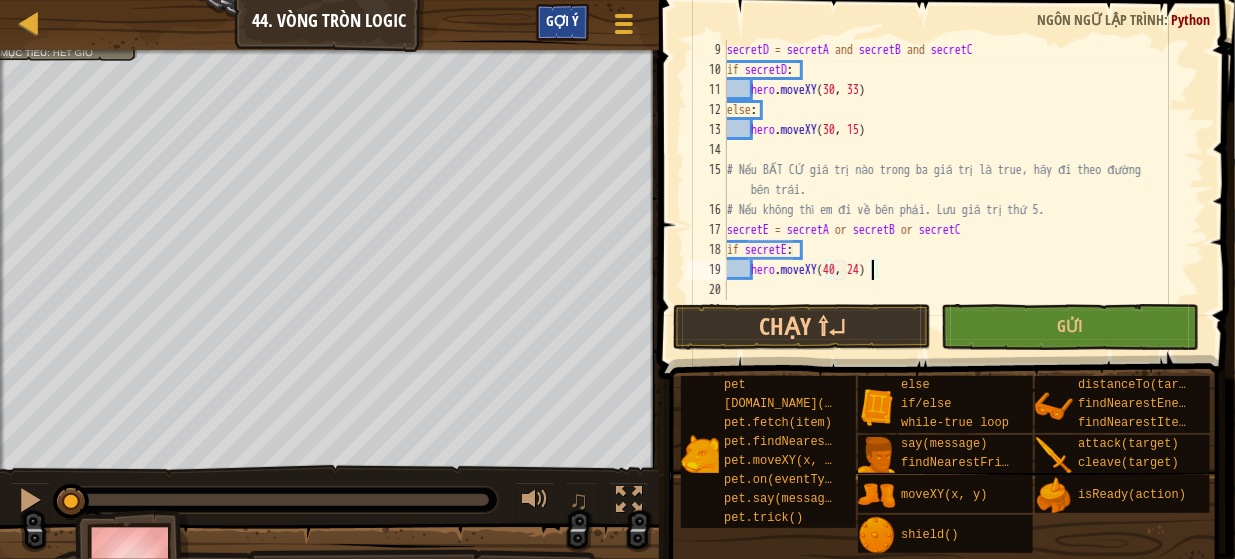 type on "hero.moveXY(40, 24)" 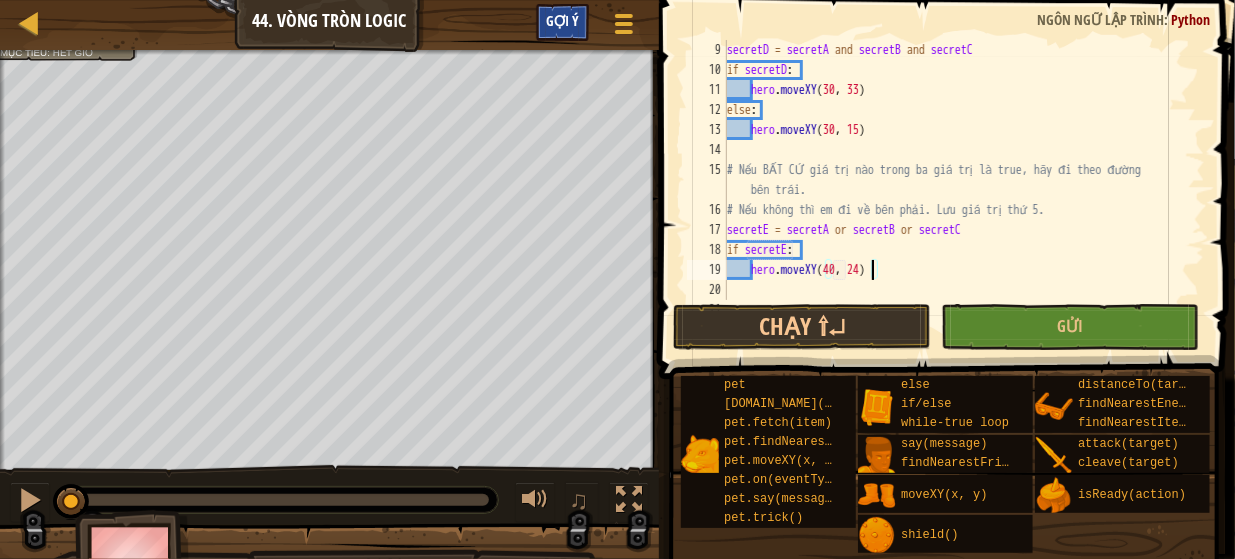 click on "Gợi ý" at bounding box center (562, 20) 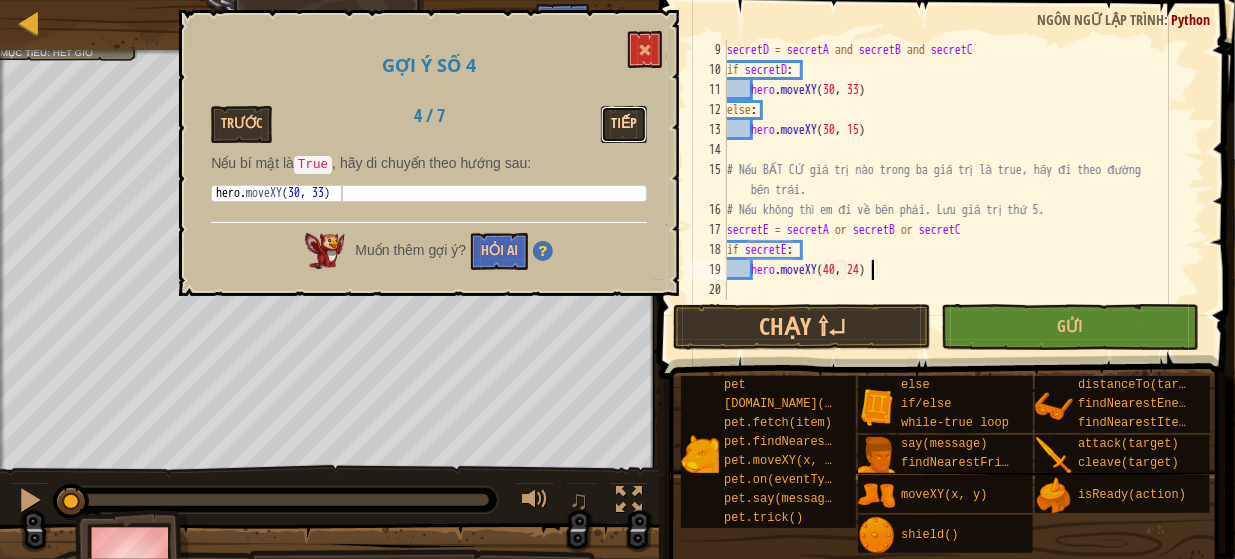 click on "Tiếp" at bounding box center [624, 124] 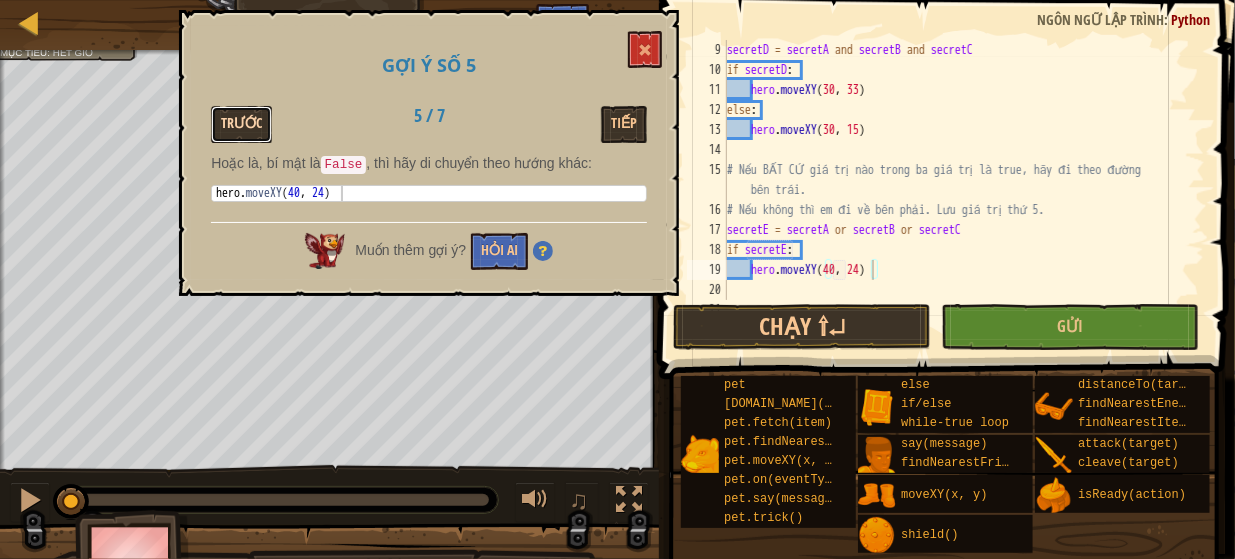 click on "Trước" at bounding box center (241, 124) 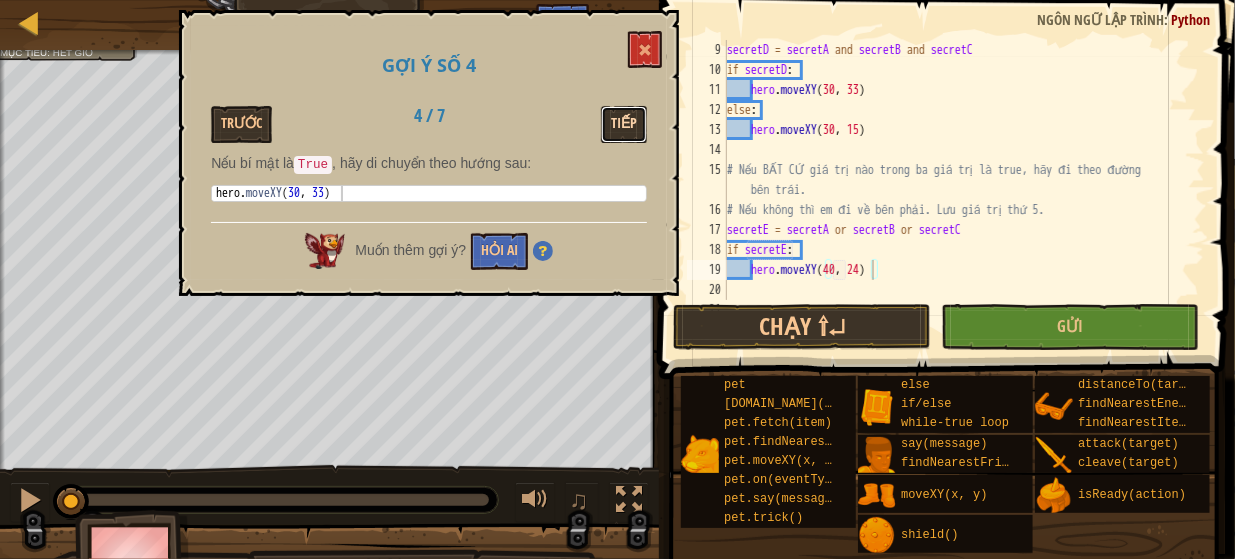click on "Tiếp" at bounding box center (624, 124) 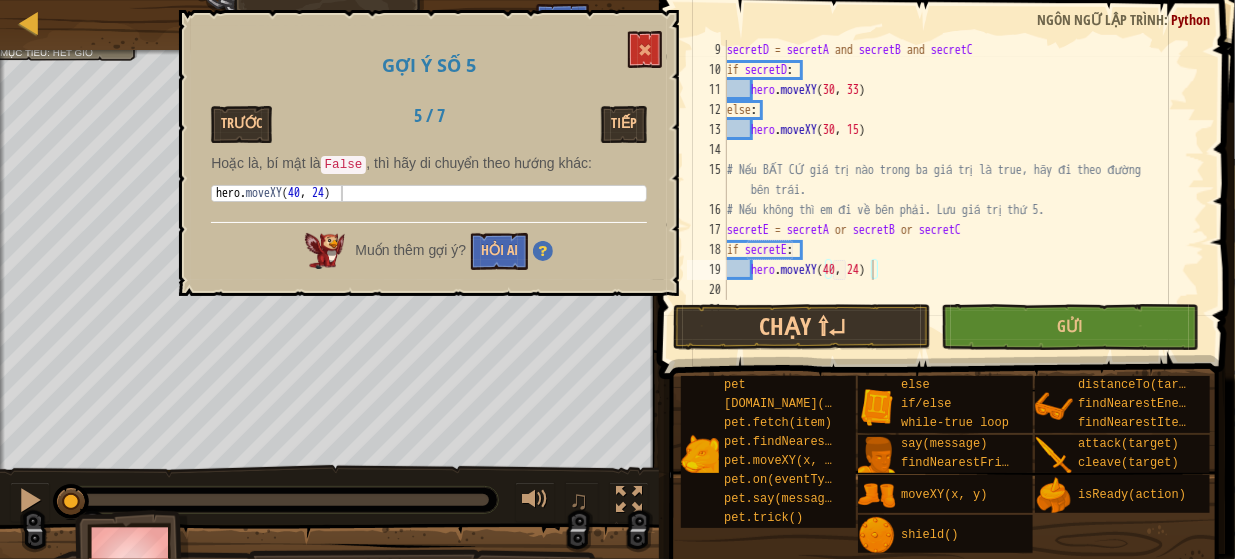scroll, scrollTop: 240, scrollLeft: 0, axis: vertical 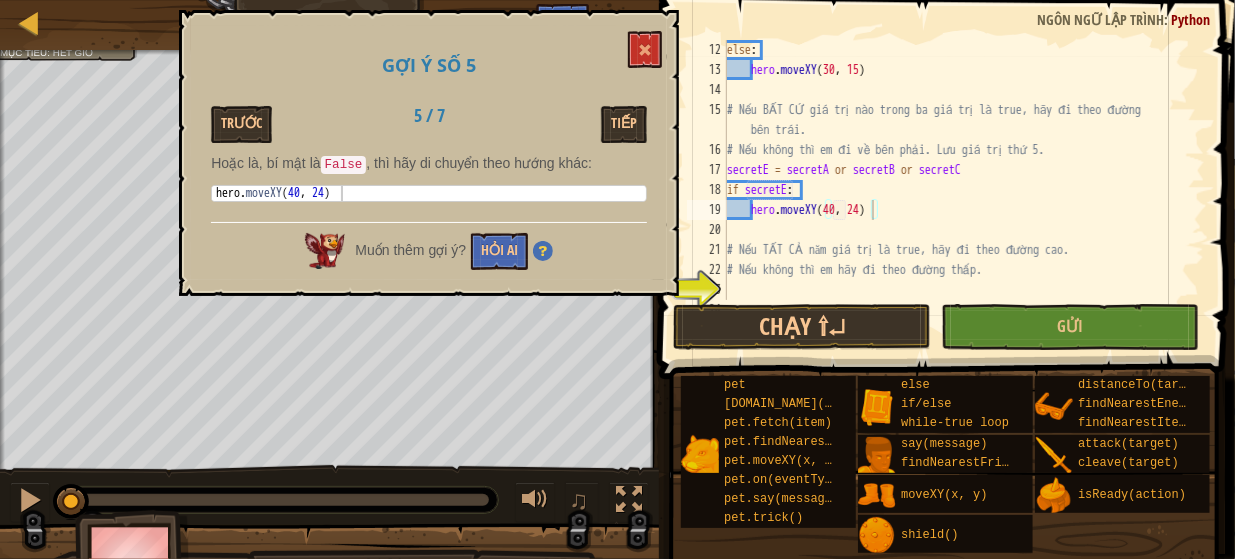 click on "else :      hero . moveXY ( 30 ,   15 ) # Nếu BẤT CỨ giá trị nào trong ba giá trị là true, hãy đi theo đường       bên trái.  # Nếu không thì em đi về bên phải. Lưu giá trị thứ 5. secretE   =   secretA   or   secretB   or   secretC if   secretE :      hero . moveXY ( 40 ,   24 ) # Nếu TẤT CẢ năm giá trị là true, hãy đi theo đường cao.  # Nếu không thì em hãy đi theo đường thấp." at bounding box center (956, 190) 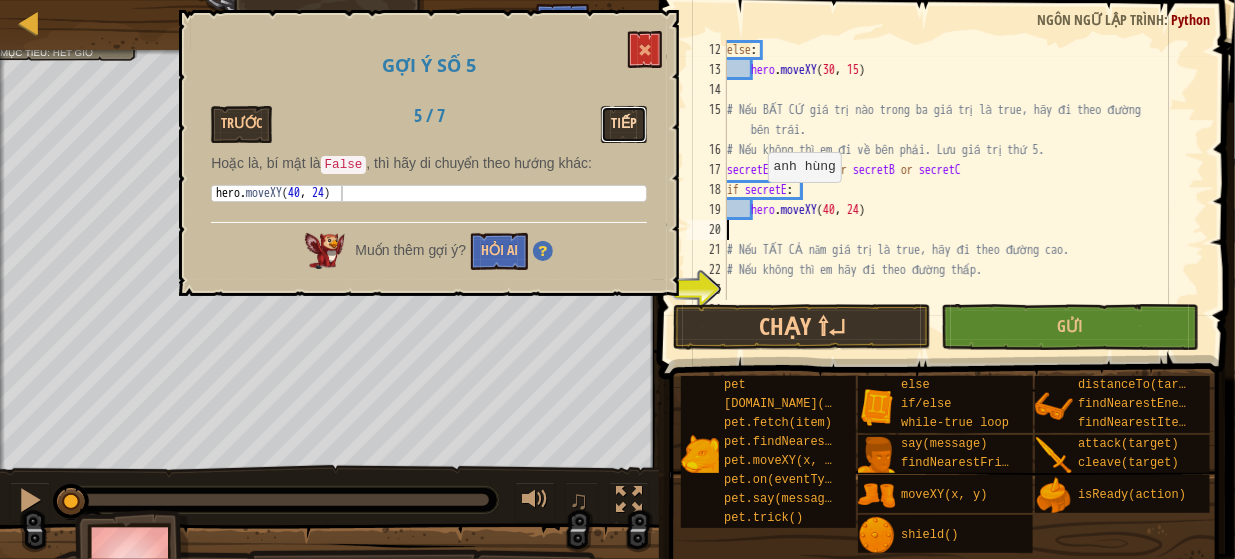 click on "Tiếp" at bounding box center (624, 124) 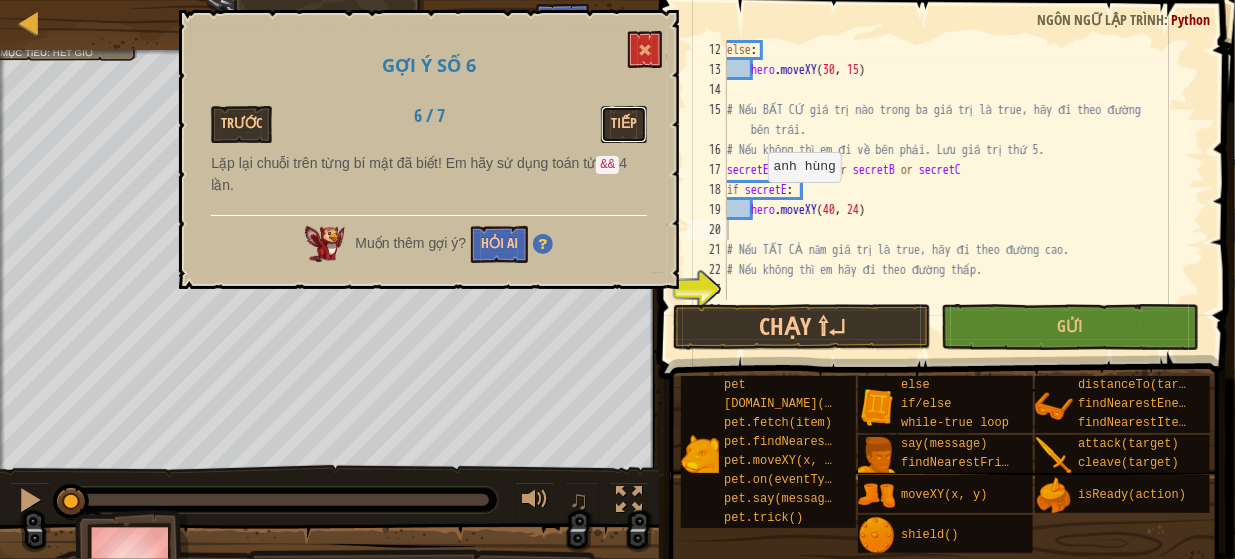 click on "Tiếp" at bounding box center (624, 124) 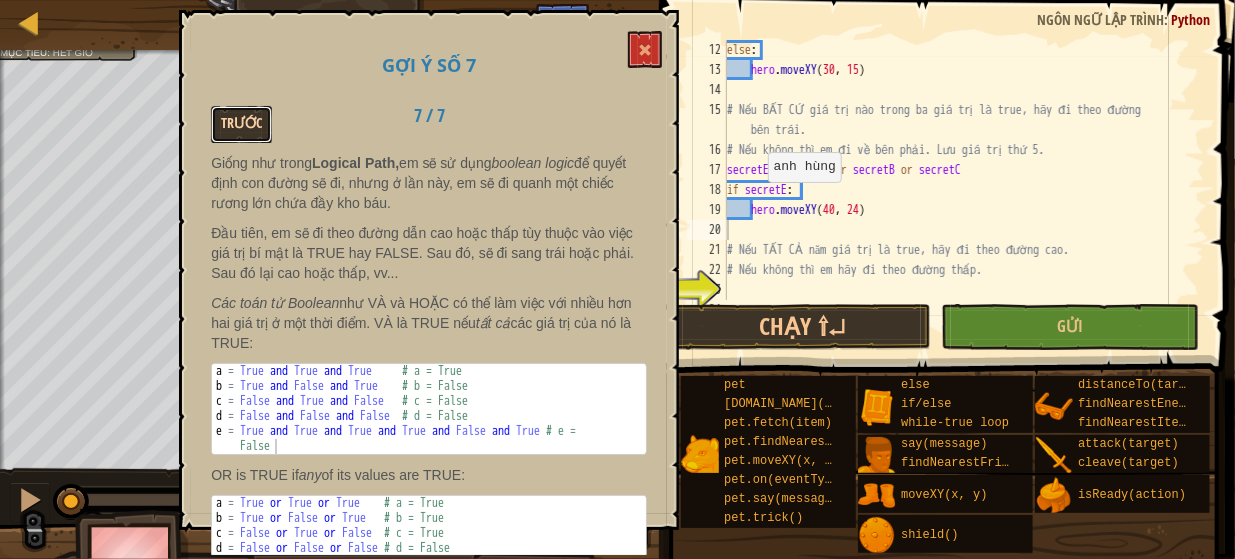 click on "Trước" at bounding box center [241, 124] 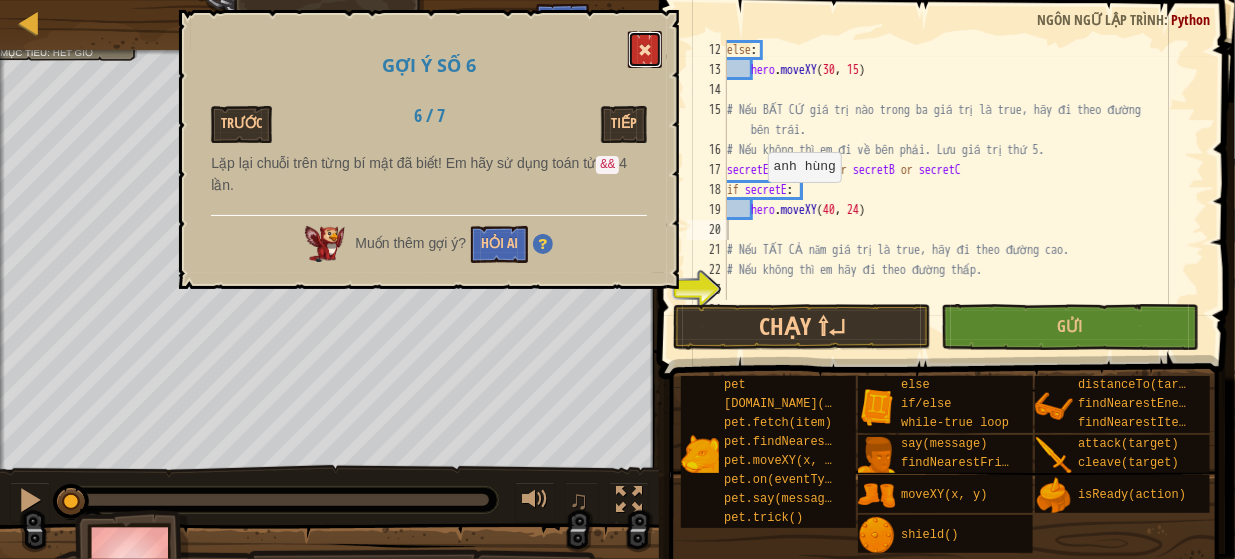 click at bounding box center [645, 49] 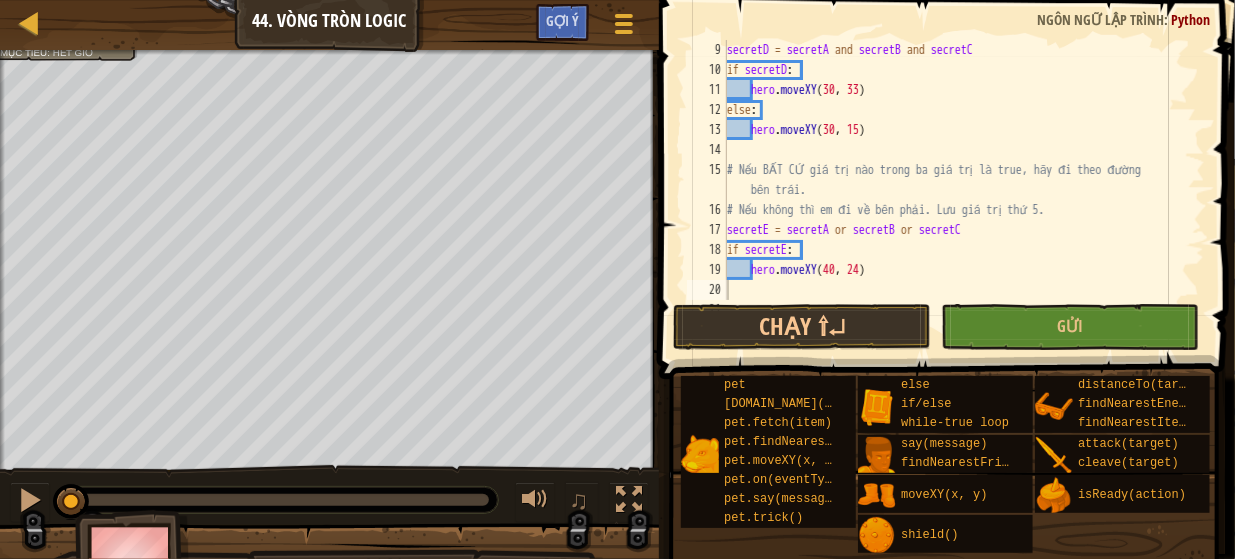 scroll, scrollTop: 120, scrollLeft: 0, axis: vertical 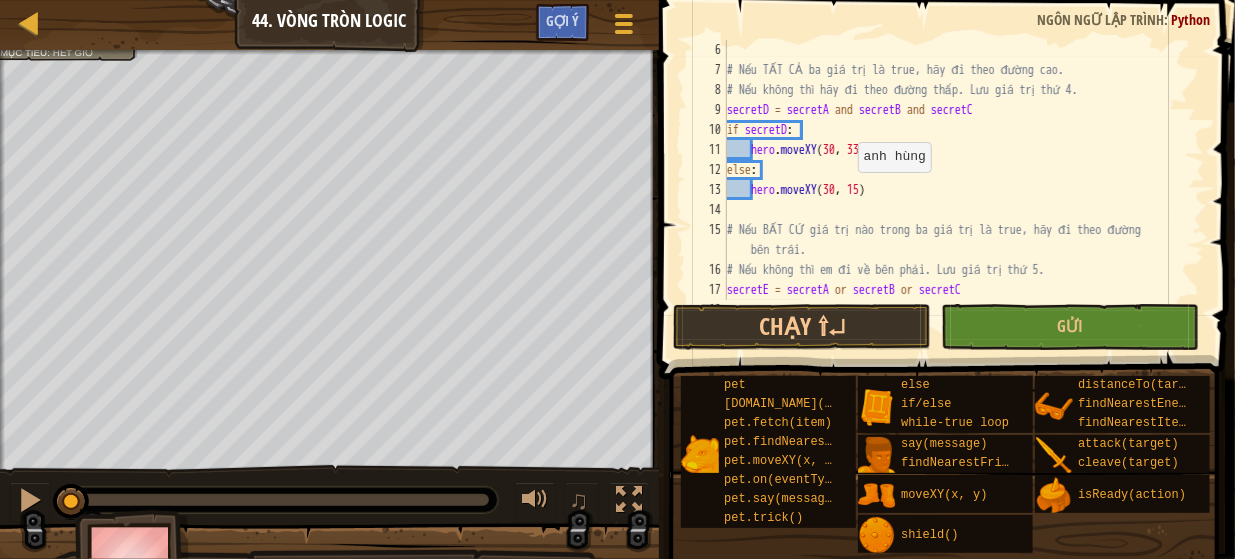 click on "# Nếu TẤT CẢ ba giá trị là true, hãy đi theo đường cao.  # Nếu không thì hãy đi theo đường thấp. Lưu giá trị thứ 4.  secretD   =   secretA   and   secretB   and   secretC if   secretD :      hero . moveXY ( 30 ,   33 ) else :      hero . moveXY ( 30 ,   15 ) # Nếu BẤT CỨ giá trị nào trong ba giá trị là true, hãy đi theo đường       bên trái.  # Nếu không thì em đi về bên phải. Lưu giá trị thứ 5. secretE   =   secretA   or   secretB   or   secretC if   secretE :" at bounding box center [956, 190] 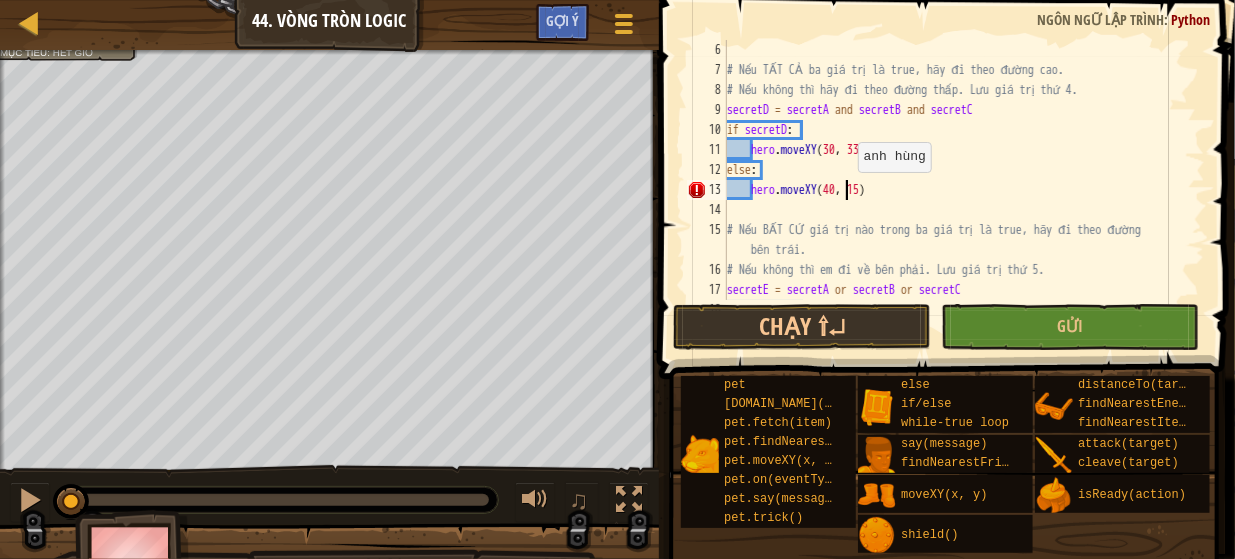 scroll, scrollTop: 9, scrollLeft: 10, axis: both 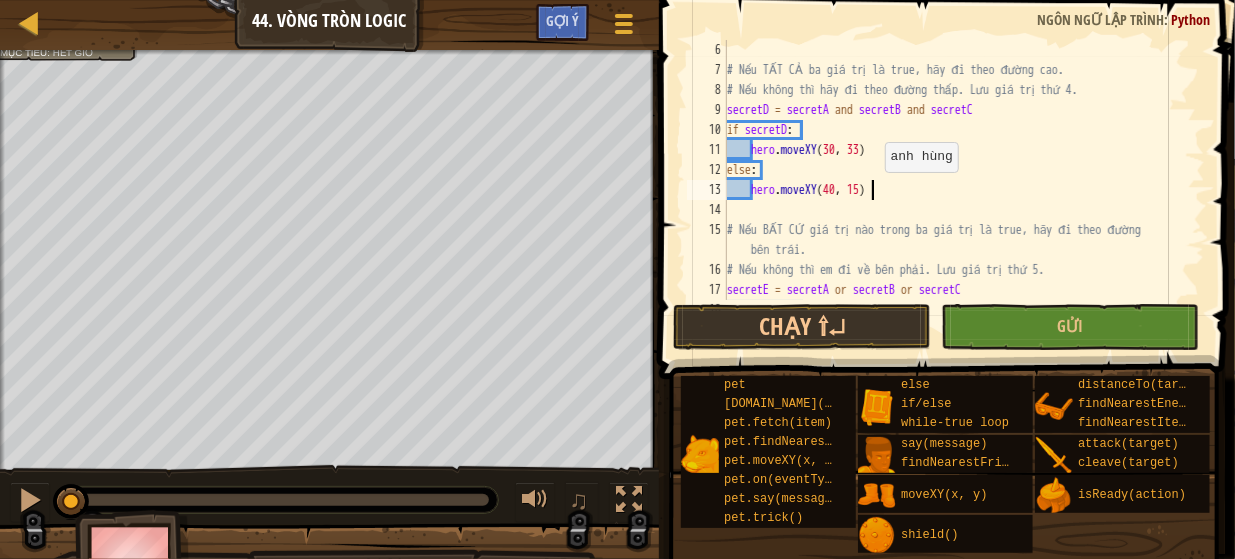 click on "# Nếu TẤT CẢ ba giá trị là true, hãy đi theo đường cao.  # Nếu không thì hãy đi theo đường thấp. Lưu giá trị thứ 4.  secretD   =   secretA   and   secretB   and   secretC if   secretD :      hero . moveXY ( 30 ,   33 ) else :      hero . moveXY ( 40 ,   15 ) # Nếu BẤT CỨ giá trị nào trong ba giá trị là true, hãy đi theo đường       bên trái.  # Nếu không thì em đi về bên phải. Lưu giá trị thứ 5. secretE   =   secretA   or   secretB   or   secretC if   secretE :" at bounding box center [956, 190] 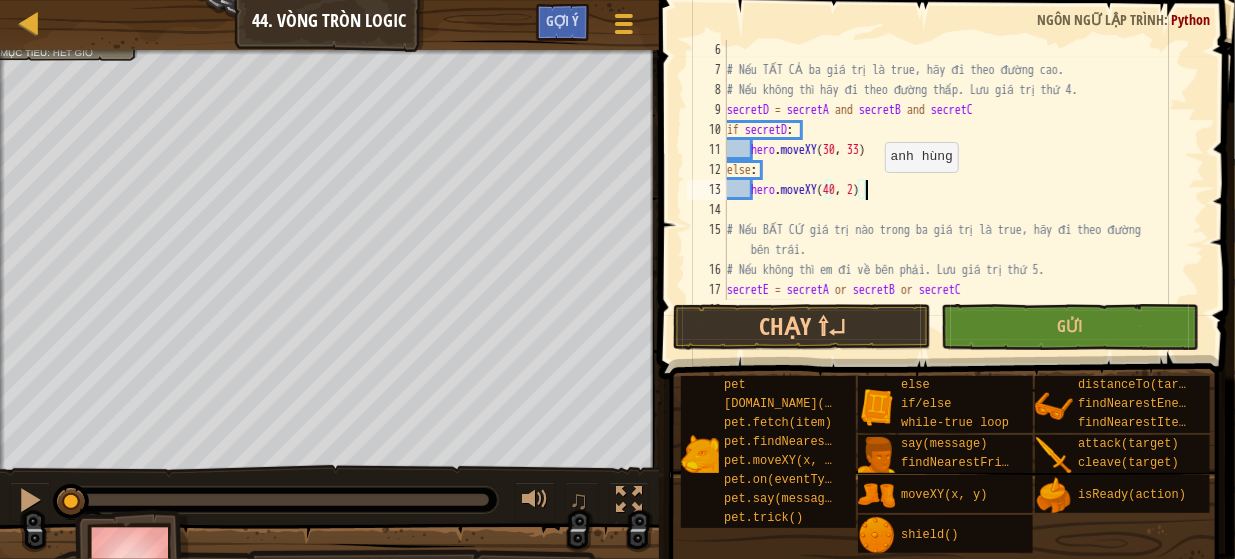 scroll, scrollTop: 9, scrollLeft: 11, axis: both 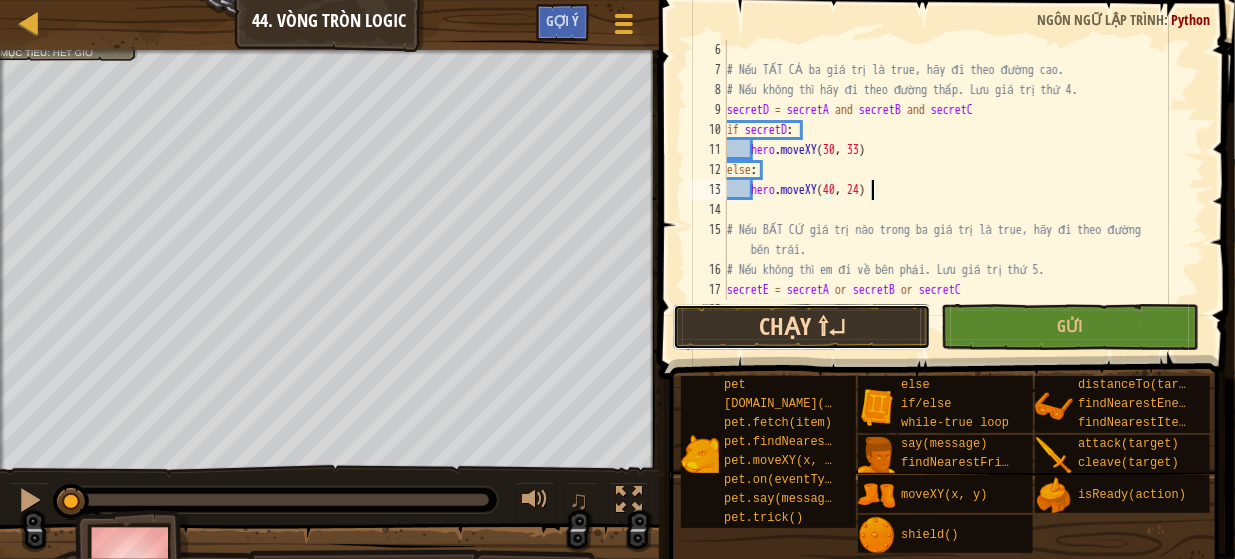 click on "Chạy ⇧↵" at bounding box center [802, 327] 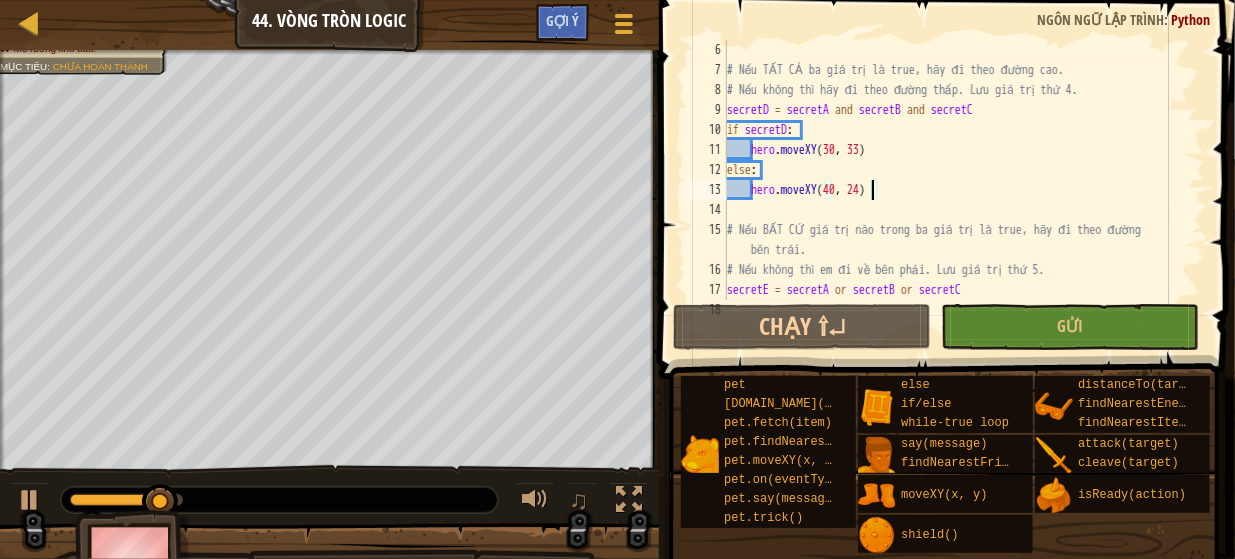scroll, scrollTop: 180, scrollLeft: 0, axis: vertical 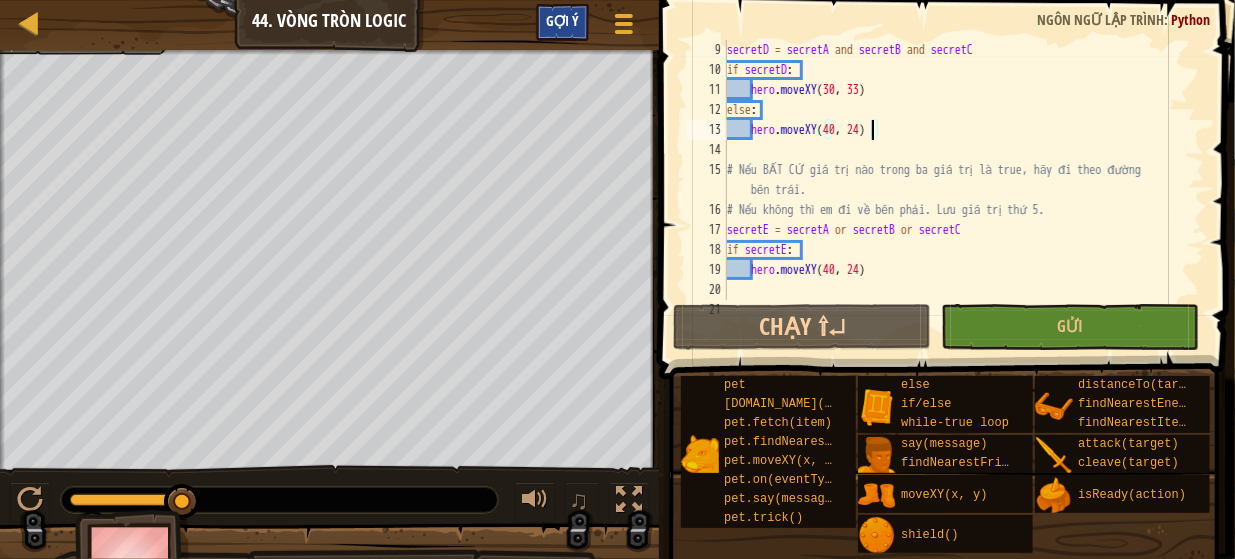click on "Gợi ý" at bounding box center [562, 20] 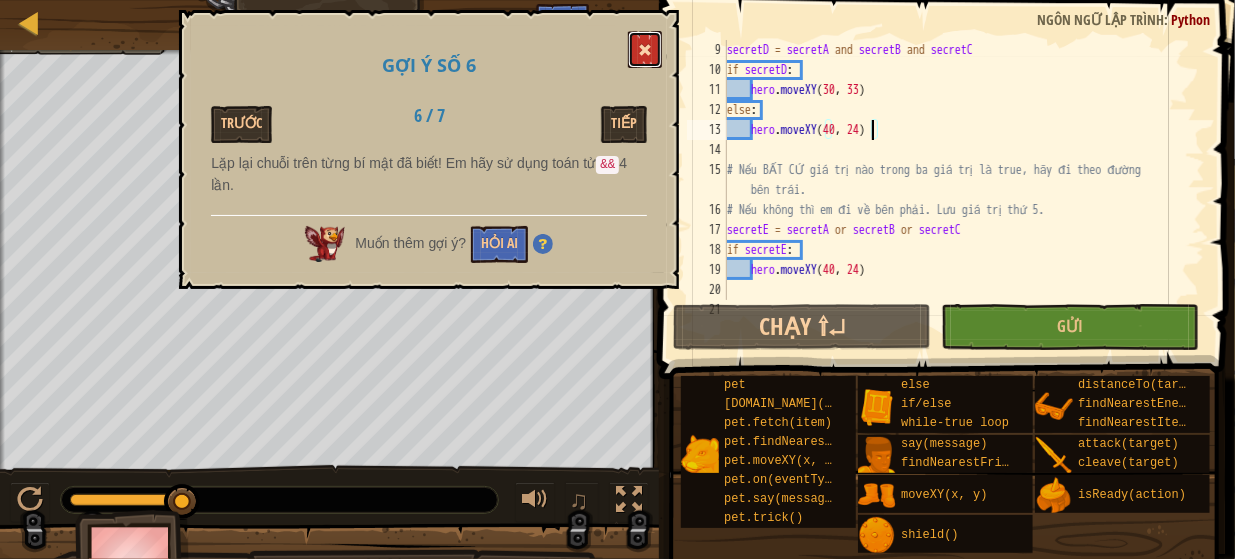 click at bounding box center [645, 49] 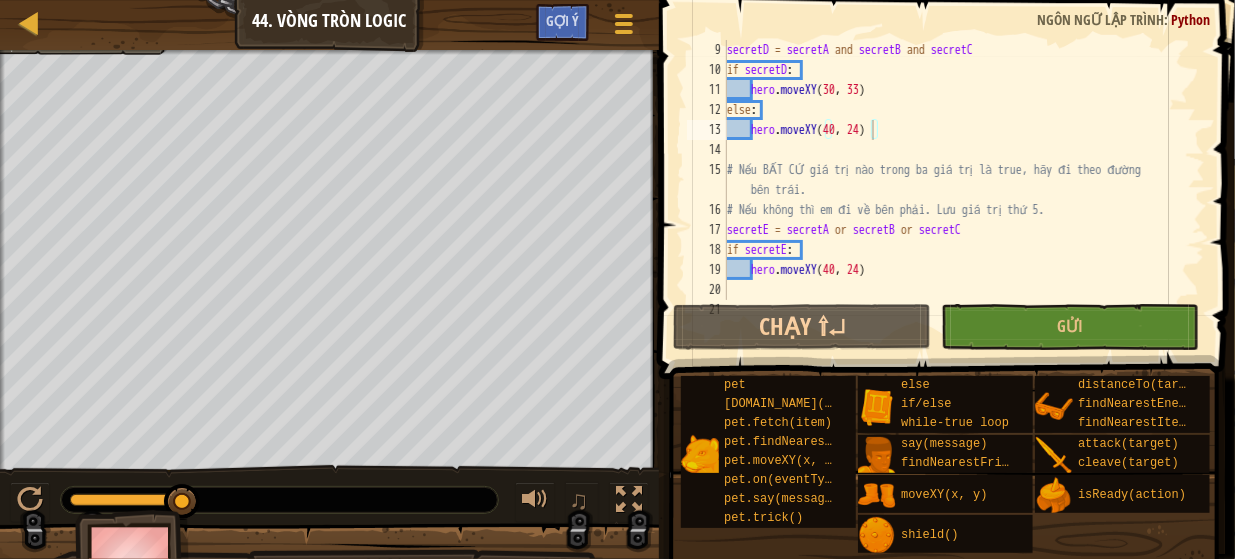 scroll, scrollTop: 120, scrollLeft: 0, axis: vertical 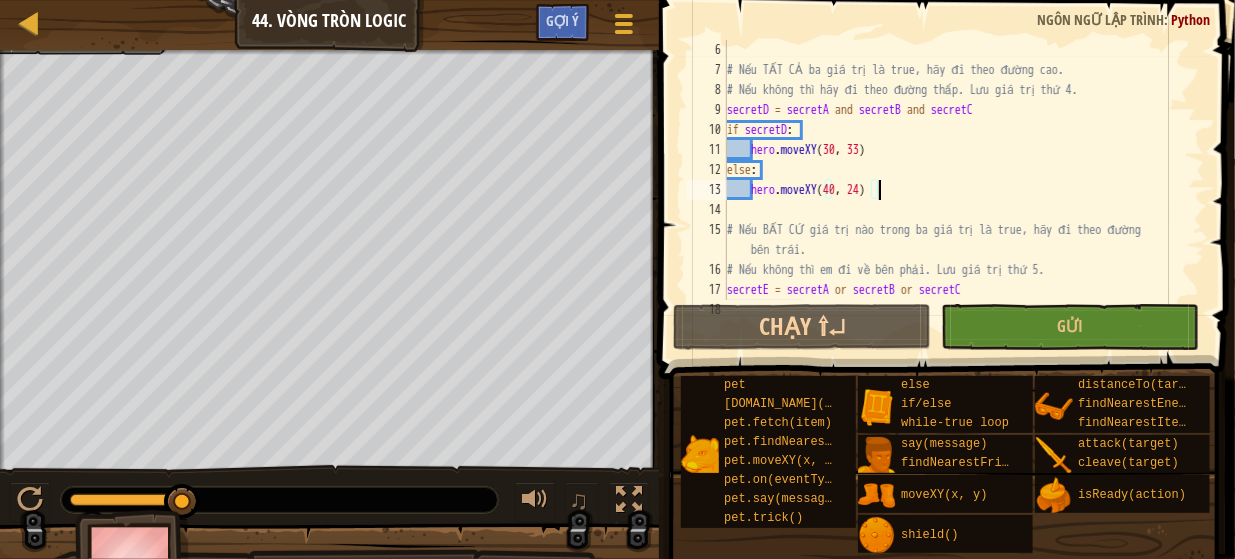 click on "# Nếu TẤT CẢ ba giá trị là true, hãy đi theo đường cao.  # Nếu không thì hãy đi theo đường thấp. Lưu giá trị thứ 4.  secretD   =   secretA   and   secretB   and   secretC if   secretD :      hero . moveXY ( 30 ,   33 ) else :      hero . moveXY ( 40 ,   24 ) # Nếu BẤT CỨ giá trị nào trong ba giá trị là true, hãy đi theo đường       bên trái.  # Nếu không thì em đi về bên phải. Lưu giá trị thứ 5. secretE   =   secretA   or   secretB   or   secretC if   secretE :" at bounding box center (956, 190) 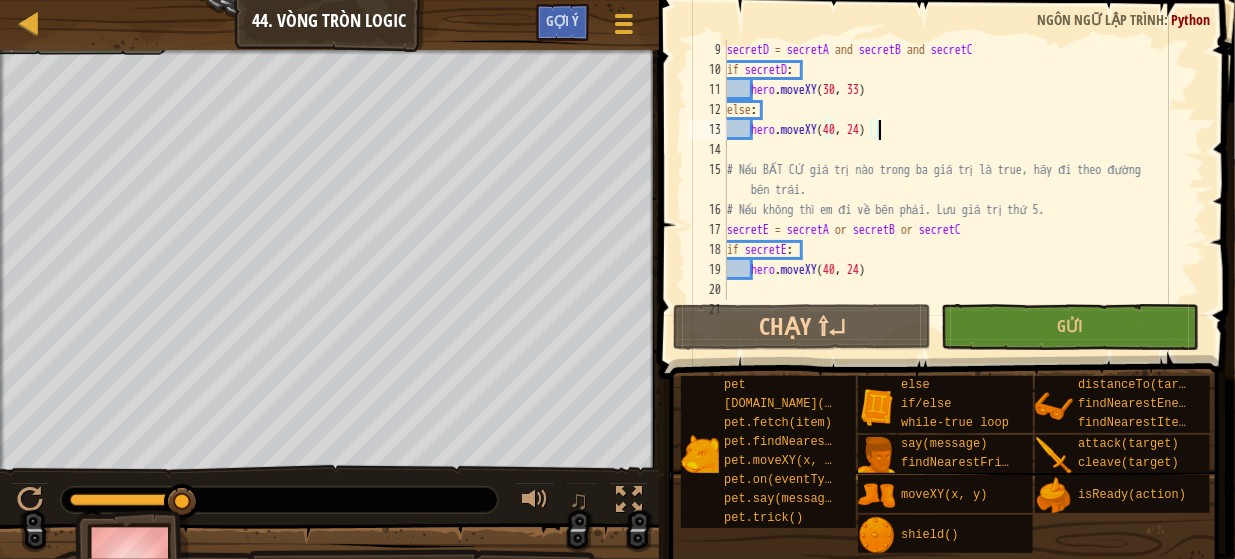 scroll, scrollTop: 180, scrollLeft: 0, axis: vertical 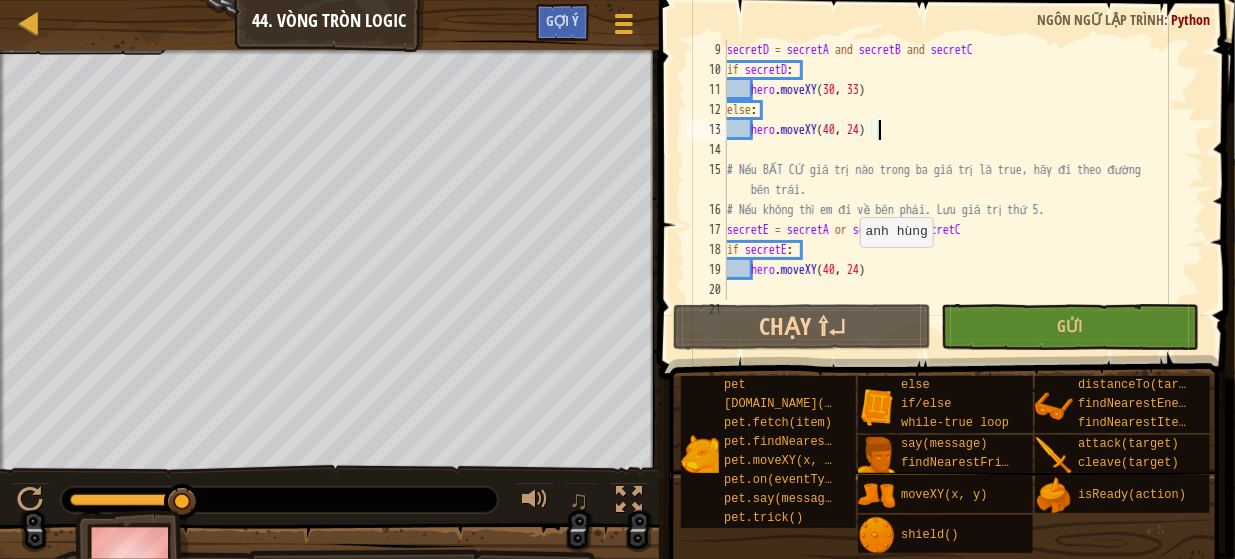 click on "secretD   =   secretA   and   secretB   and   secretC if   secretD :      hero . moveXY ( 30 ,   33 ) else :      hero . moveXY ( 40 ,   24 ) # Nếu BẤT CỨ giá trị nào trong ba giá trị là true, hãy đi theo đường       bên trái.  # Nếu không thì em đi về bên phải. Lưu giá trị thứ 5. secretE   =   secretA   or   secretB   or   secretC if   secretE :      hero . moveXY ( 40 ,   24 ) # Nếu TẤT CẢ năm giá trị là true, hãy đi theo đường cao." at bounding box center [956, 190] 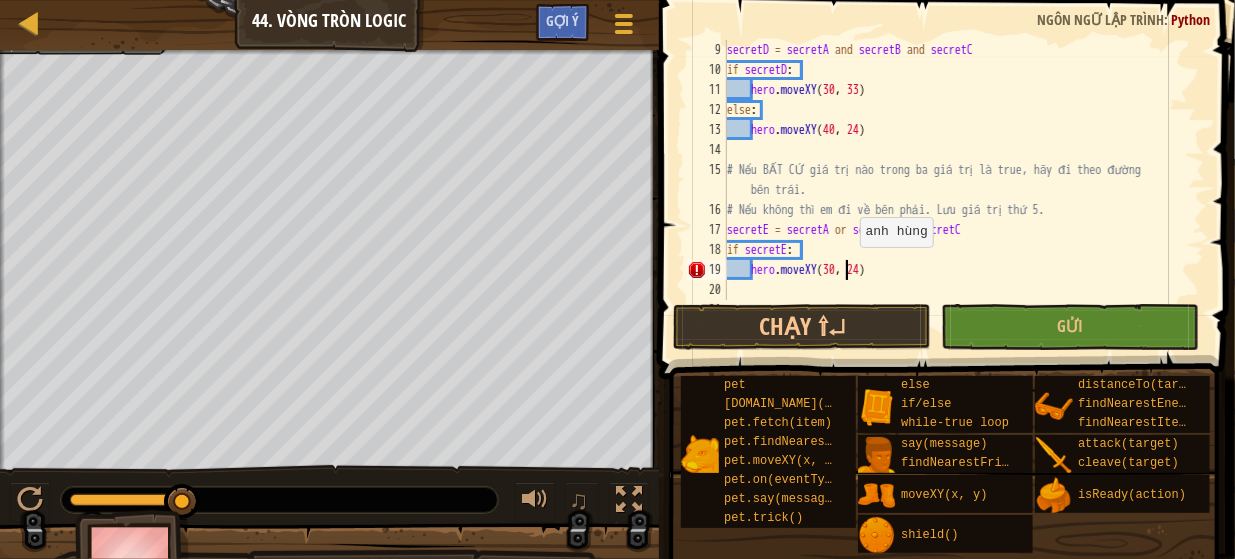 scroll, scrollTop: 9, scrollLeft: 10, axis: both 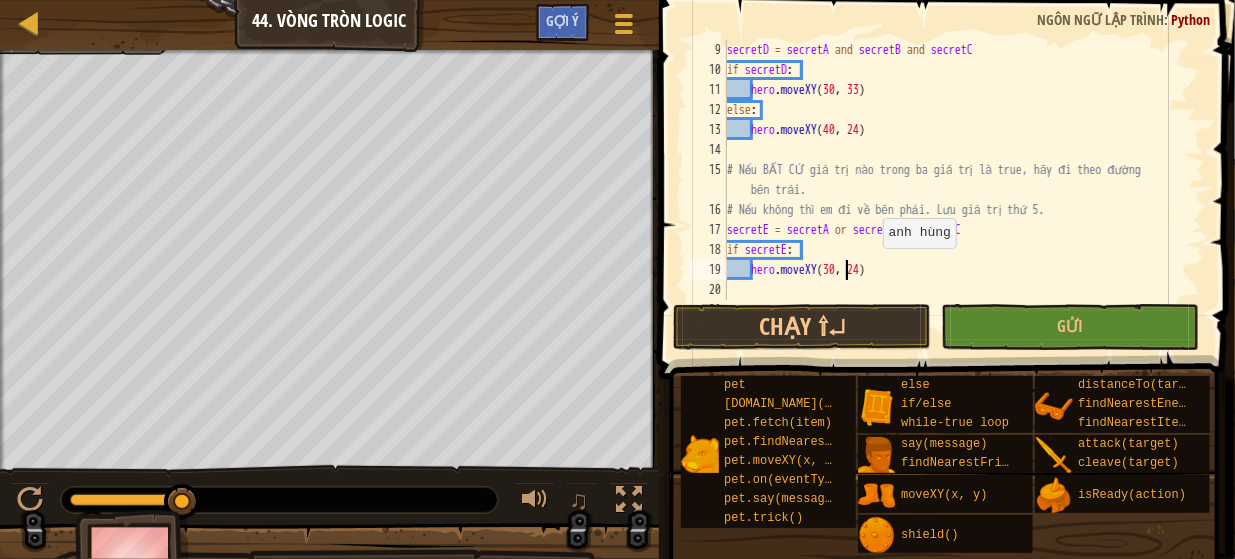 click on "secretD   =   secretA   and   secretB   and   secretC if   secretD :      hero . moveXY ( 30 ,   33 ) else :      hero . moveXY ( 40 ,   24 ) # Nếu BẤT CỨ giá trị nào trong ba giá trị là true, hãy đi theo đường       bên trái.  # Nếu không thì em đi về bên phải. Lưu giá trị thứ 5. secretE   =   secretA   or   secretB   or   secretC if   secretE :      hero . moveXY ( 30 ,   24 ) # Nếu TẤT CẢ năm giá trị là true, hãy đi theo đường cao." at bounding box center [956, 190] 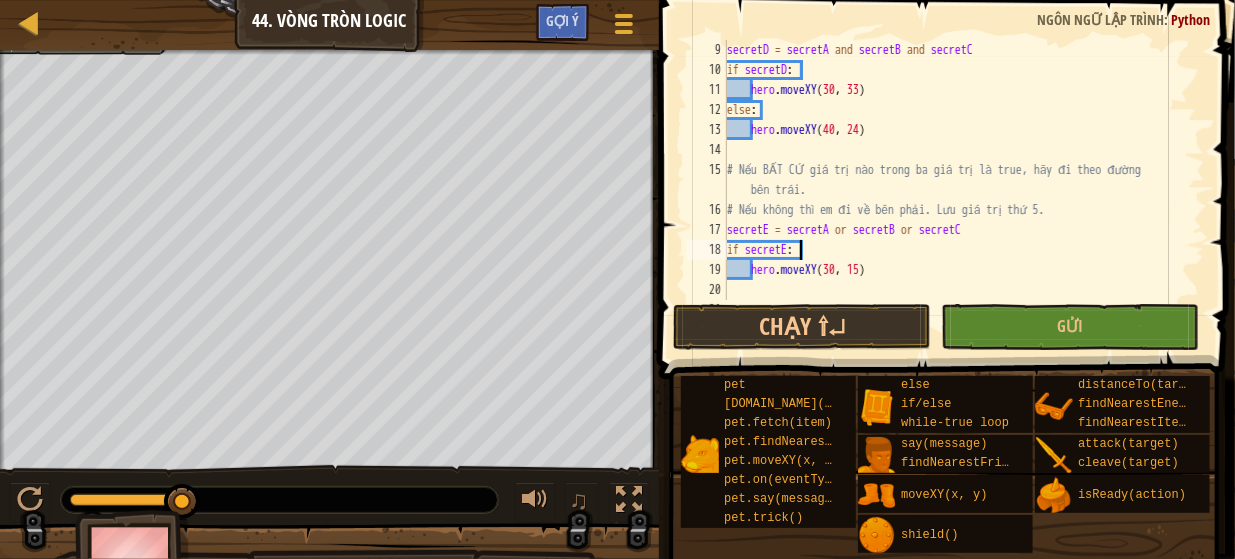 click on "secretD   =   secretA   and   secretB   and   secretC if   secretD :      hero . moveXY ( 30 ,   33 ) else :      hero . moveXY ( 40 ,   24 ) # Nếu BẤT CỨ giá trị nào trong ba giá trị là true, hãy đi theo đường       bên trái.  # Nếu không thì em đi về bên phải. Lưu giá trị thứ 5. secretE   =   secretA   or   secretB   or   secretC if   secretE :      hero . moveXY ( 30 ,   15 ) # Nếu TẤT CẢ năm giá trị là true, hãy đi theo đường cao." at bounding box center (956, 190) 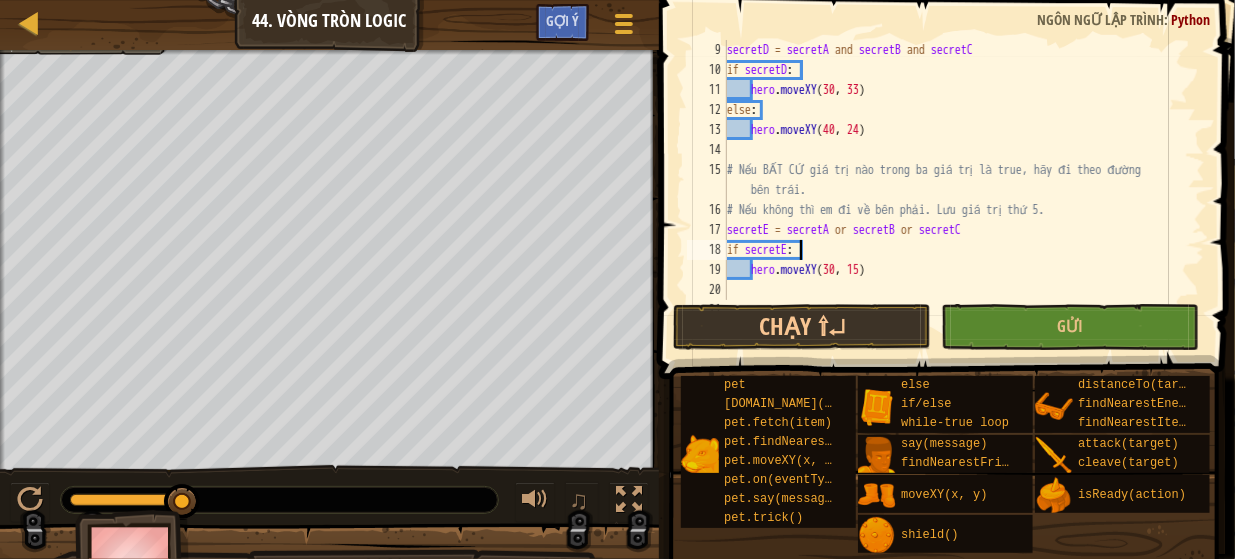 type on "if secretE:" 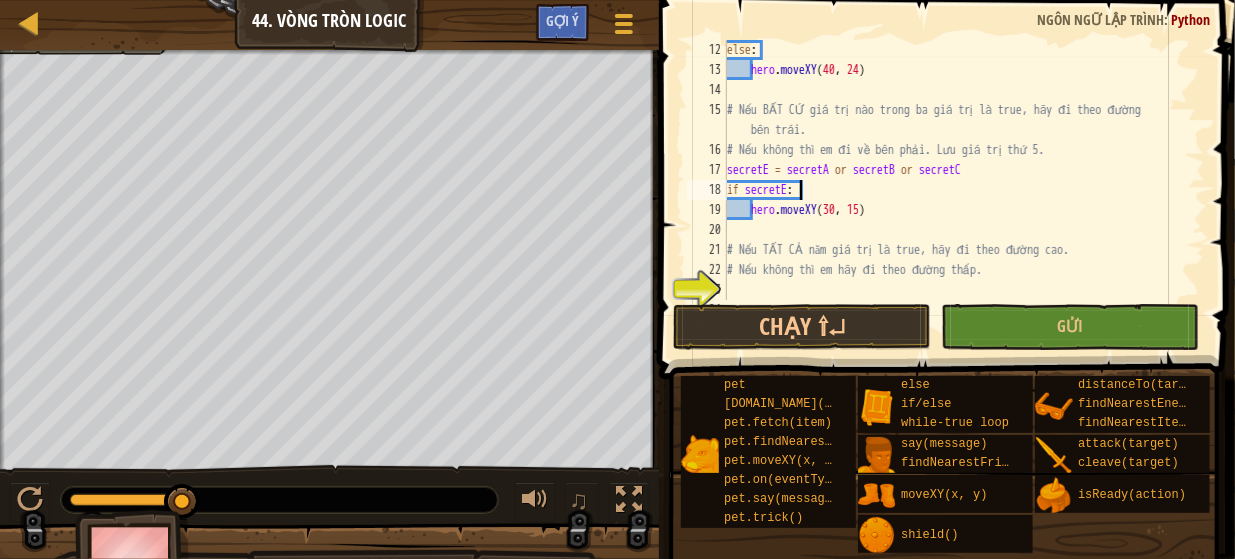 scroll, scrollTop: 240, scrollLeft: 0, axis: vertical 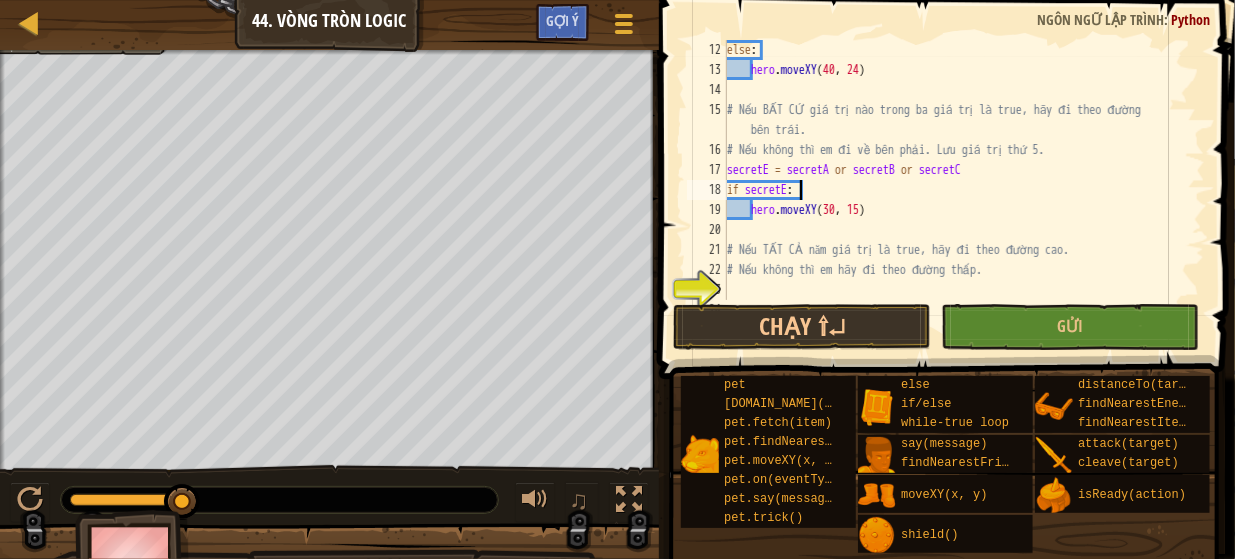 click on "else :      hero . moveXY ( 40 ,   24 ) # Nếu BẤT CỨ giá trị nào trong ba giá trị là true, hãy đi theo đường       bên trái.  # Nếu không thì em đi về bên phải. Lưu giá trị thứ 5. secretE   =   secretA   or   secretB   or   secretC if   secretE :      hero . moveXY ( 30 ,   15 ) # Nếu TẤT CẢ năm giá trị là true, hãy đi theo đường cao.  # Nếu không thì em hãy đi theo đường thấp." at bounding box center [956, 190] 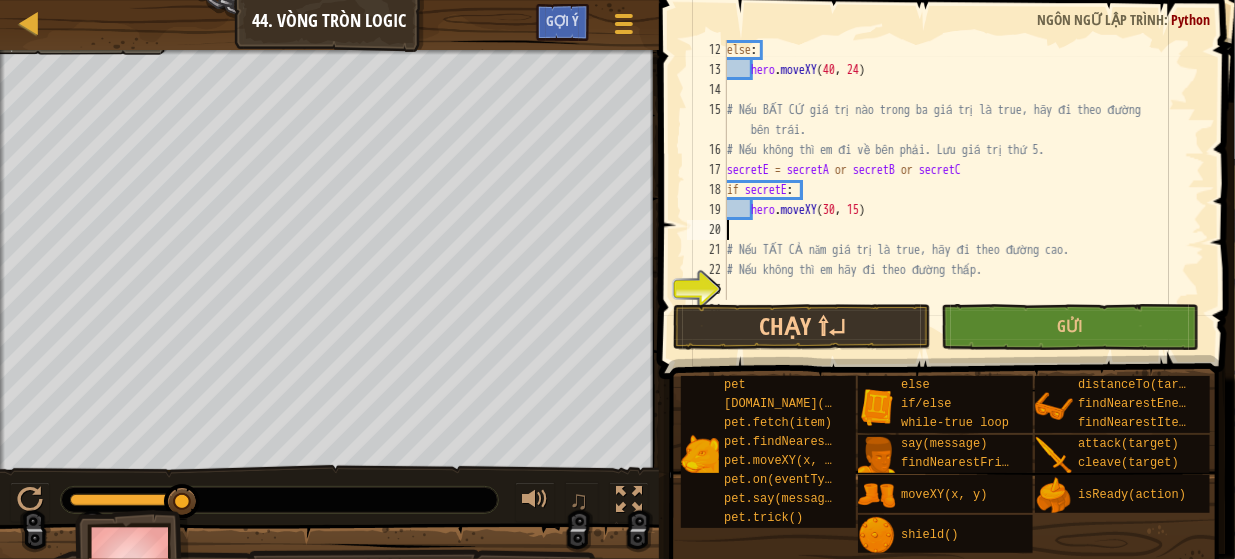 scroll, scrollTop: 9, scrollLeft: 0, axis: vertical 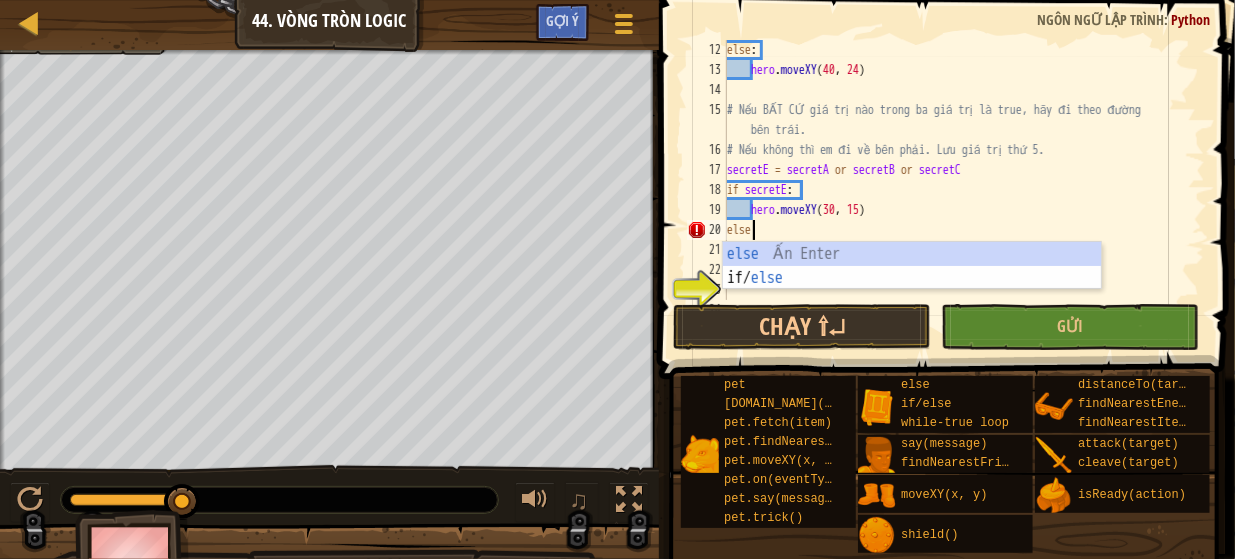 type on "else:" 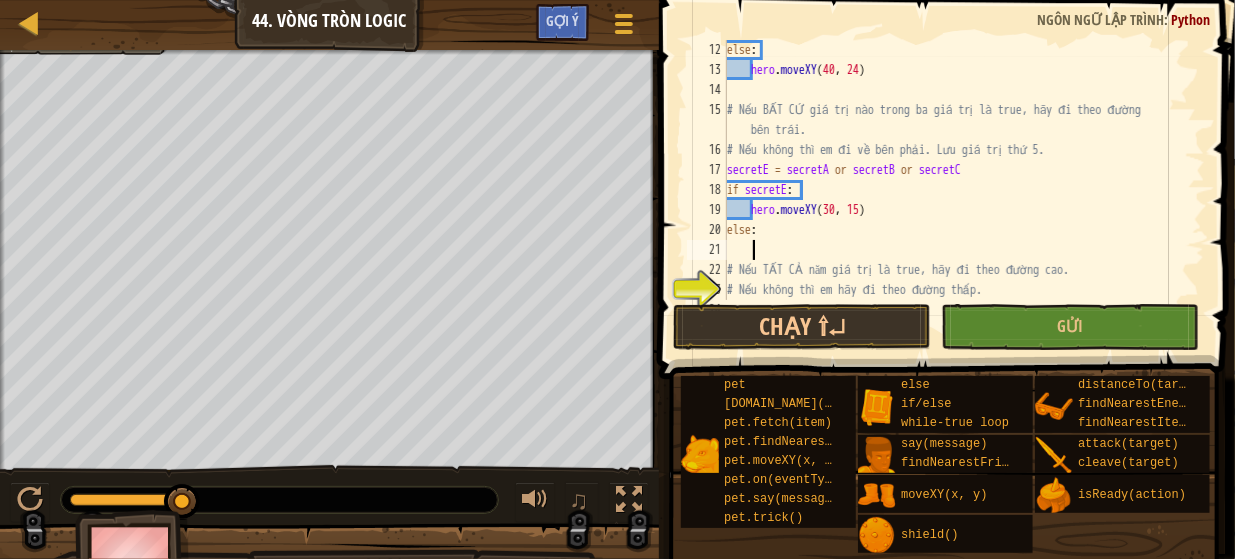 scroll, scrollTop: 9, scrollLeft: 1, axis: both 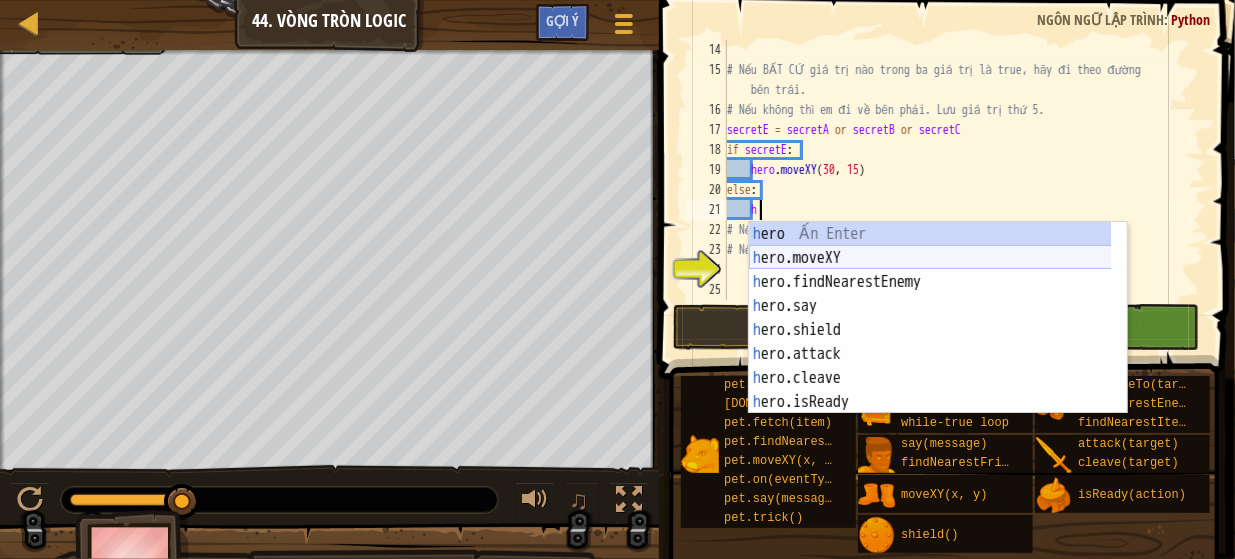 click on "h ero Ấn Enter h ero.moveXY Ấn Enter h ero.findNearestEnemy Ấn Enter h ero.say Ấn Enter h ero.shield Ấn Enter h ero.attack Ấn Enter h ero.cleave Ấn Enter h ero.isReady Ấn Enter h ero.distanceTo Ấn Enter" at bounding box center [938, 342] 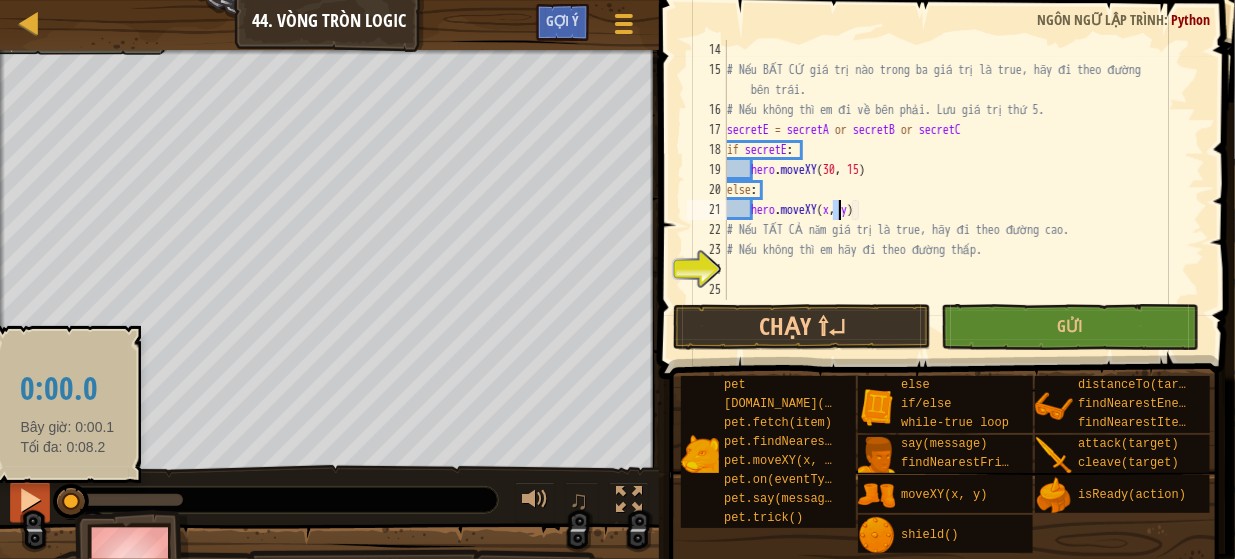 drag, startPoint x: 179, startPoint y: 505, endPoint x: 47, endPoint y: 508, distance: 132.03409 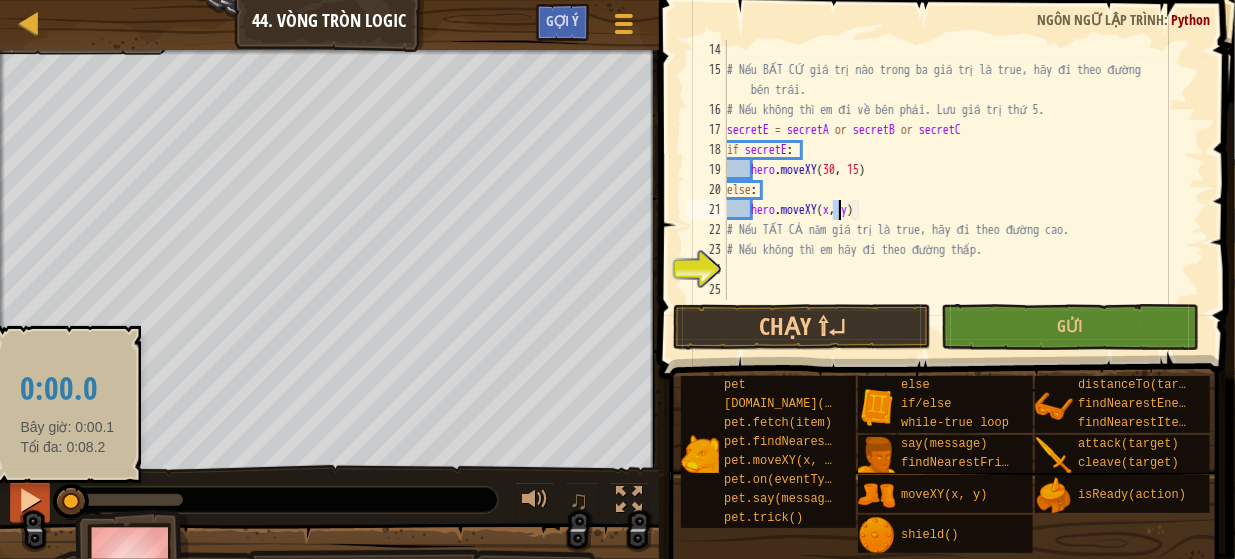click on "♫" at bounding box center (329, 495) 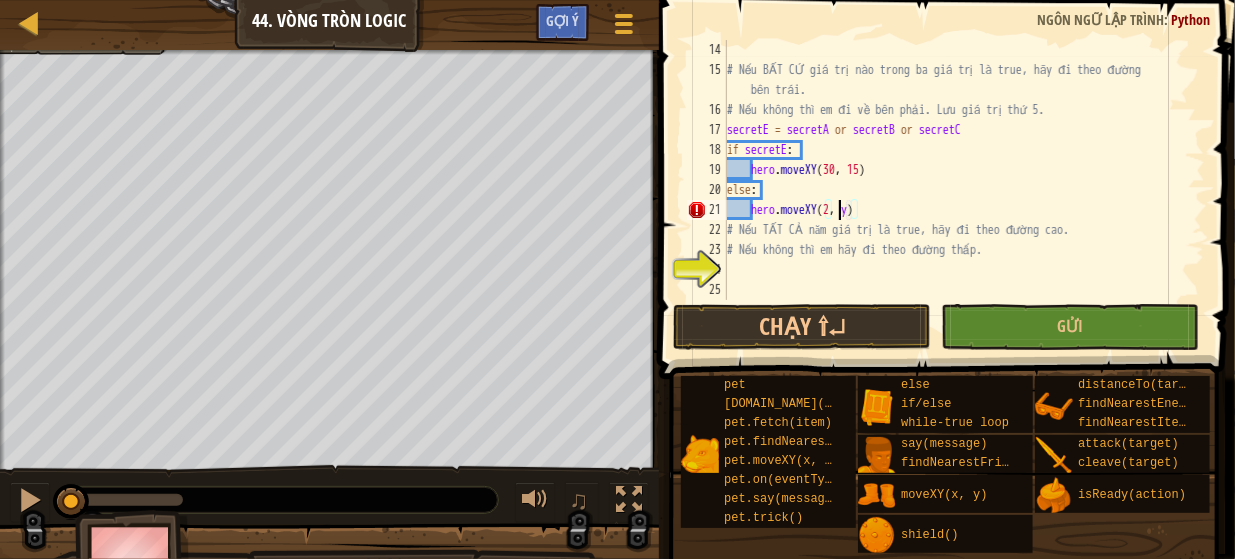 scroll, scrollTop: 9, scrollLeft: 10, axis: both 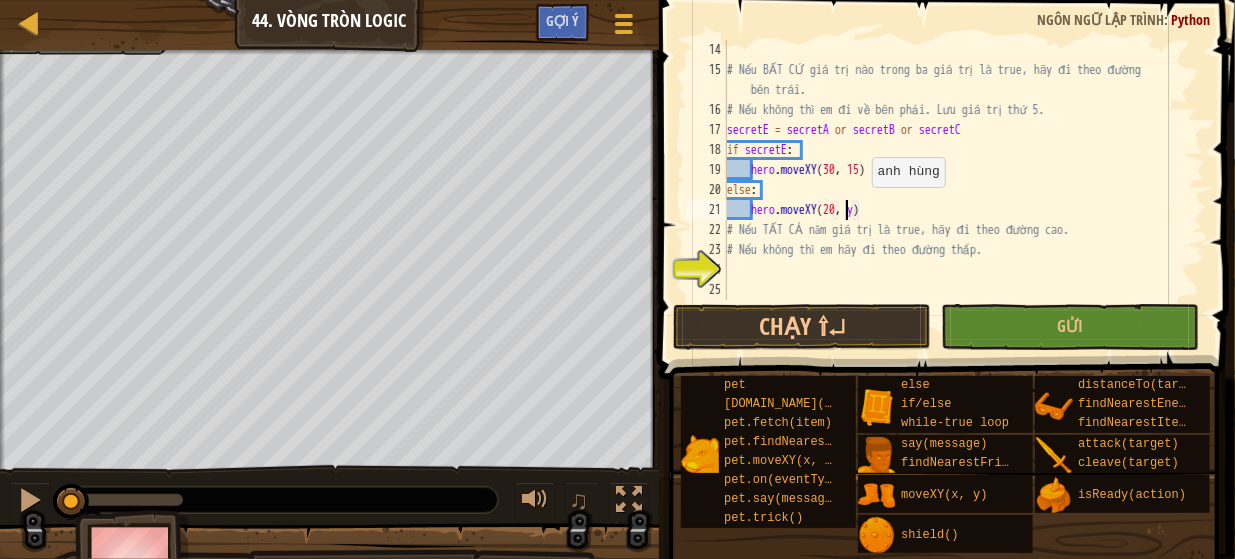click on "# Nếu BẤT CỨ giá trị nào trong ba giá trị là true, hãy đi theo đường       bên trái.  # Nếu không thì em đi về bên phải. Lưu giá trị thứ 5. secretE   =   secretA   or   secretB   or   secretC if   secretE :      hero . moveXY ( 30 ,   15 ) else :      hero . moveXY ( 20 ,   y ) # Nếu TẤT CẢ năm giá trị là true, hãy đi theo đường cao.  # Nếu không thì em hãy đi theo đường thấp." at bounding box center (956, 190) 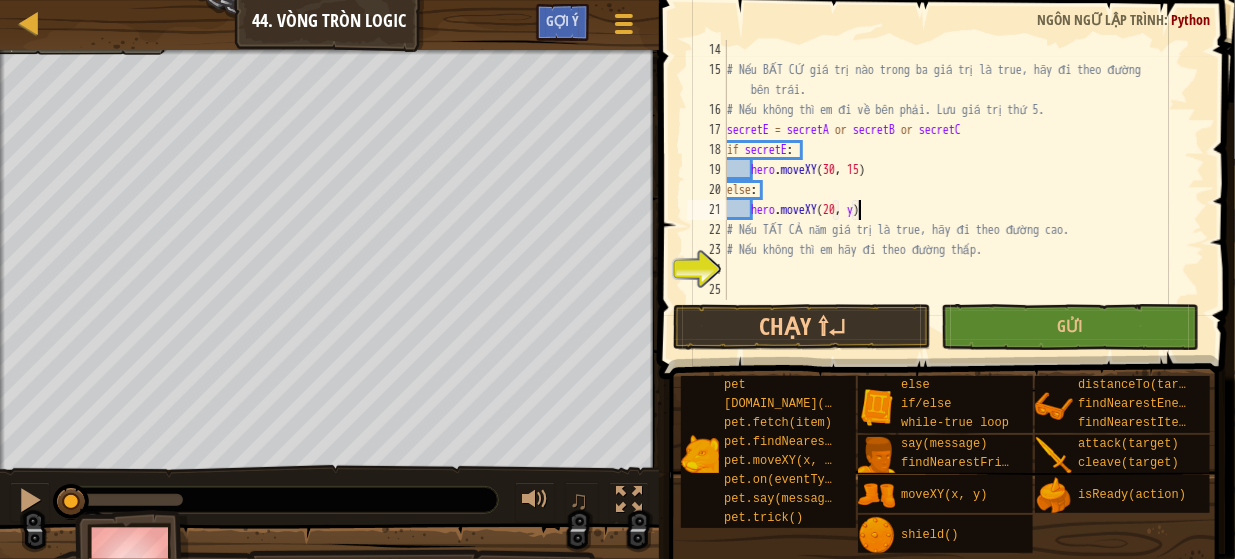 click on "# Nếu BẤT CỨ giá trị nào trong ba giá trị là true, hãy đi theo đường       bên trái.  # Nếu không thì em đi về bên phải. Lưu giá trị thứ 5. secretE   =   secretA   or   secretB   or   secretC if   secretE :      hero . moveXY ( 30 ,   15 ) else :      hero . moveXY ( 20 ,   y ) # Nếu TẤT CẢ năm giá trị là true, hãy đi theo đường cao.  # Nếu không thì em hãy đi theo đường thấp." at bounding box center [956, 190] 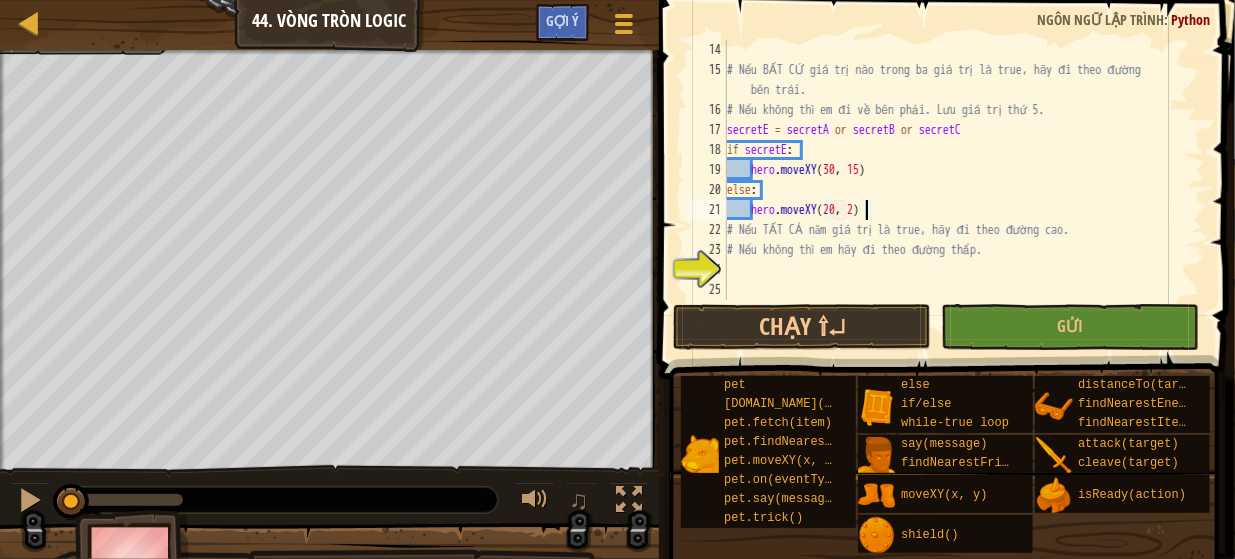 scroll, scrollTop: 9, scrollLeft: 11, axis: both 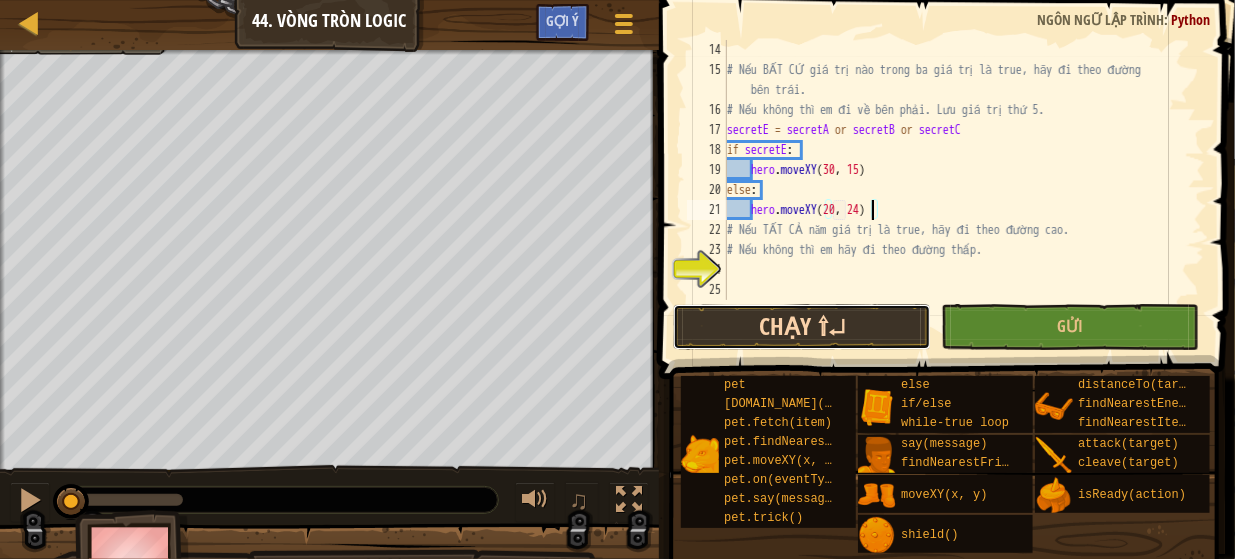 click on "Chạy ⇧↵" at bounding box center [802, 327] 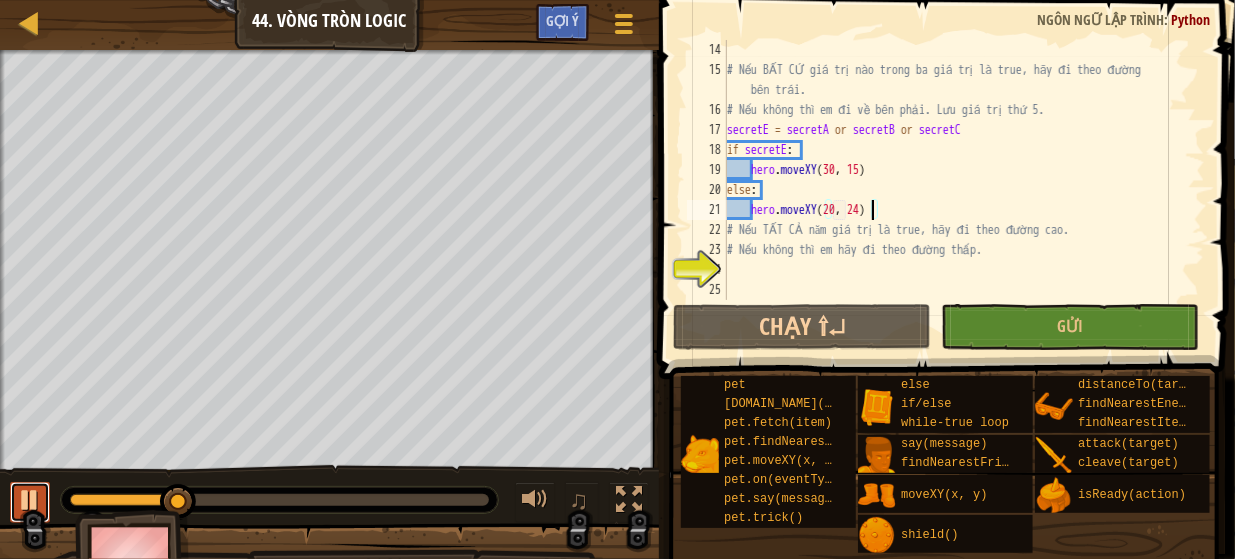 click at bounding box center [30, 500] 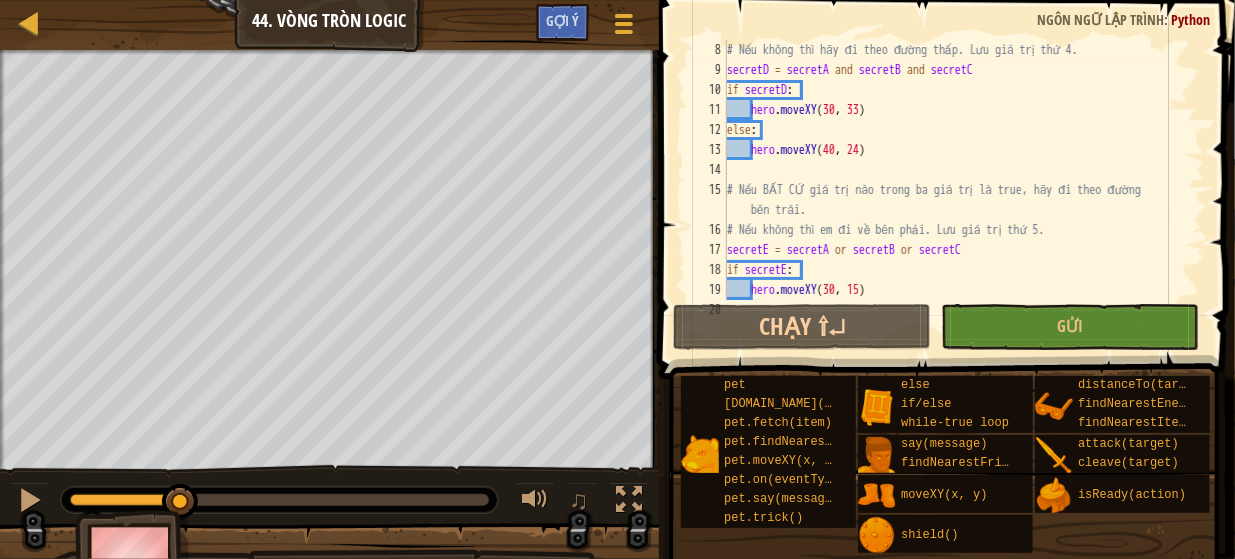 scroll, scrollTop: 280, scrollLeft: 0, axis: vertical 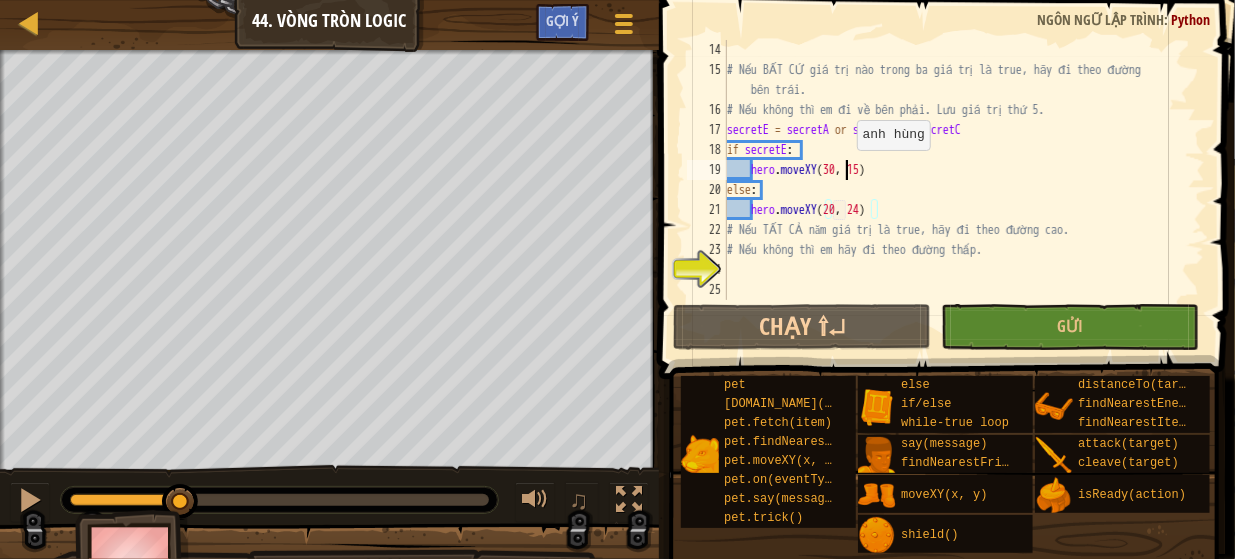 click on "# Nếu BẤT CỨ giá trị nào trong ba giá trị là true, hãy đi theo đường       bên trái.  # Nếu không thì em đi về bên phải. Lưu giá trị thứ 5. secretE   =   secretA   or   secretB   or   secretC if   secretE :      hero . moveXY ( 30 ,   15 ) else :      hero . moveXY ( 20 ,   24 ) # Nếu TẤT CẢ năm giá trị là true, hãy đi theo đường cao.  # Nếu không thì em hãy đi theo đường thấp." at bounding box center [956, 190] 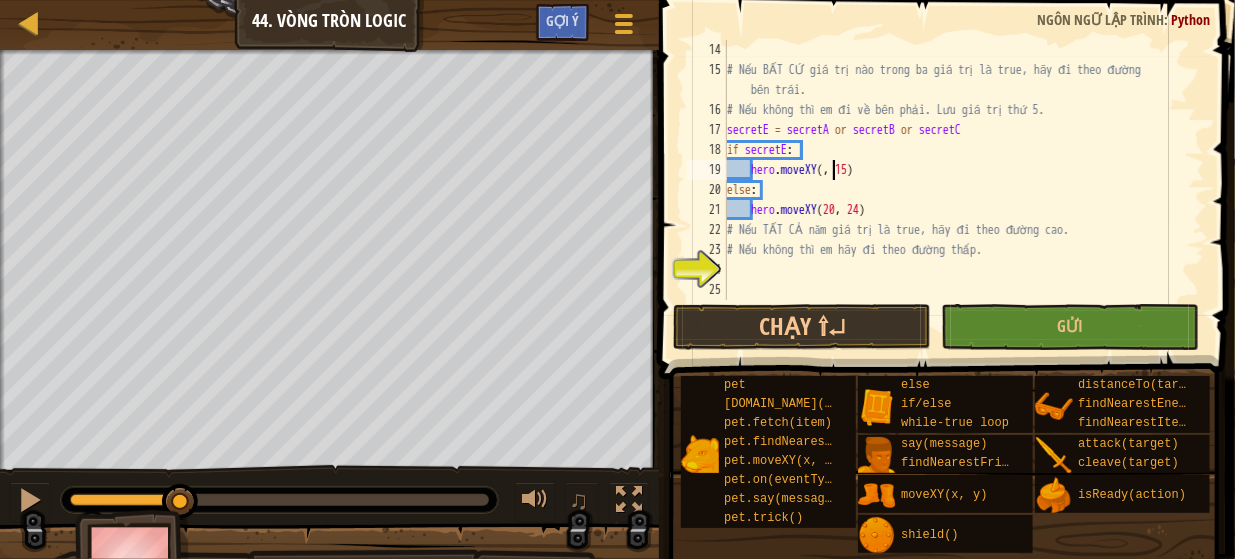 scroll, scrollTop: 9, scrollLeft: 10, axis: both 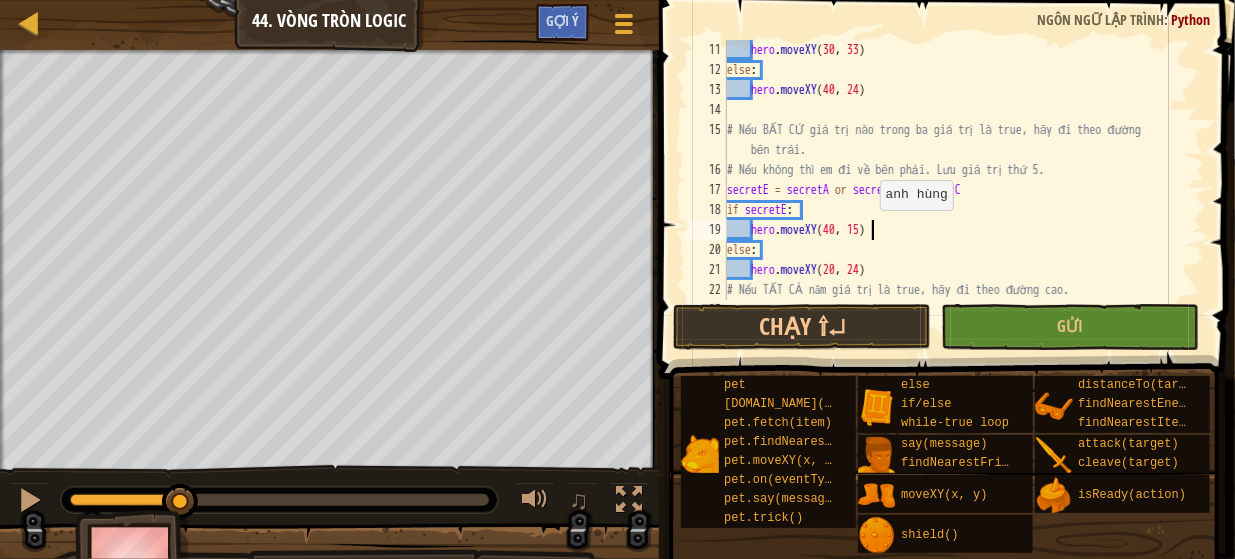 click on "hero . moveXY ( 30 ,   33 ) else :      hero . moveXY ( 40 ,   24 ) # Nếu BẤT CỨ giá trị nào trong ba giá trị là true, hãy đi theo đường       bên trái.  # Nếu không thì em đi về bên phải. Lưu giá trị thứ 5. secretE   =   secretA   or   secretB   or   secretC if   secretE :      hero . moveXY ( 40 ,   15 ) else :      hero . moveXY ( 20 ,   24 ) # Nếu TẤT CẢ năm giá trị là true, hãy đi theo đường cao.  # Nếu không thì em hãy đi theo đường thấp." at bounding box center (956, 190) 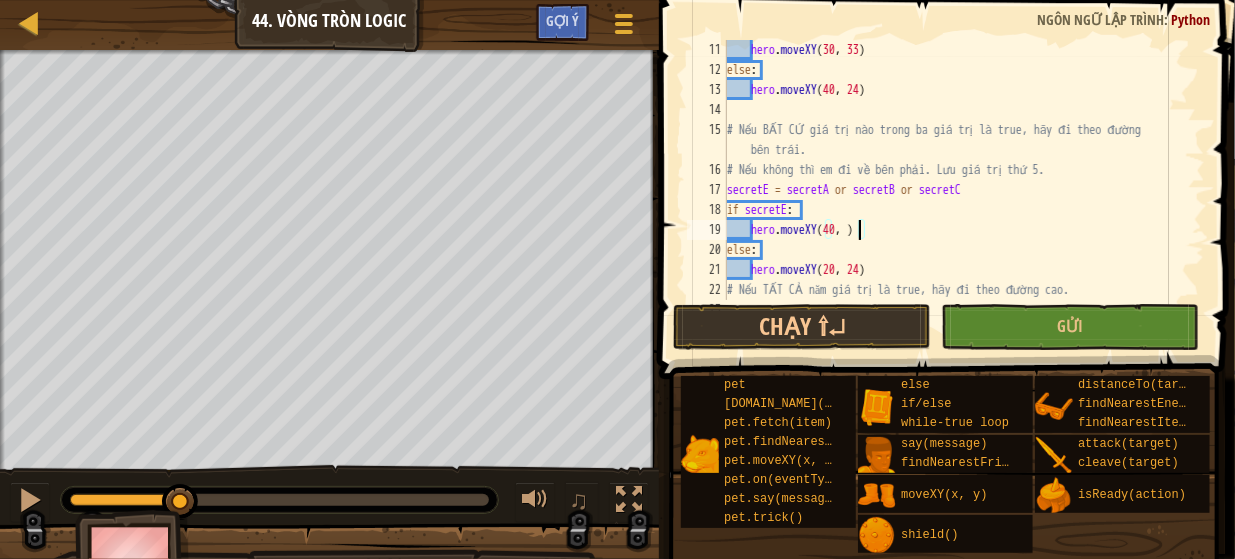 scroll, scrollTop: 9, scrollLeft: 11, axis: both 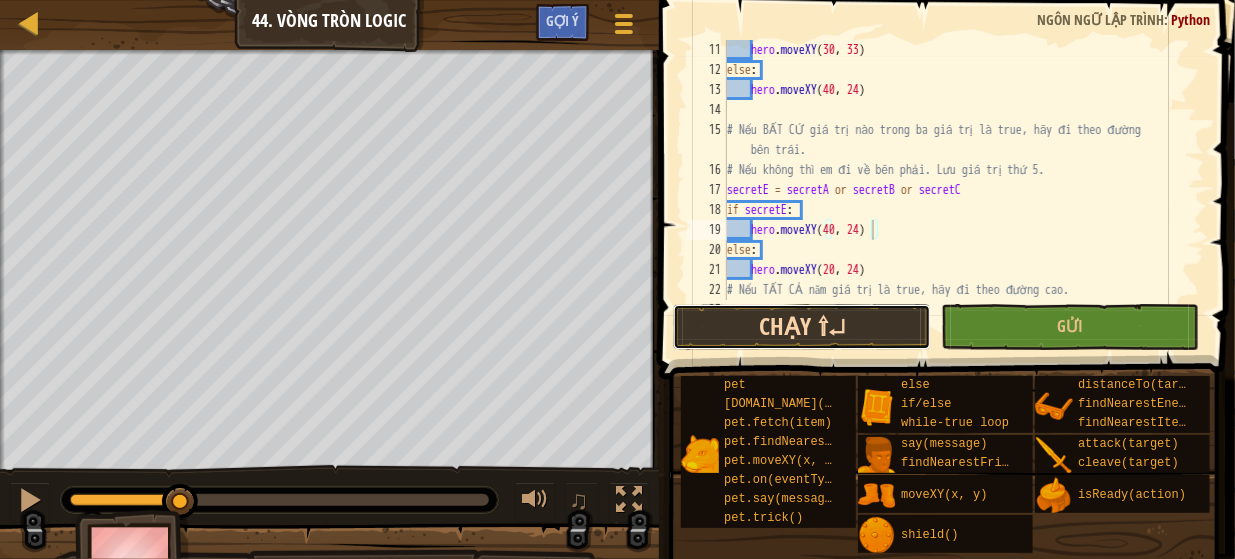 click on "Chạy ⇧↵" at bounding box center [802, 327] 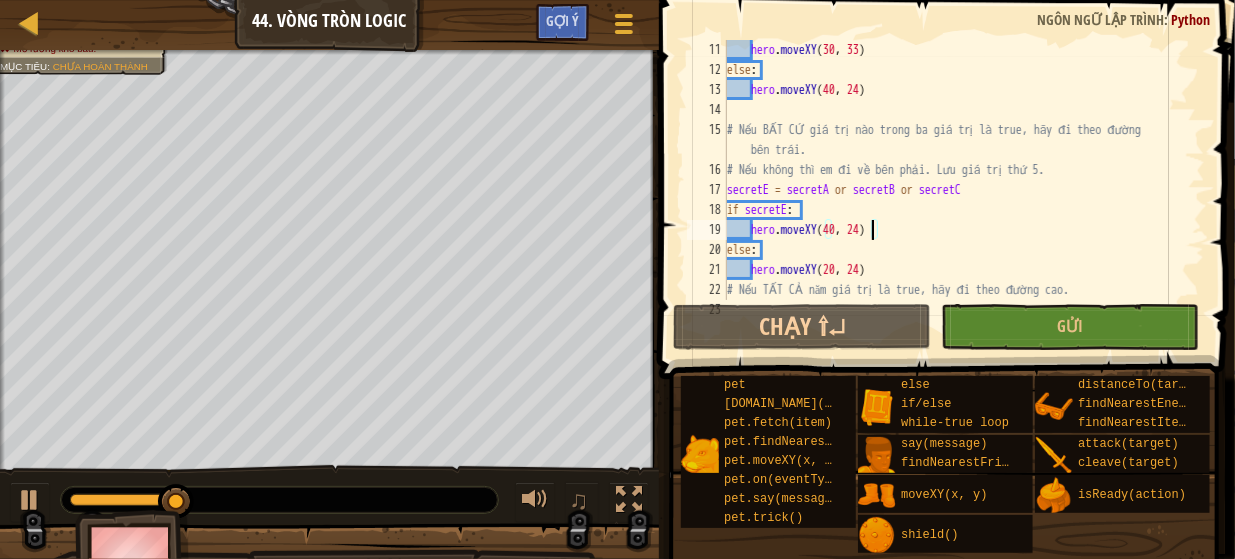 scroll, scrollTop: 160, scrollLeft: 0, axis: vertical 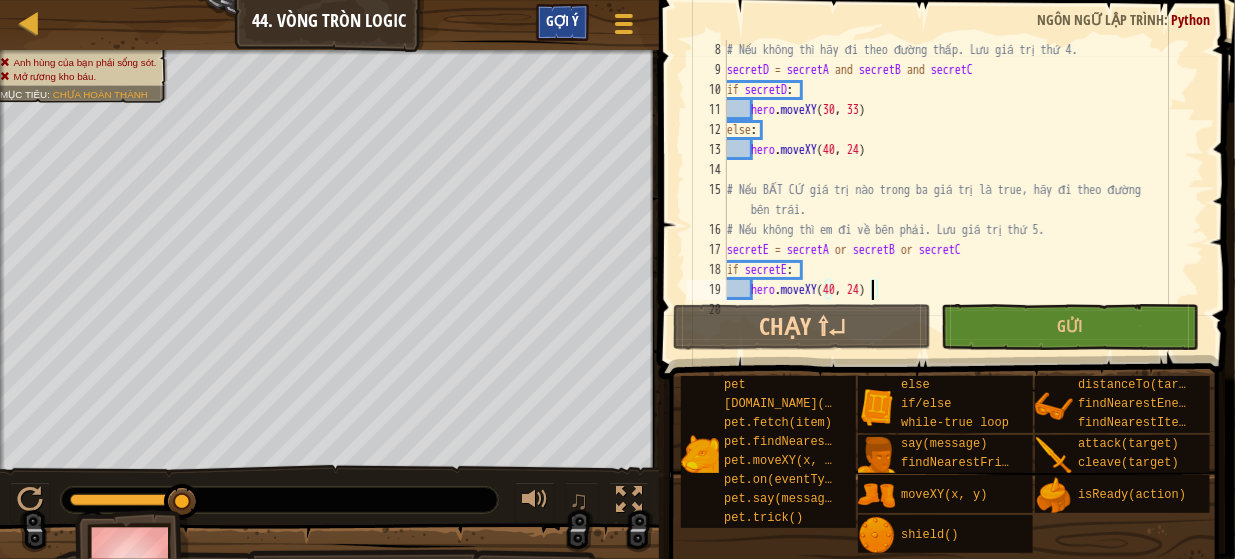 click on "Gợi ý" at bounding box center (562, 20) 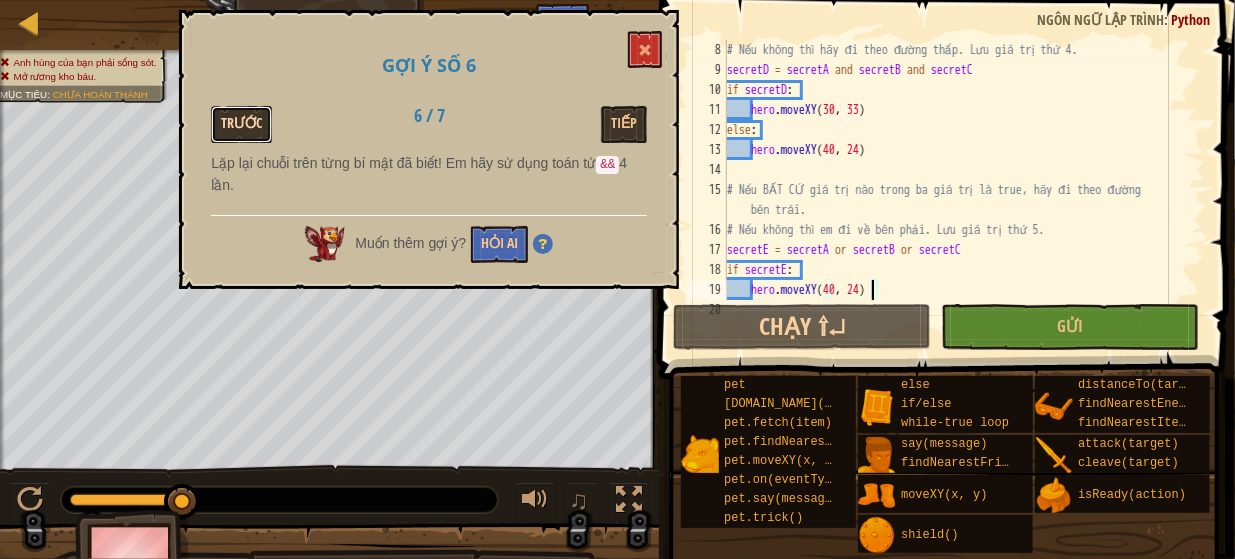 click on "Trước" at bounding box center (241, 124) 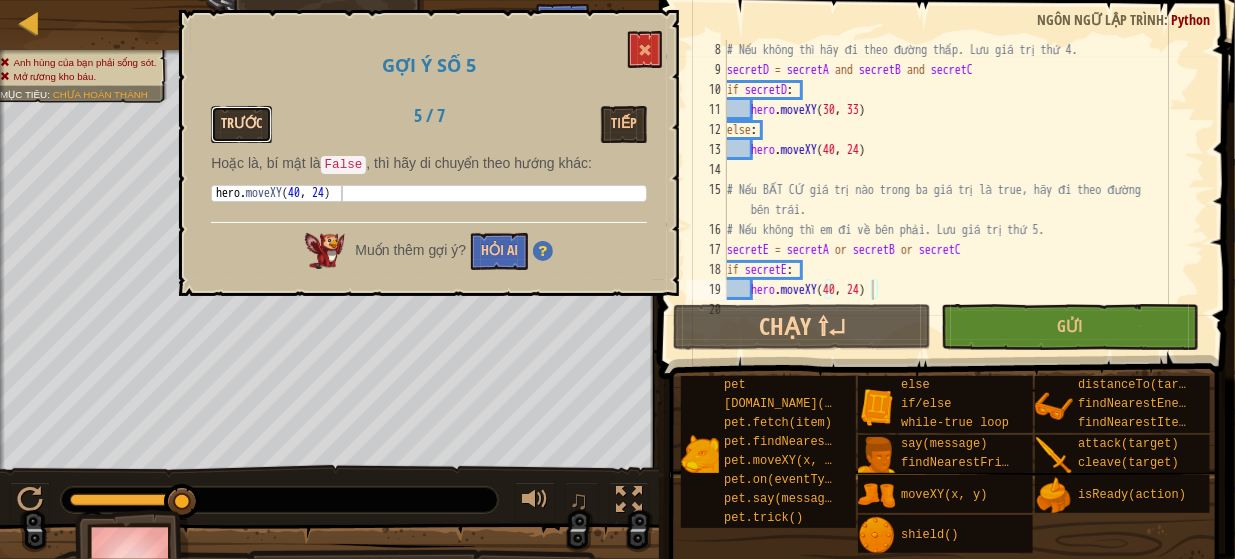 click on "Trước" at bounding box center [241, 124] 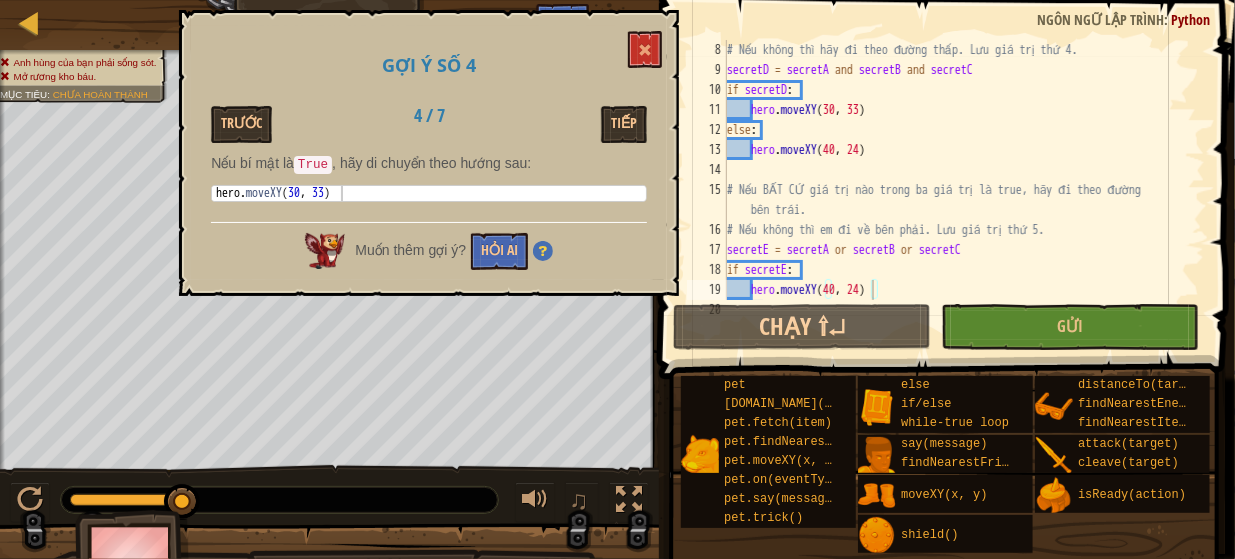 scroll, scrollTop: 220, scrollLeft: 0, axis: vertical 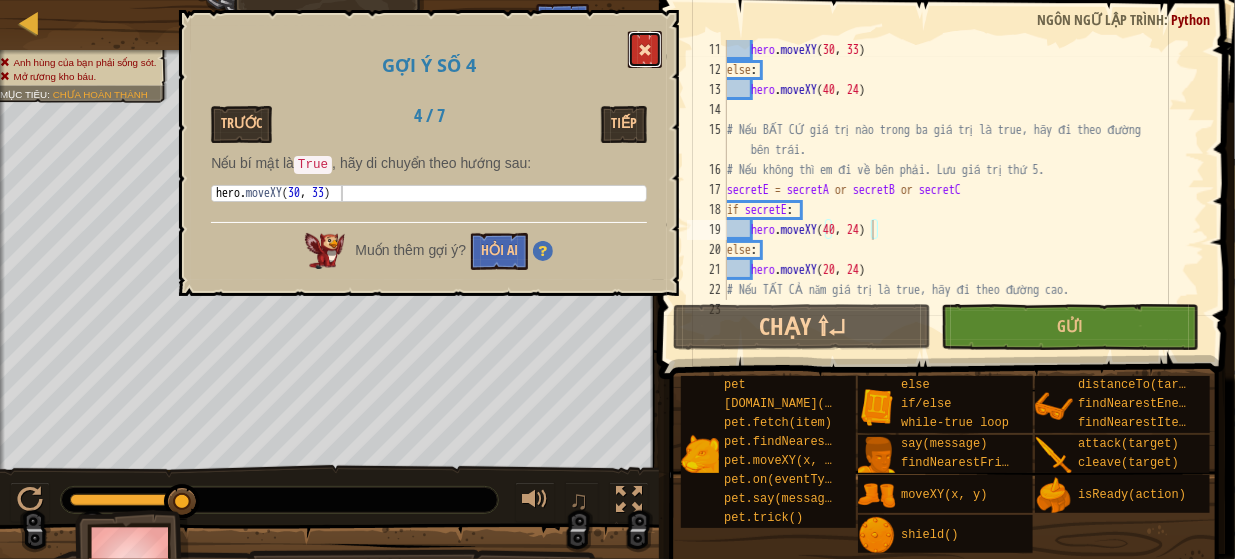 click at bounding box center [645, 50] 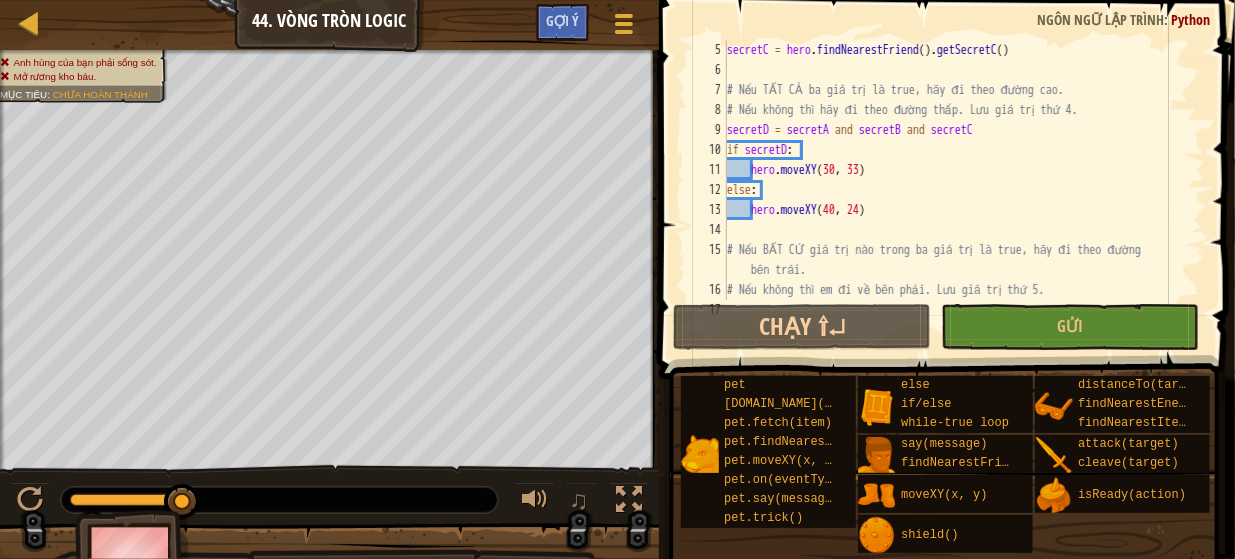 scroll, scrollTop: 160, scrollLeft: 0, axis: vertical 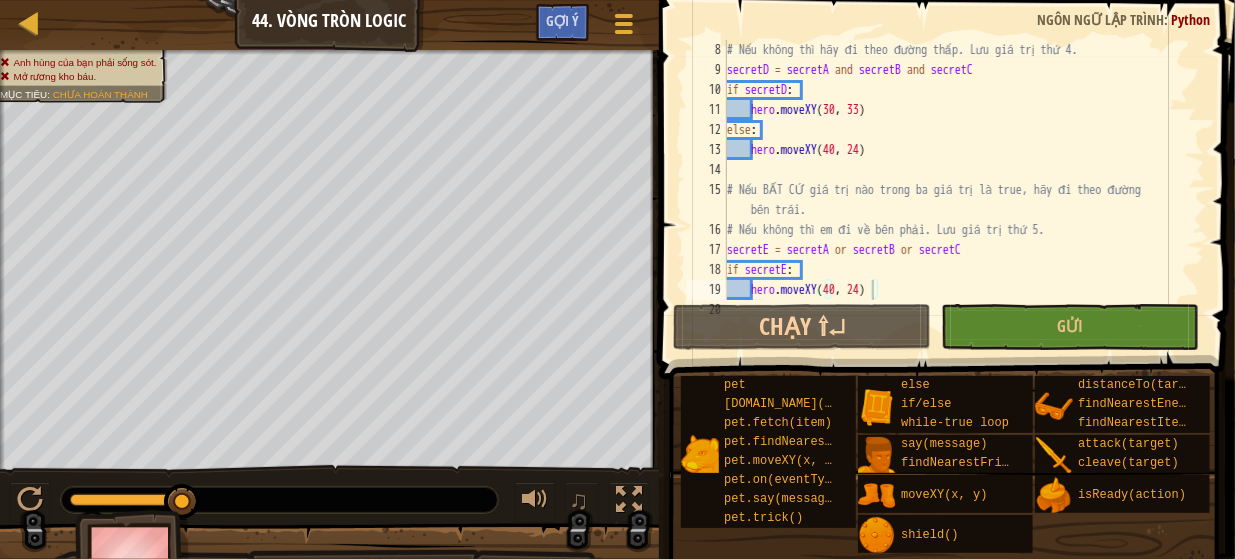 click on "# Nếu không thì hãy đi theo đường thấp. Lưu giá trị thứ 4.  secretD   =   secretA   and   secretB   and   secretC if   secretD :      hero . moveXY ( 30 ,   33 ) else :      hero . moveXY ( 40 ,   24 ) # Nếu BẤT CỨ giá trị nào trong ba giá trị là true, hãy đi theo đường       bên trái.  # Nếu không thì em đi về bên phải. Lưu giá trị thứ 5. secretE   =   secretA   or   secretB   or   secretC if   secretE :      hero . moveXY ( 40 ,   24 ) else :" at bounding box center [956, 190] 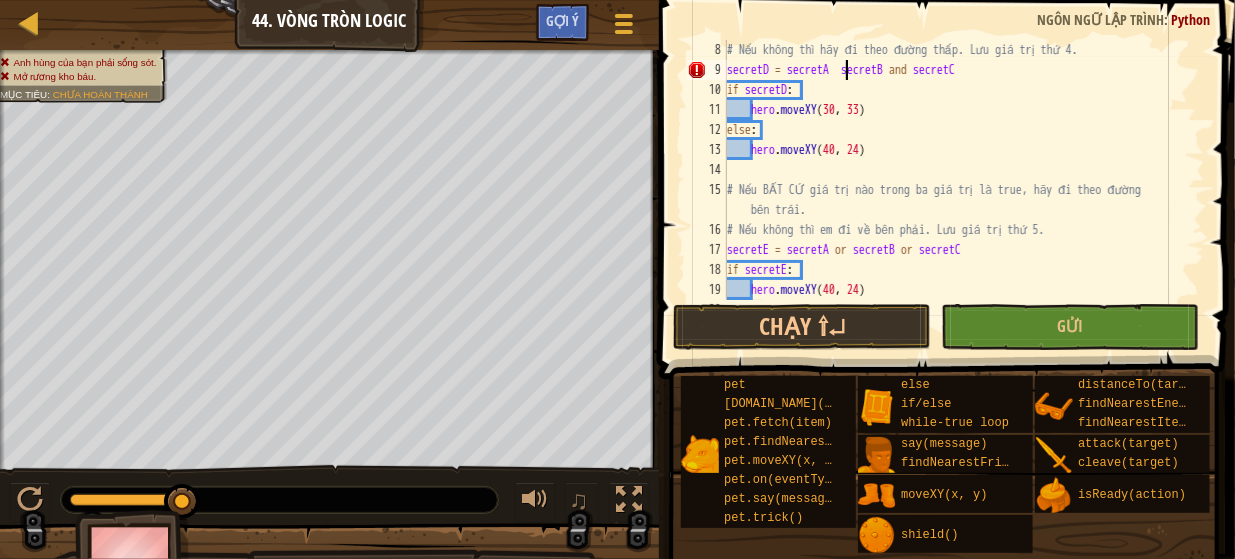 scroll, scrollTop: 9, scrollLeft: 10, axis: both 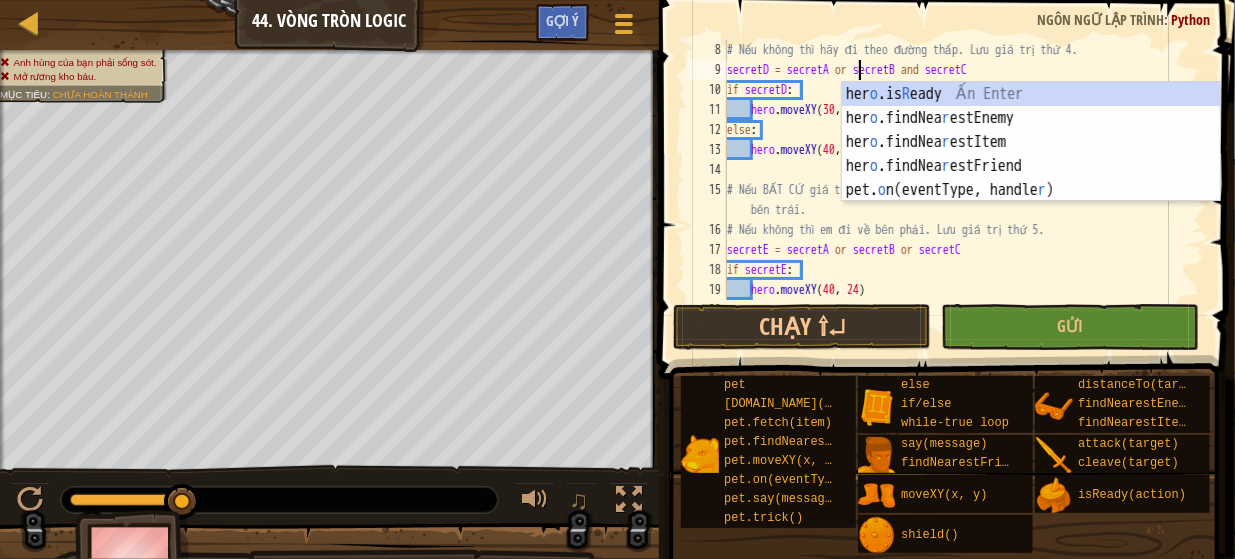 click on "# Nếu không thì hãy đi theo đường thấp. Lưu giá trị thứ 4.  secretD   =   secretA   or   secretB   and   secretC if   secretD :      hero . moveXY ( 30 ,   33 ) else :      hero . moveXY ( 40 ,   24 ) # Nếu BẤT CỨ giá trị nào trong ba giá trị là true, hãy đi theo đường       bên trái.  # Nếu không thì em đi về bên phải. Lưu giá trị thứ 5. secretE   =   secretA   or   secretB   or   secretC if   secretE :      hero . moveXY ( 40 ,   24 ) else :" at bounding box center (956, 190) 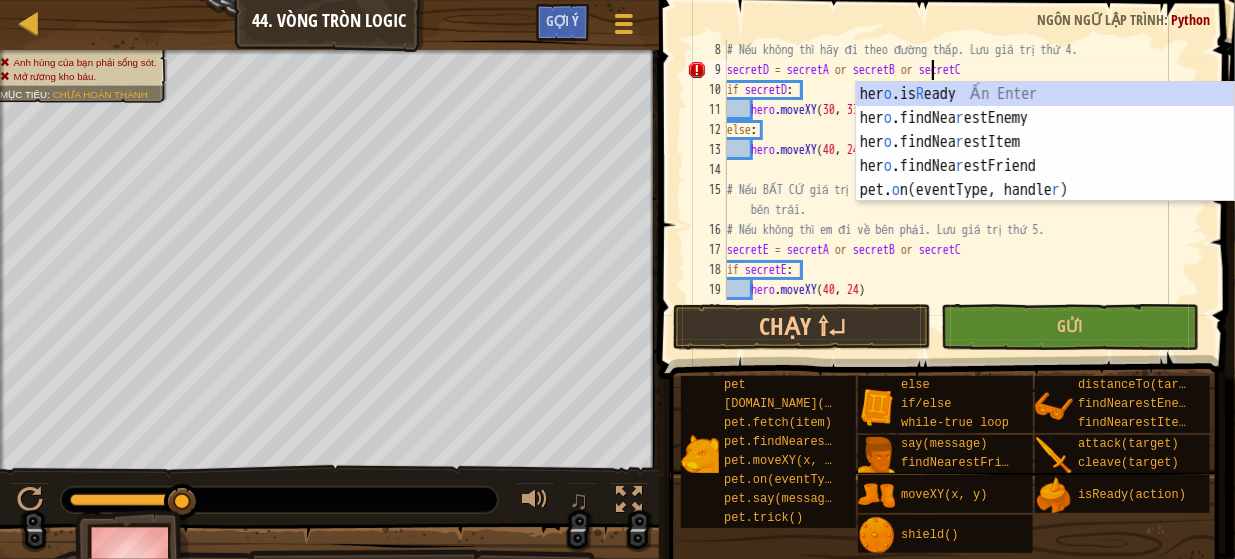 scroll, scrollTop: 9, scrollLeft: 17, axis: both 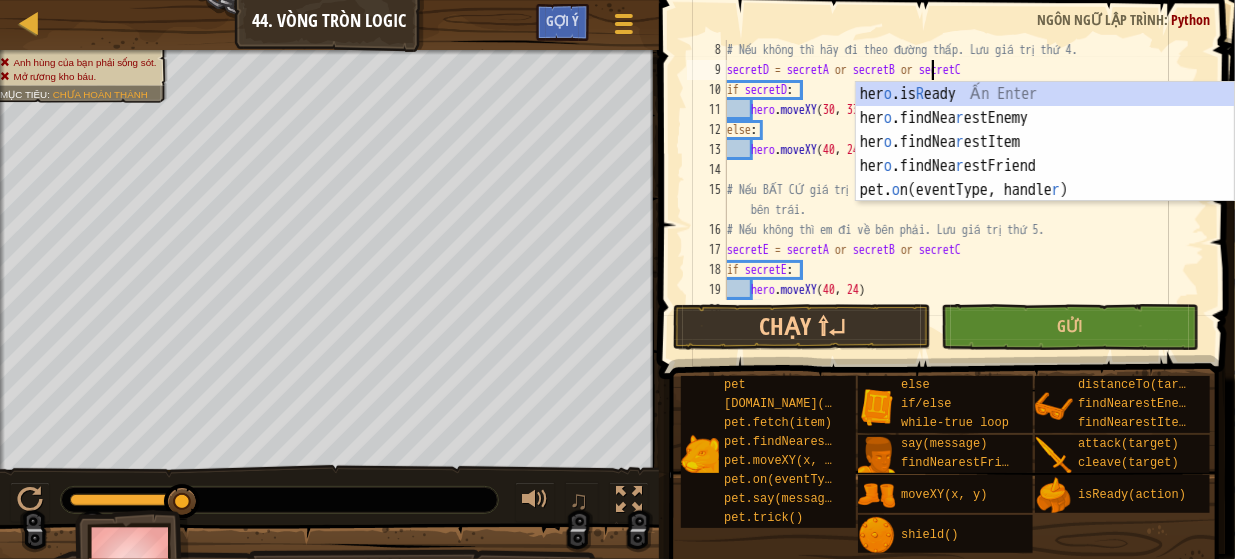 click at bounding box center [949, 161] 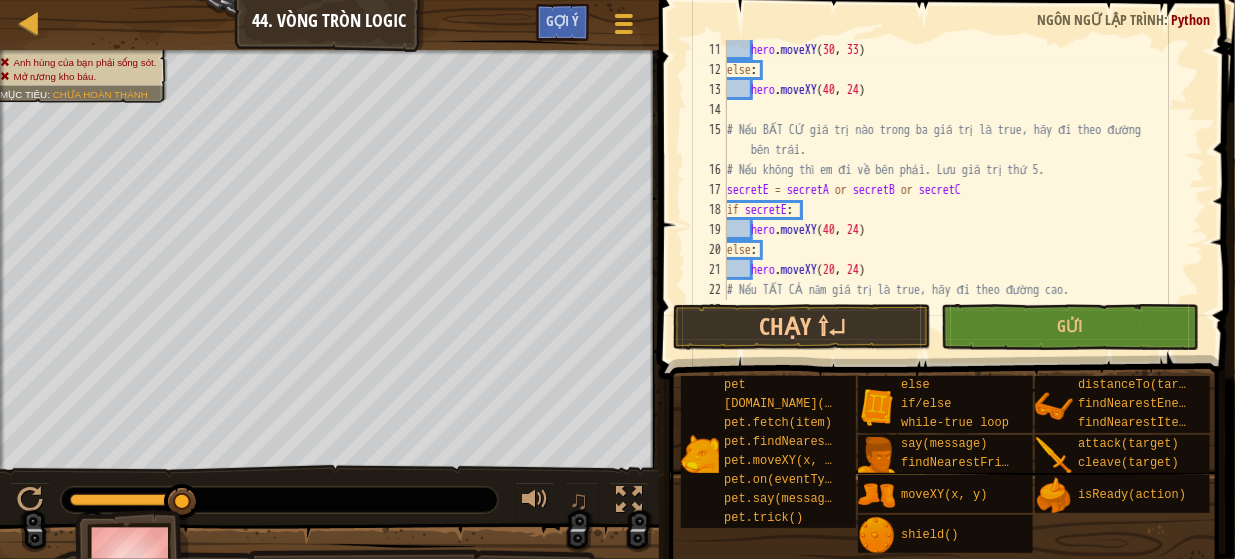 scroll, scrollTop: 220, scrollLeft: 0, axis: vertical 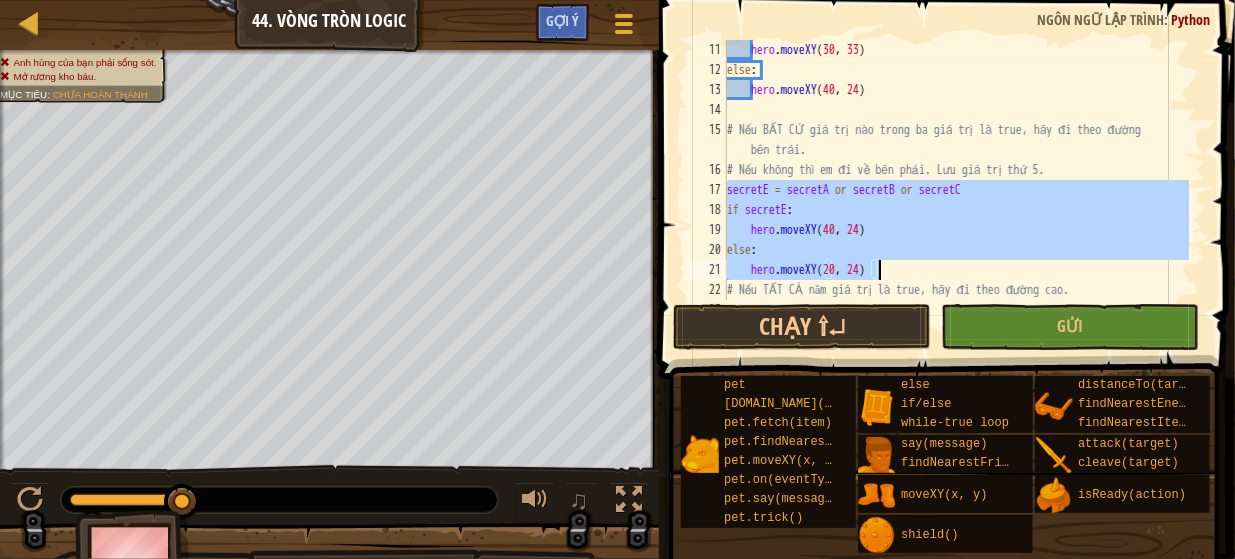 drag, startPoint x: 729, startPoint y: 195, endPoint x: 926, endPoint y: 273, distance: 211.87968 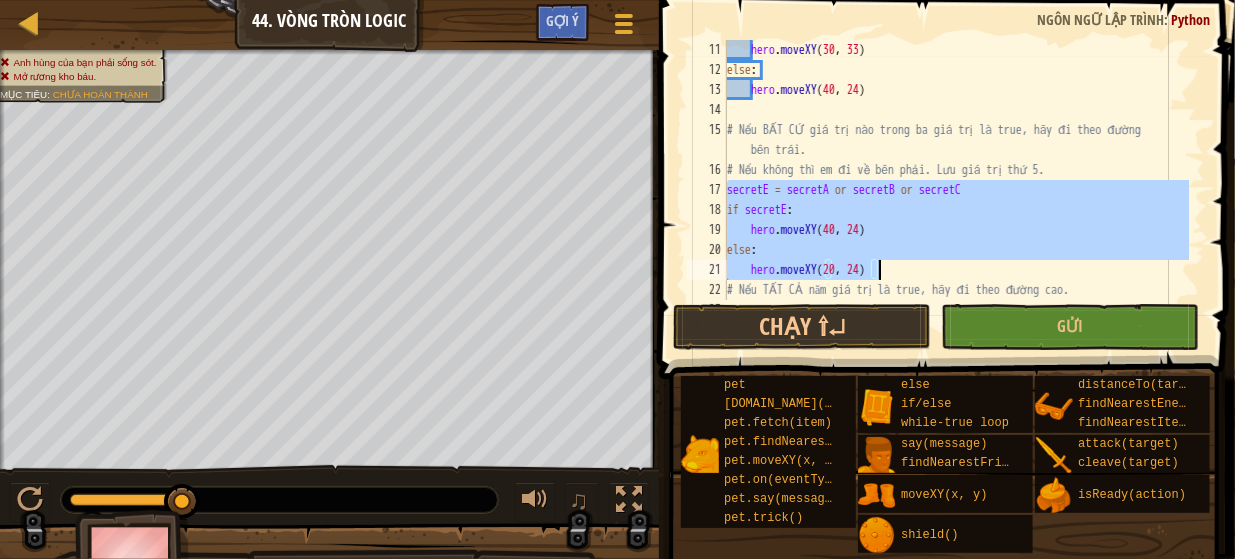 scroll, scrollTop: 9, scrollLeft: 11, axis: both 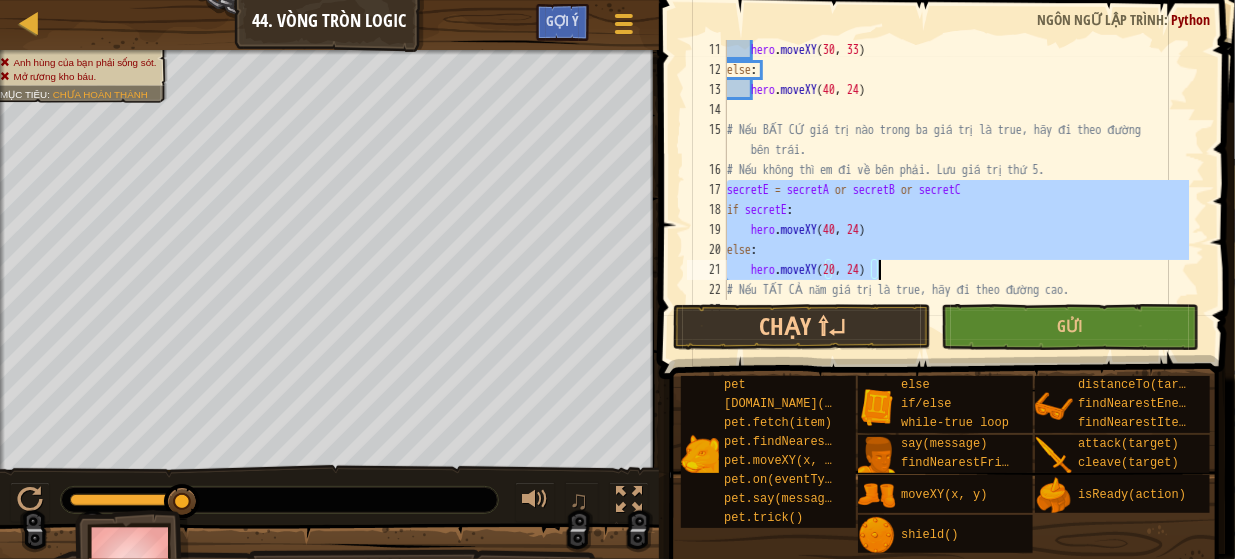 type 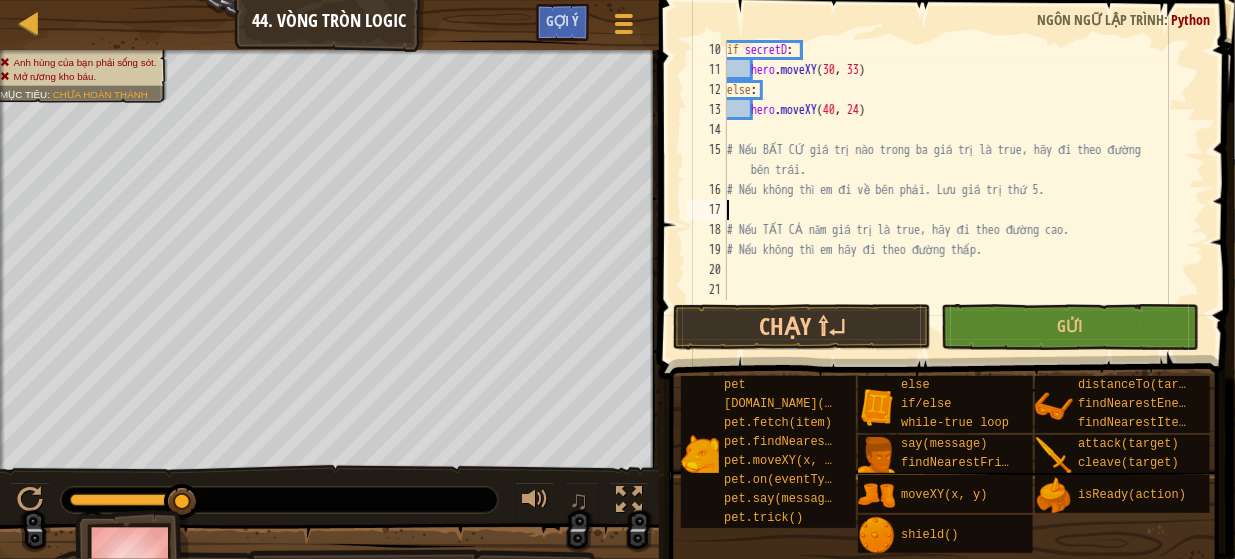 scroll, scrollTop: 9, scrollLeft: 0, axis: vertical 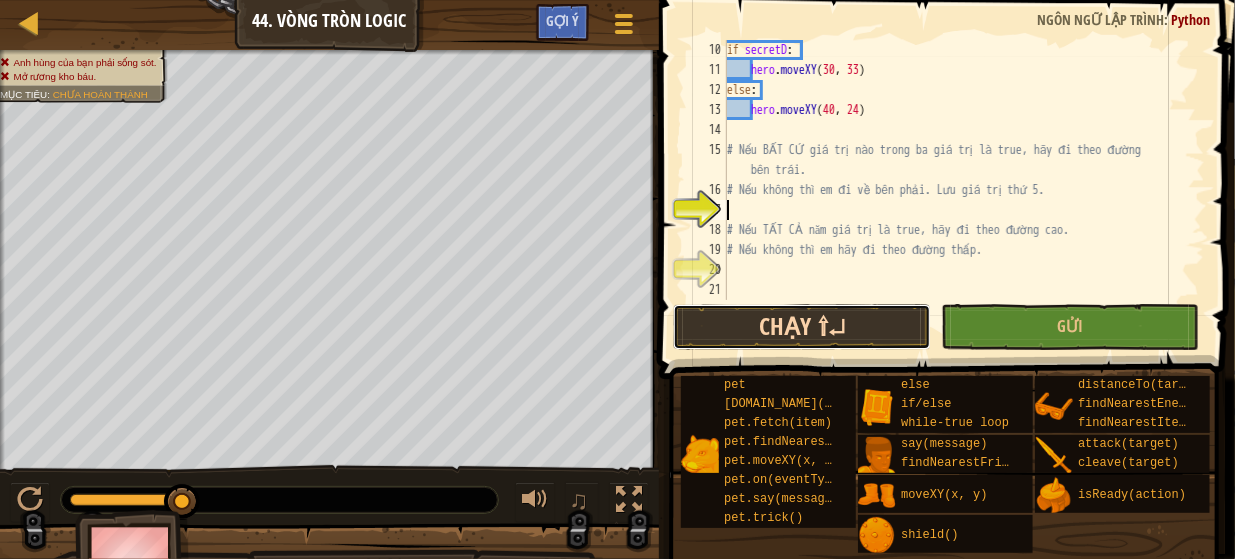 click on "Chạy ⇧↵" at bounding box center (802, 327) 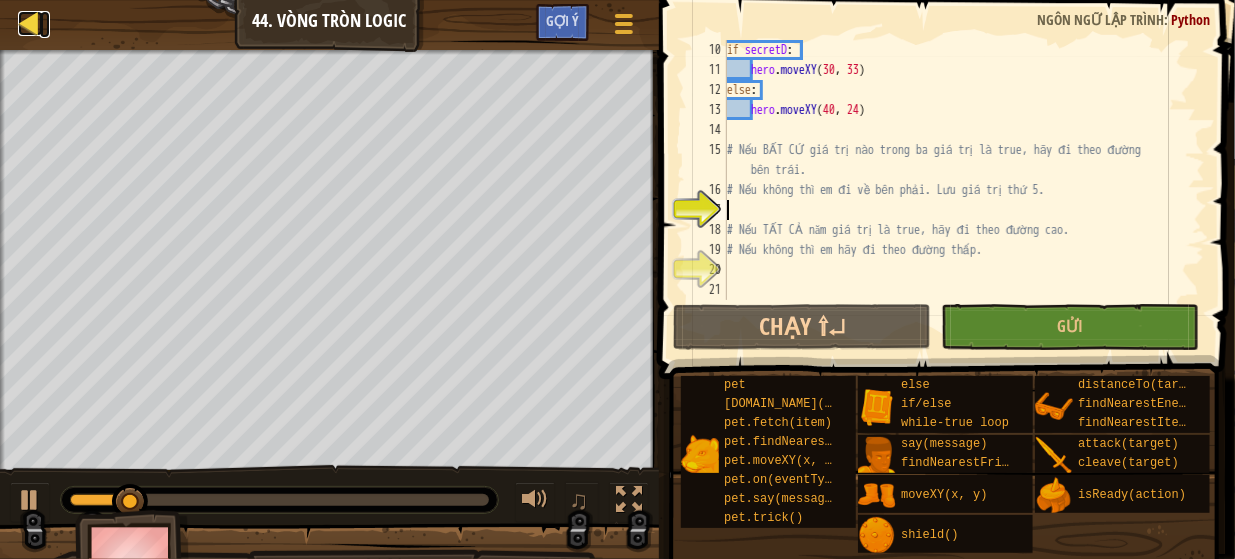 click at bounding box center (30, 23) 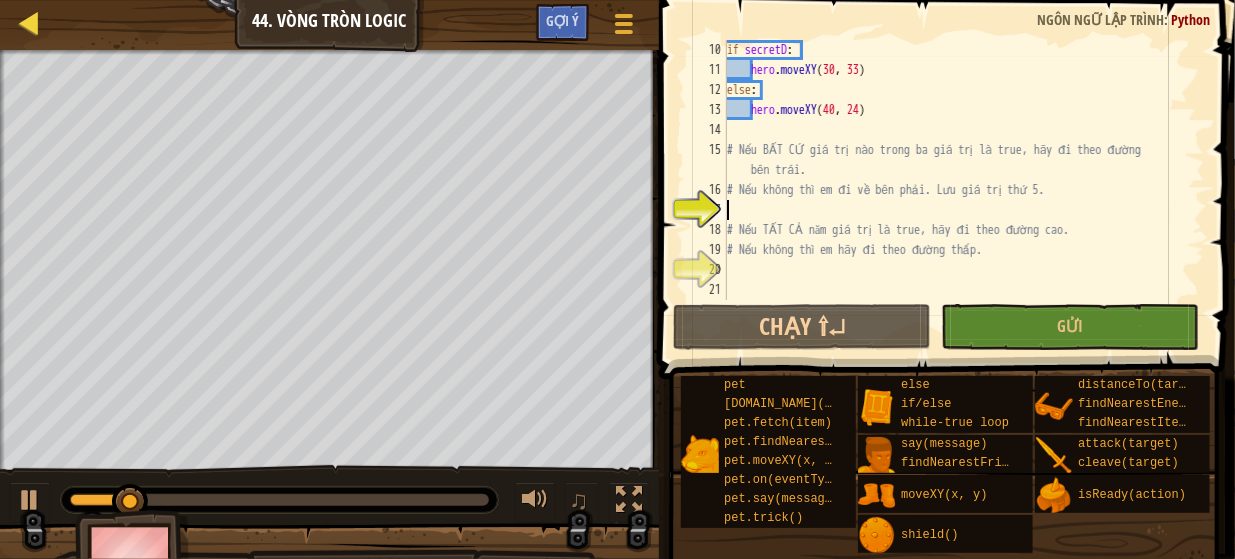 select on "vi" 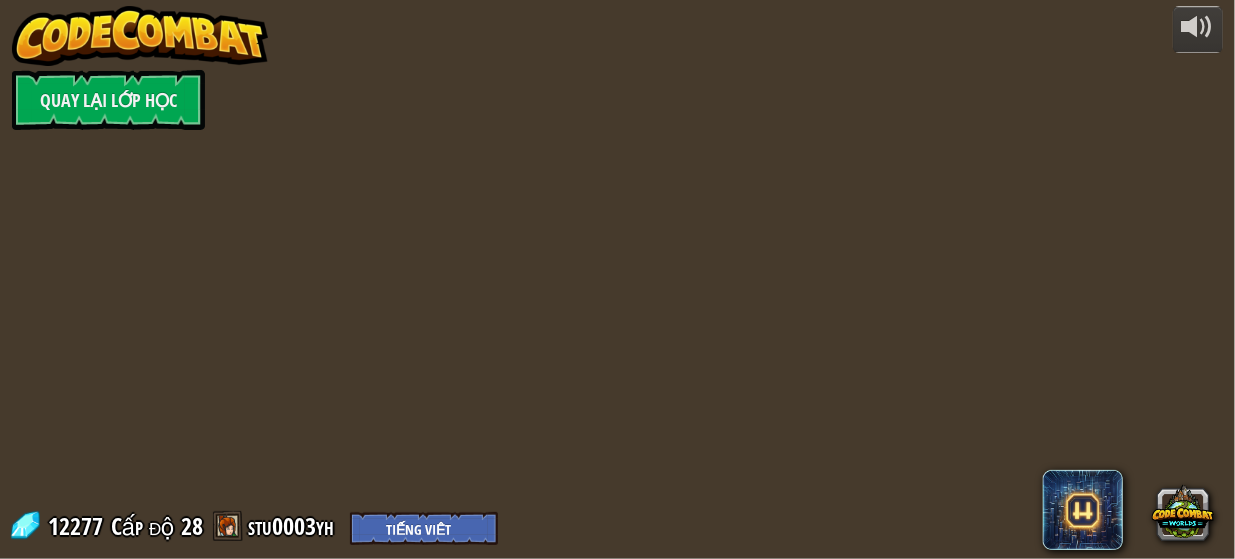 select on "vi" 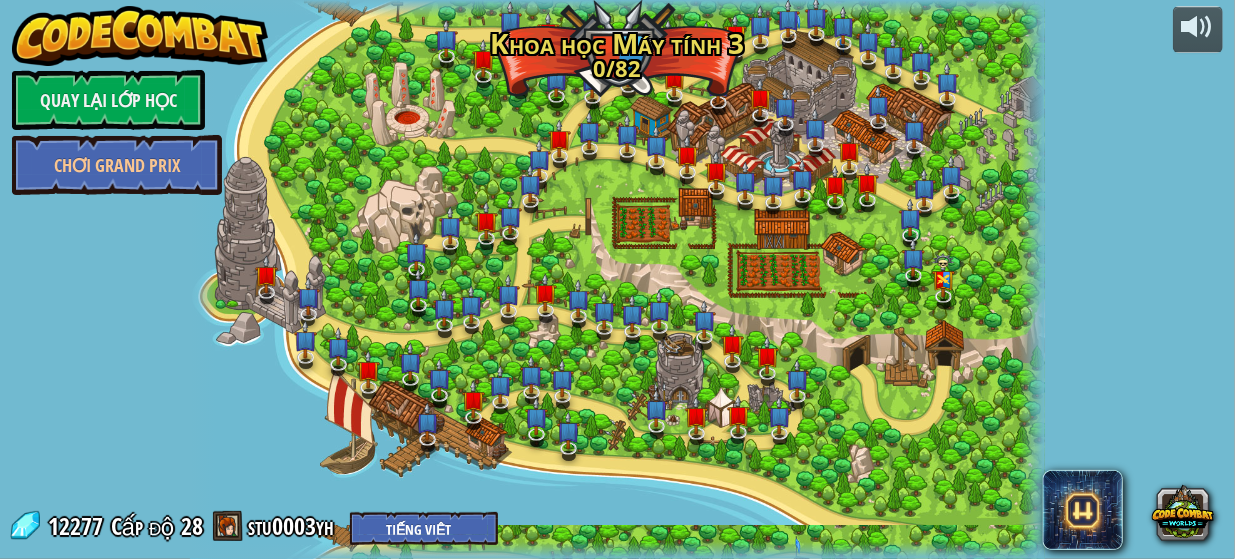 select on "vi" 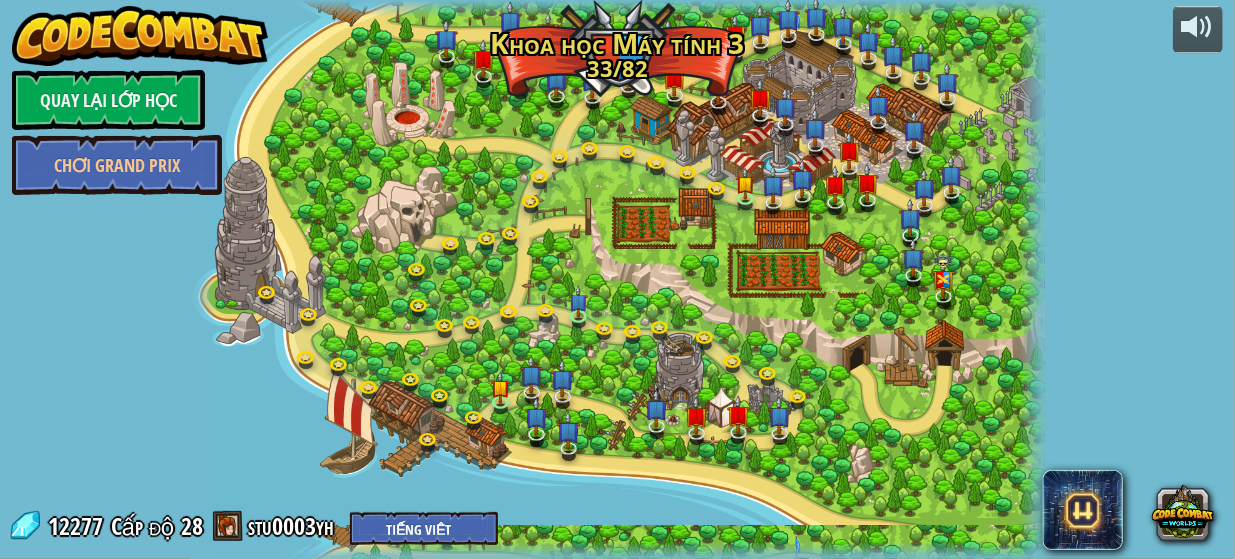 select on "vi" 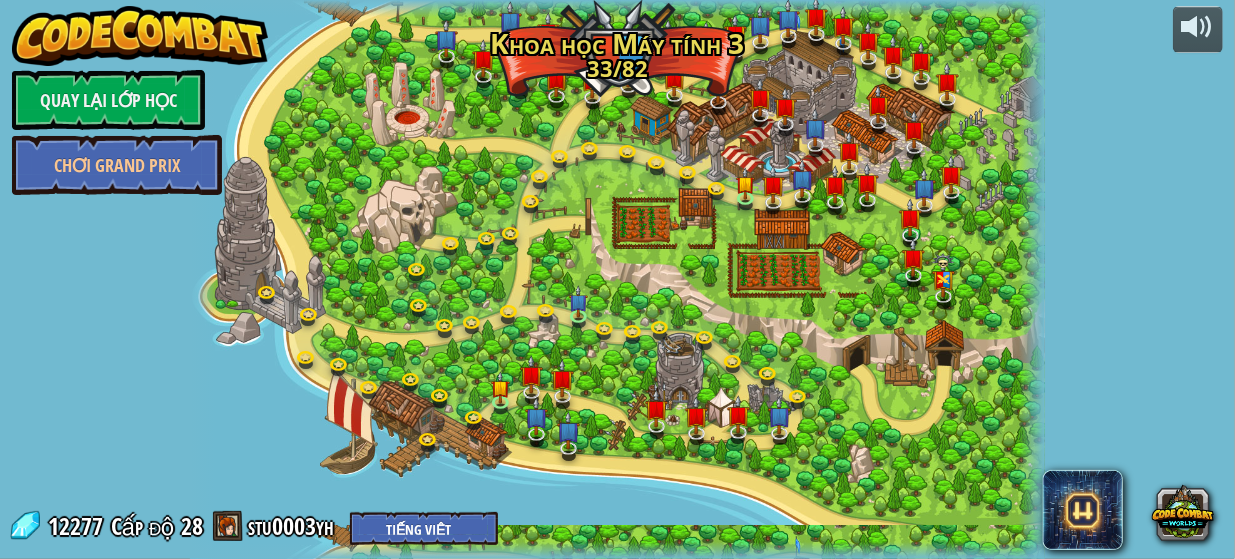 select on "vi" 